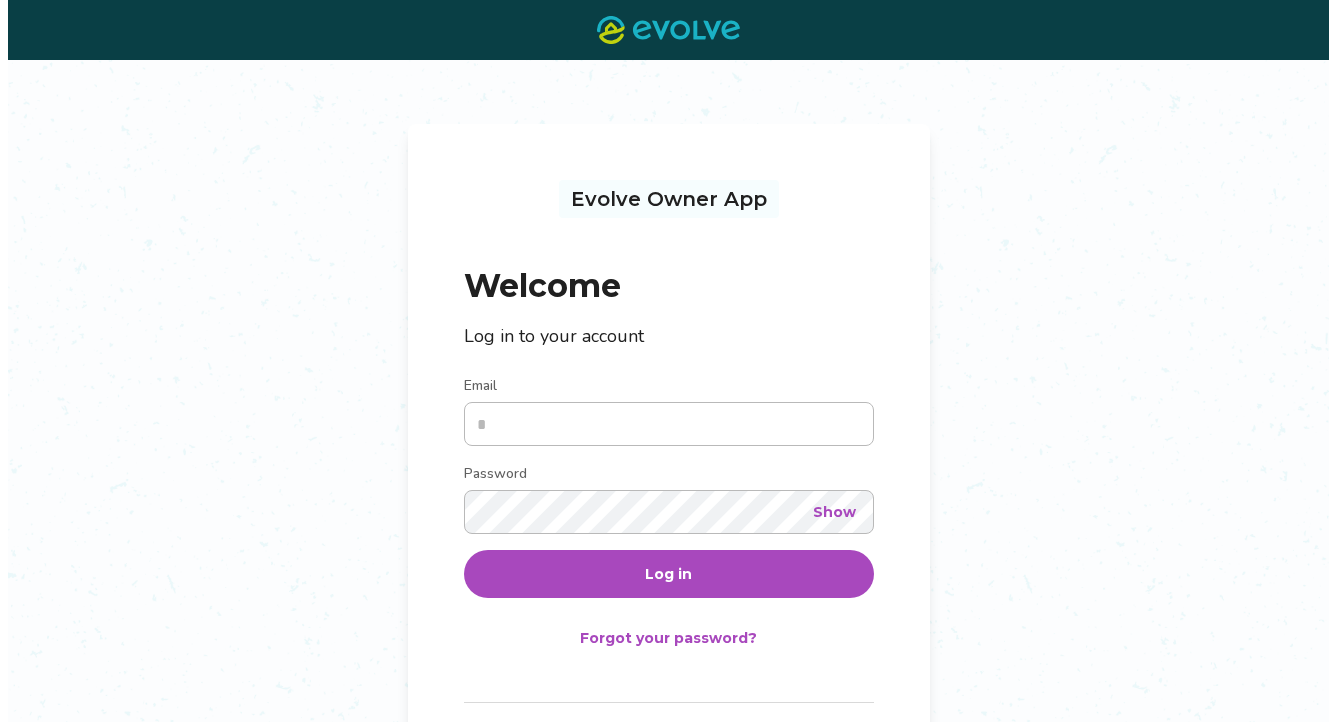 scroll, scrollTop: 0, scrollLeft: 0, axis: both 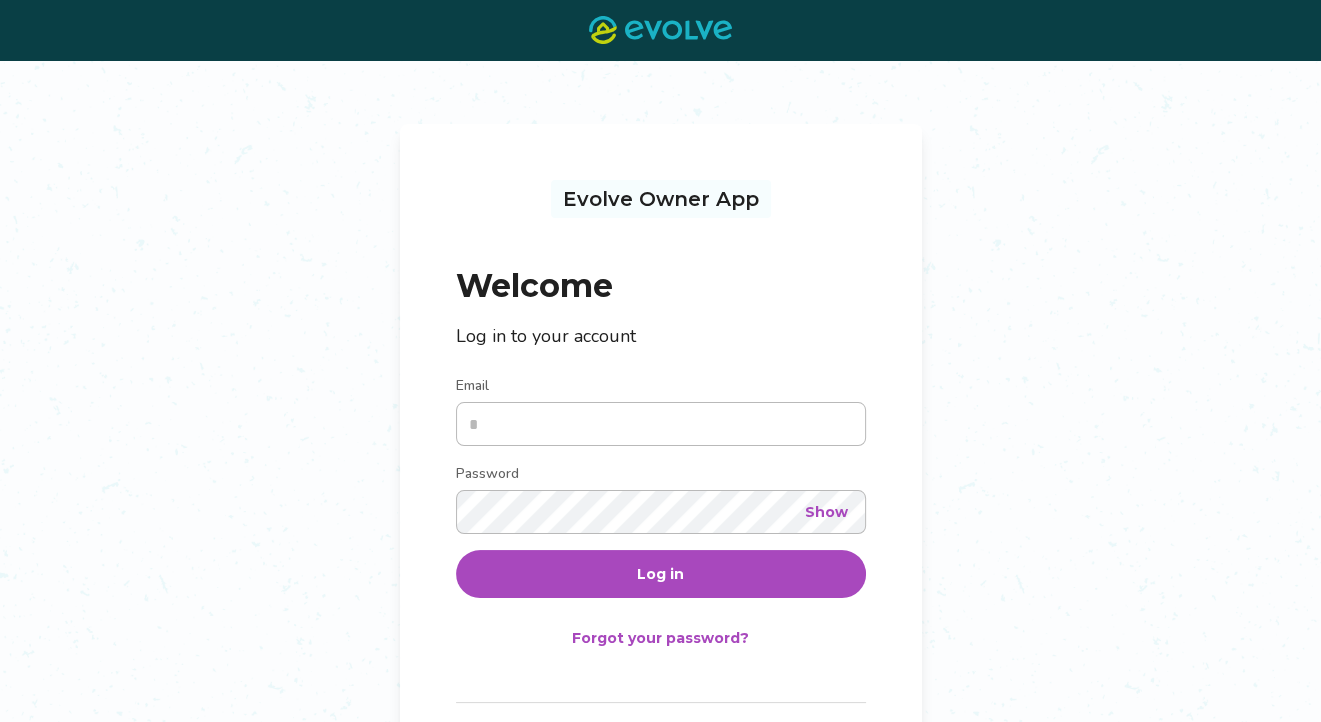 type on "**********" 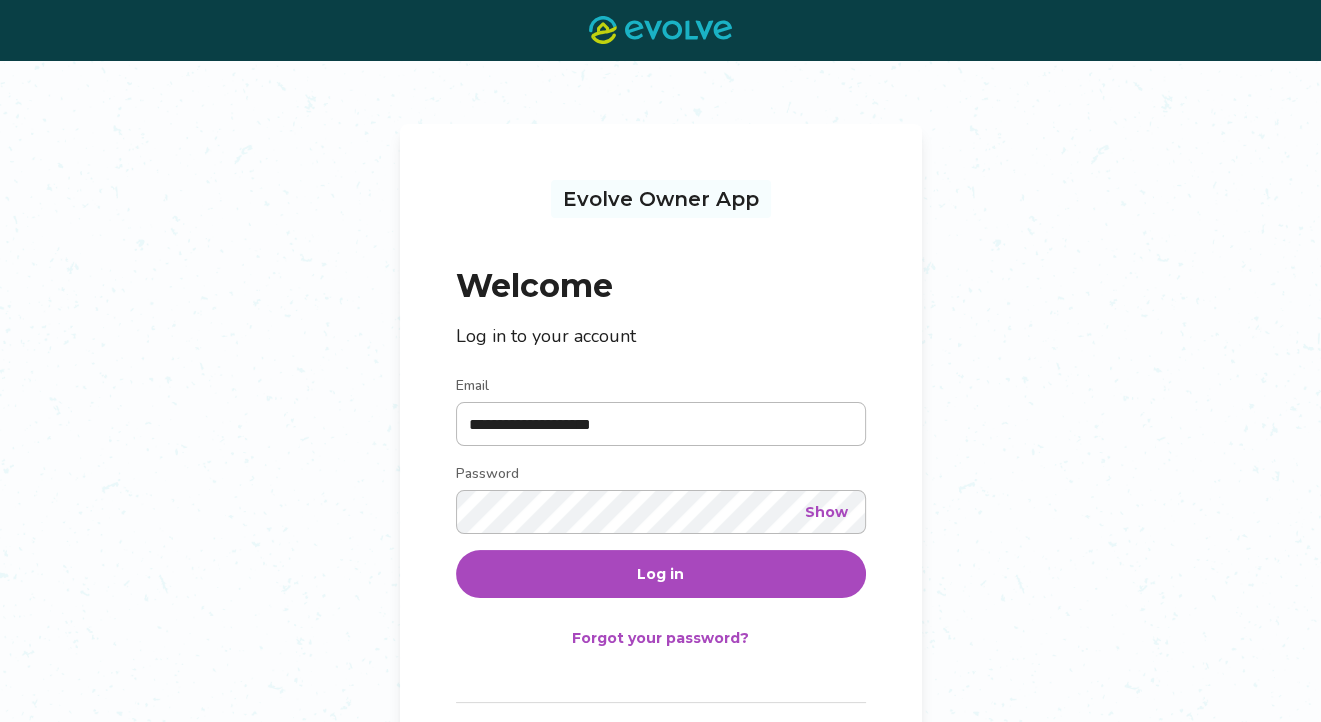 click on "Log in" at bounding box center [660, 574] 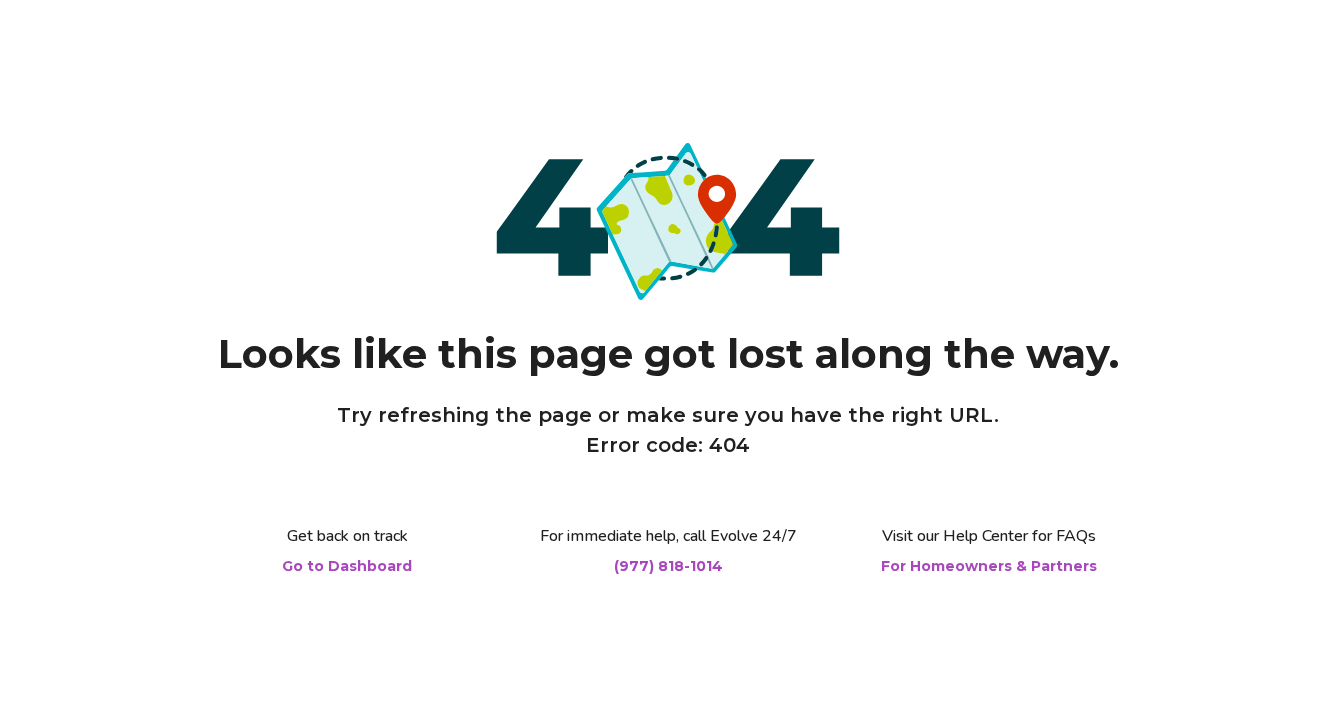scroll, scrollTop: 0, scrollLeft: 0, axis: both 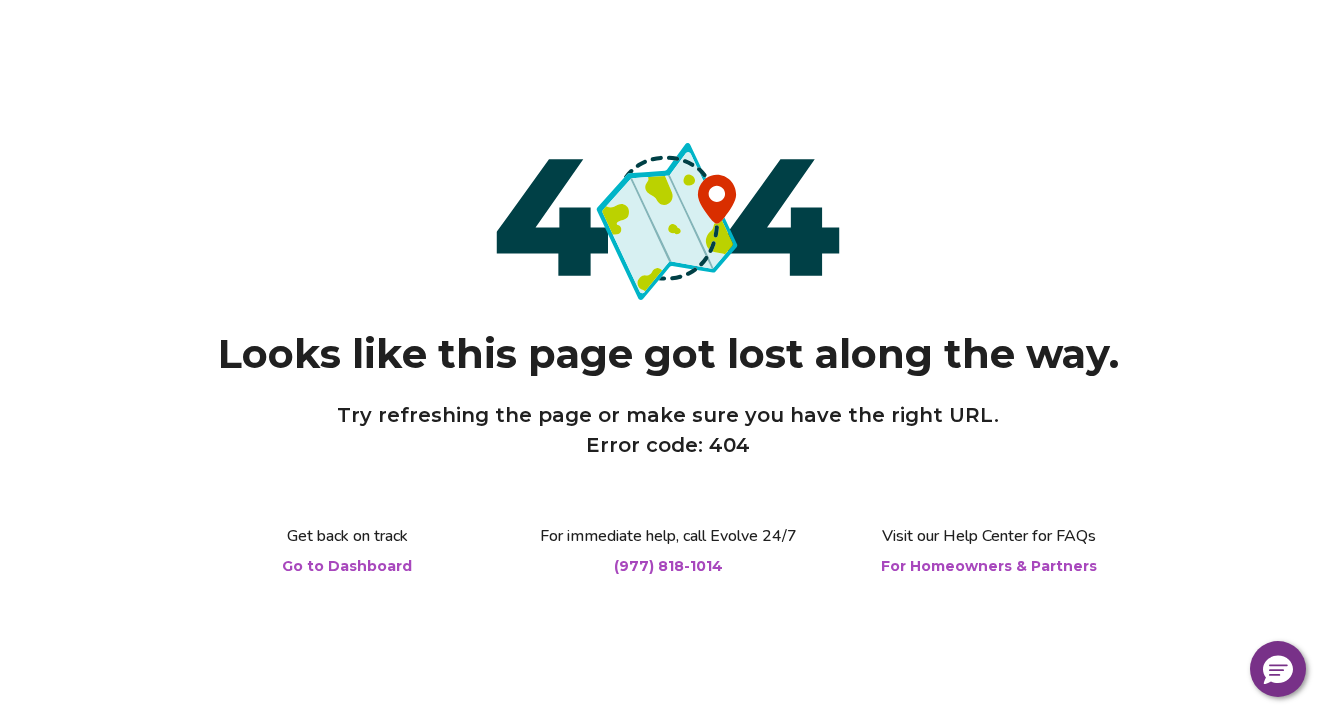 click on "Go to Dashboard" at bounding box center [347, 566] 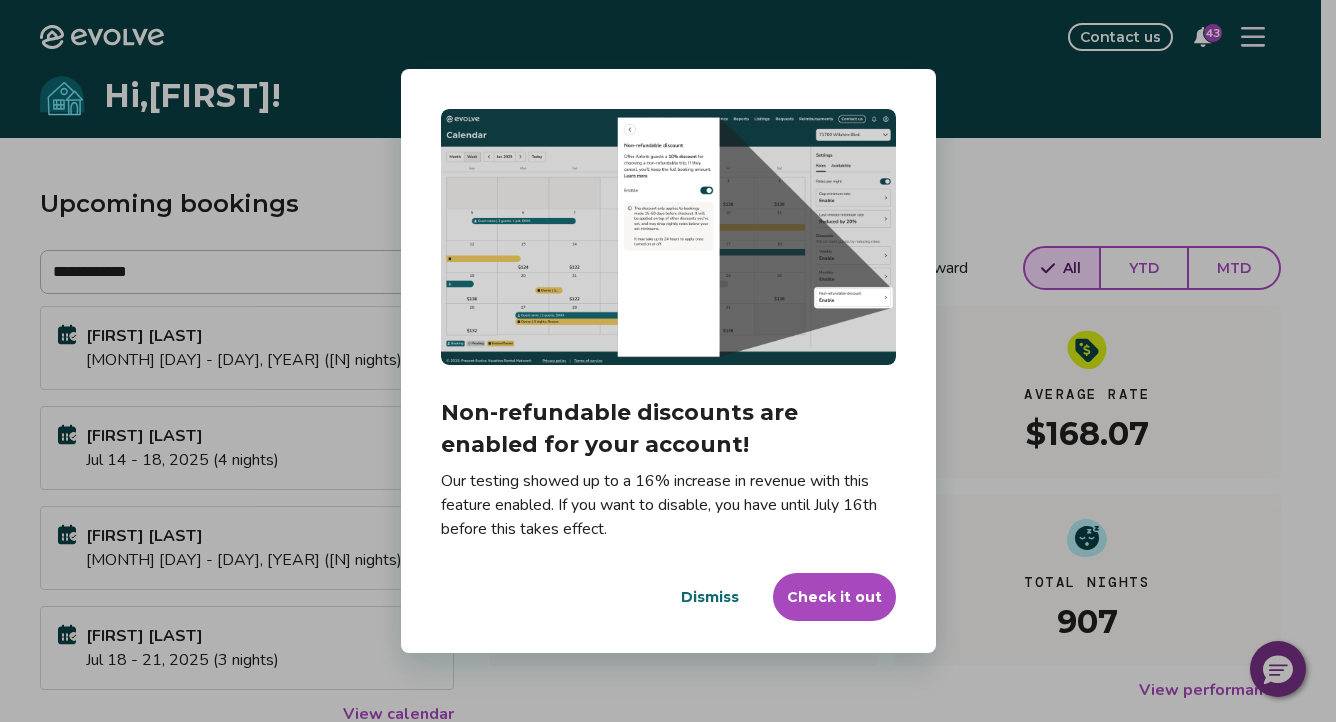 click on "Dismiss" at bounding box center (710, 597) 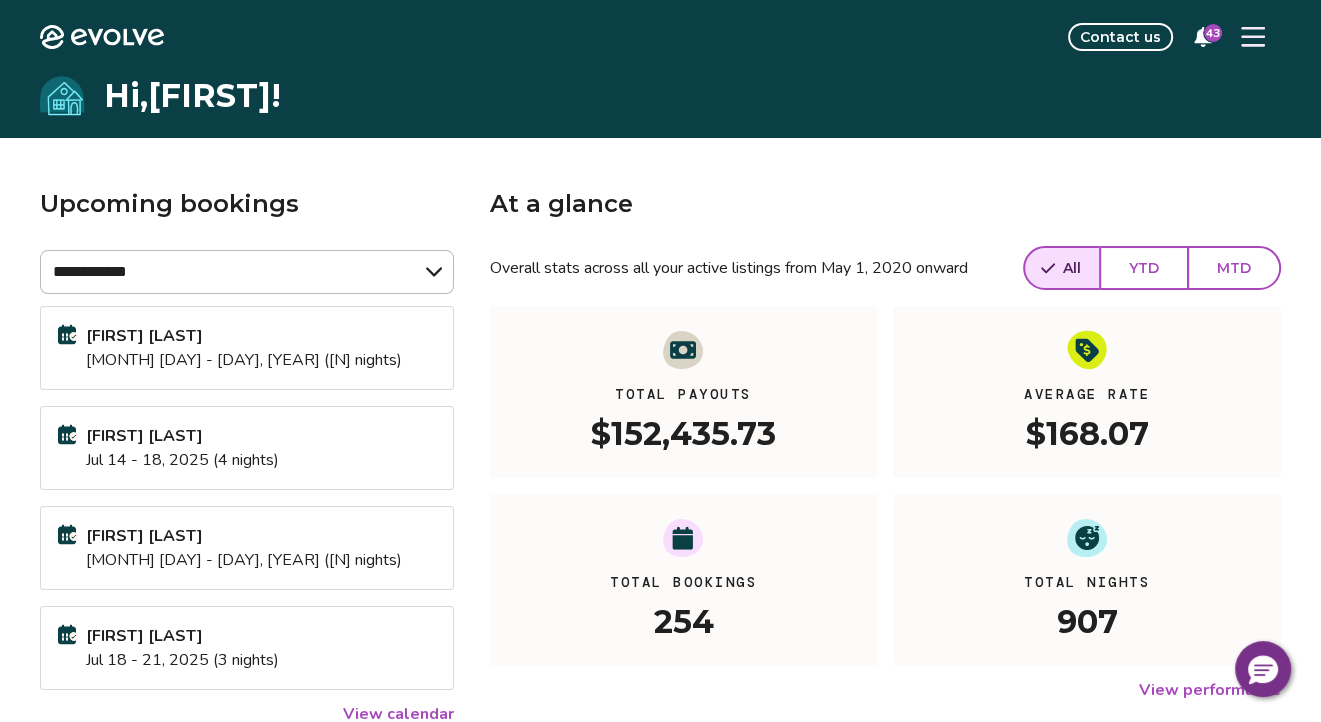 click 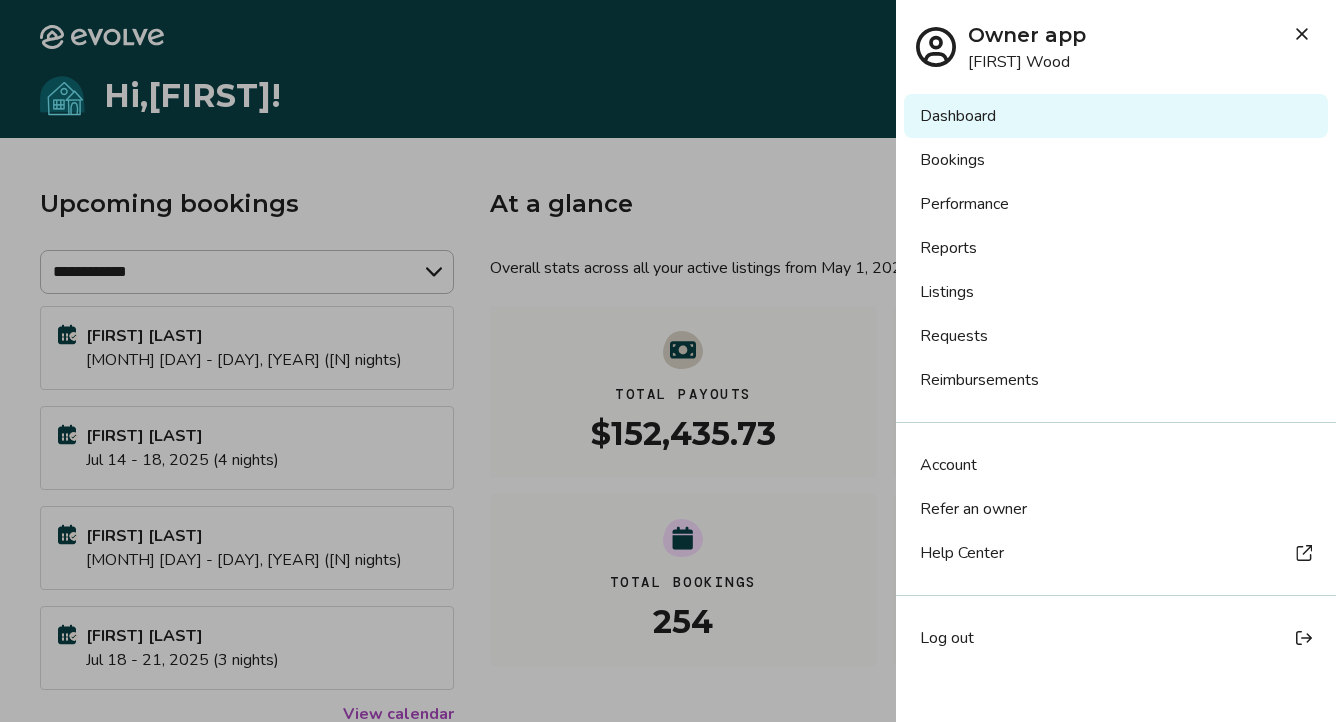 click on "Reports" at bounding box center (1116, 248) 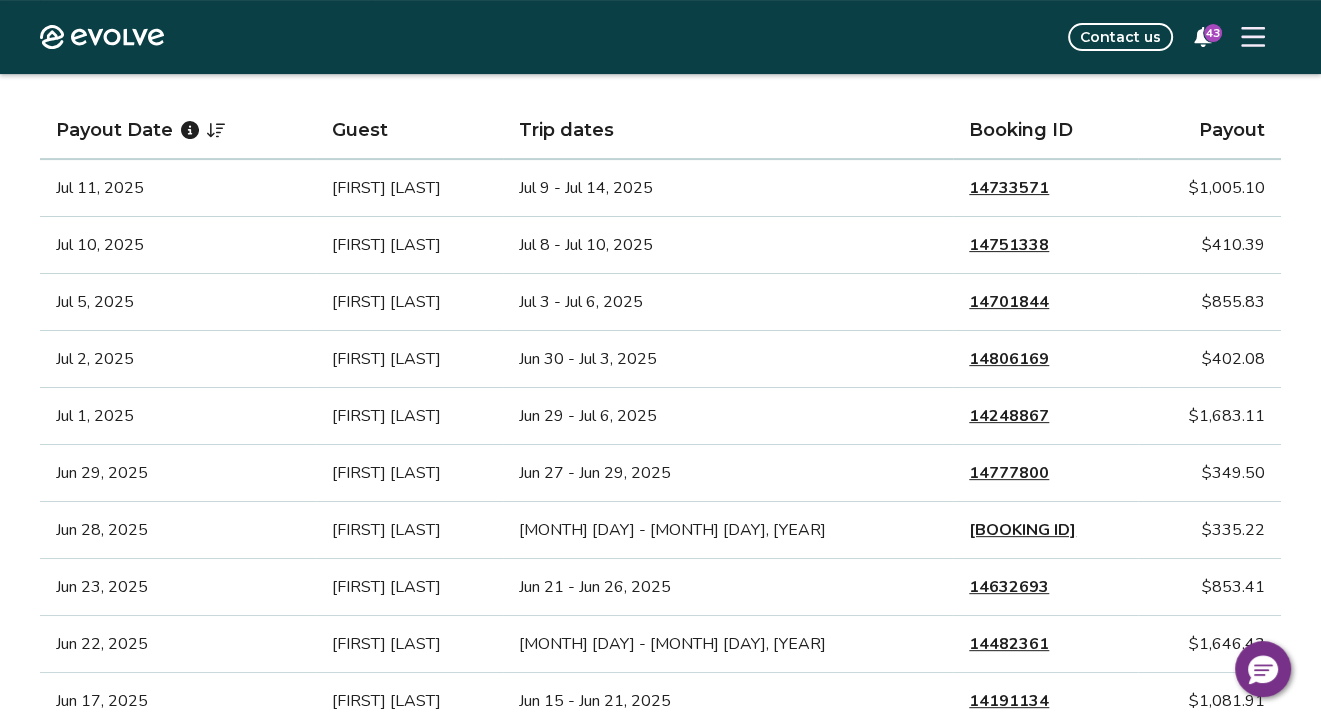 scroll, scrollTop: 480, scrollLeft: 0, axis: vertical 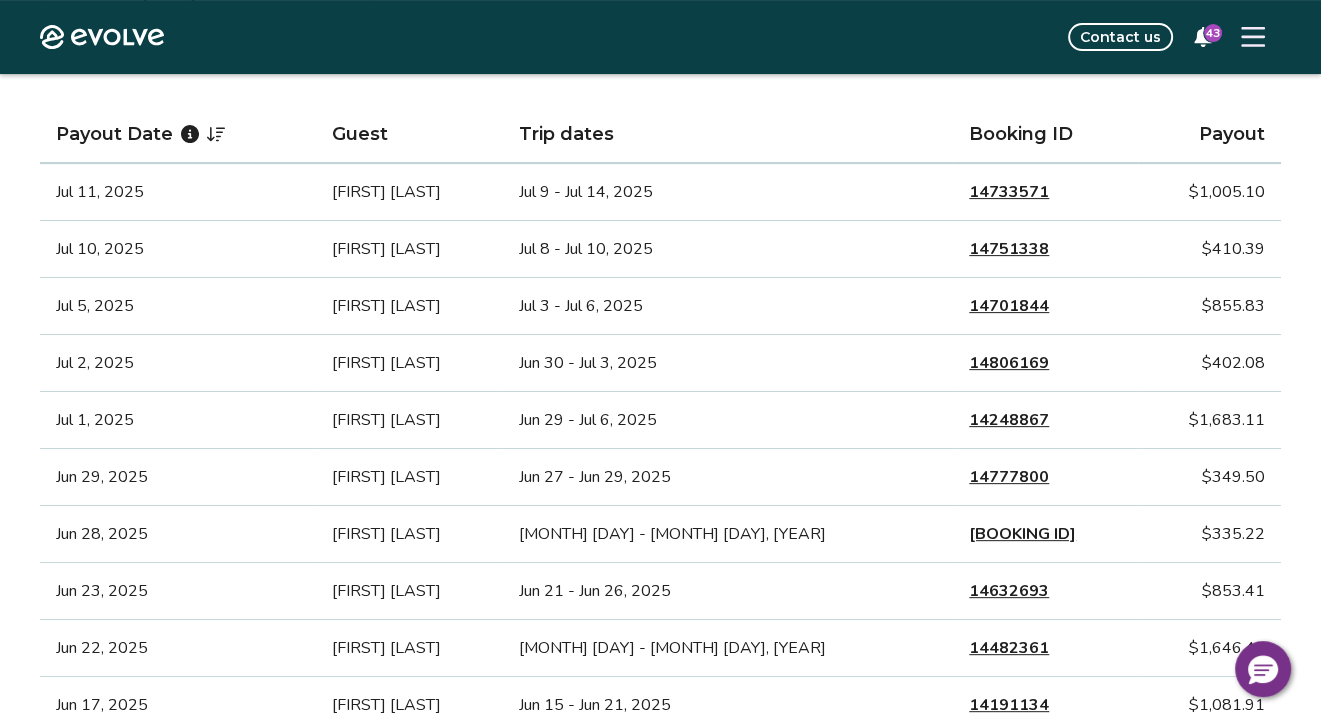 click on "Jun 29, 2025" at bounding box center [178, 477] 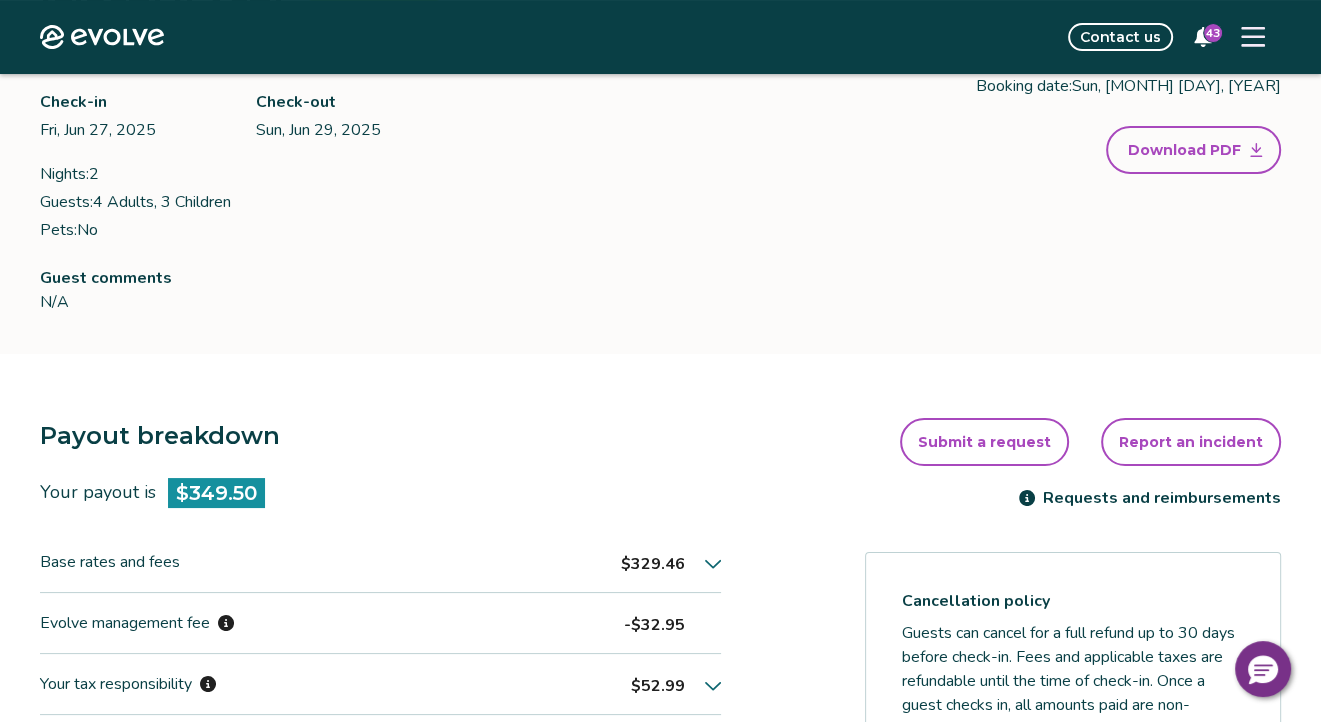 scroll, scrollTop: 300, scrollLeft: 0, axis: vertical 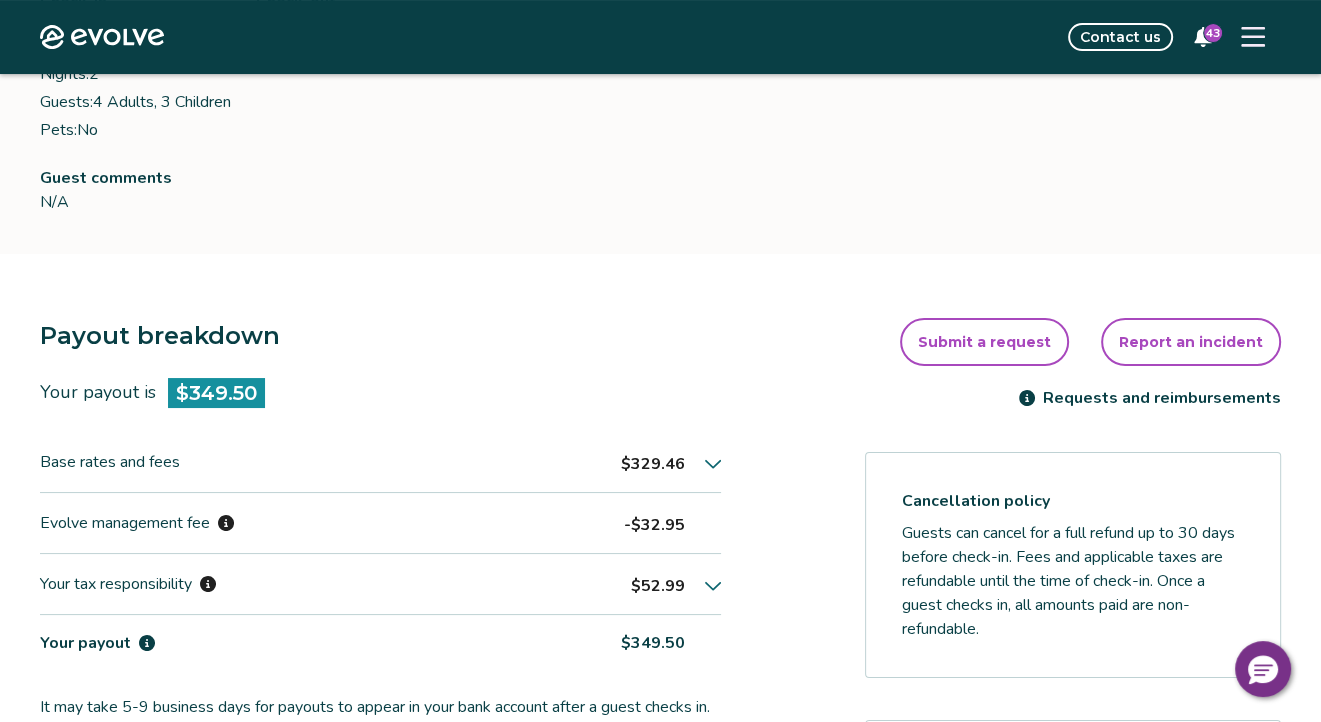click 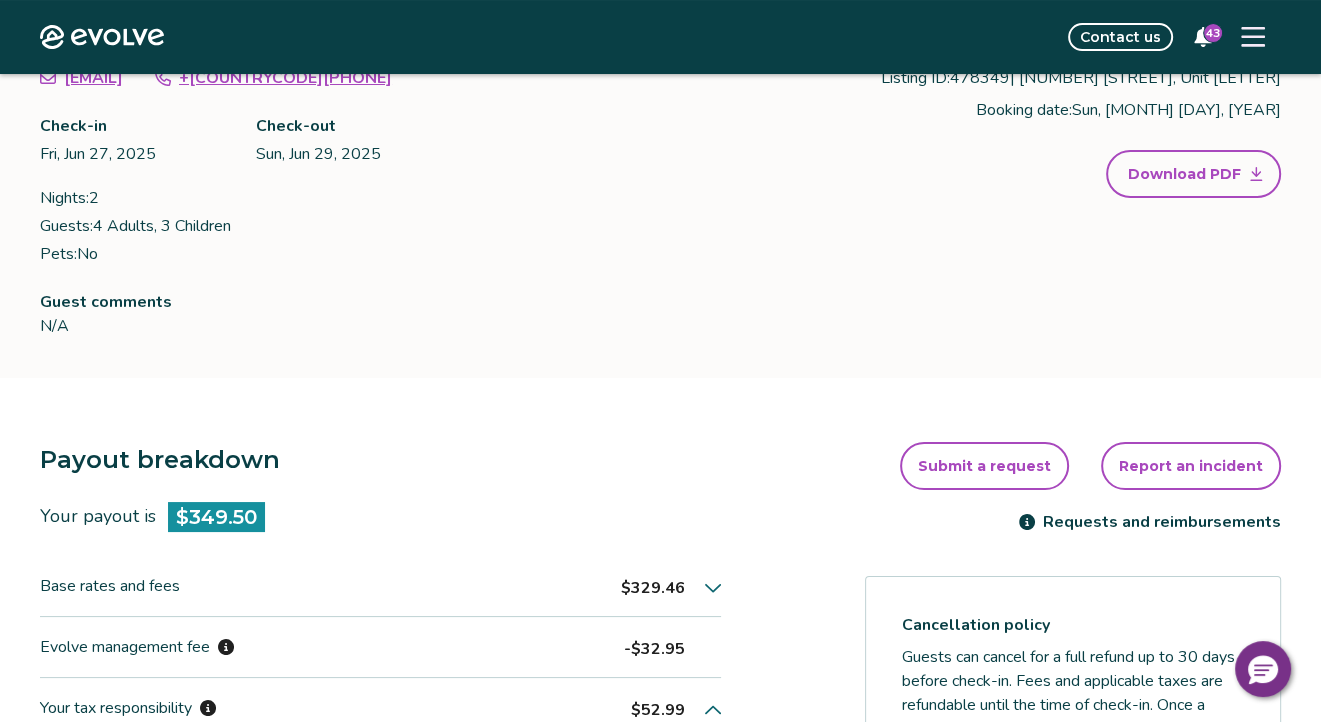 scroll, scrollTop: 0, scrollLeft: 0, axis: both 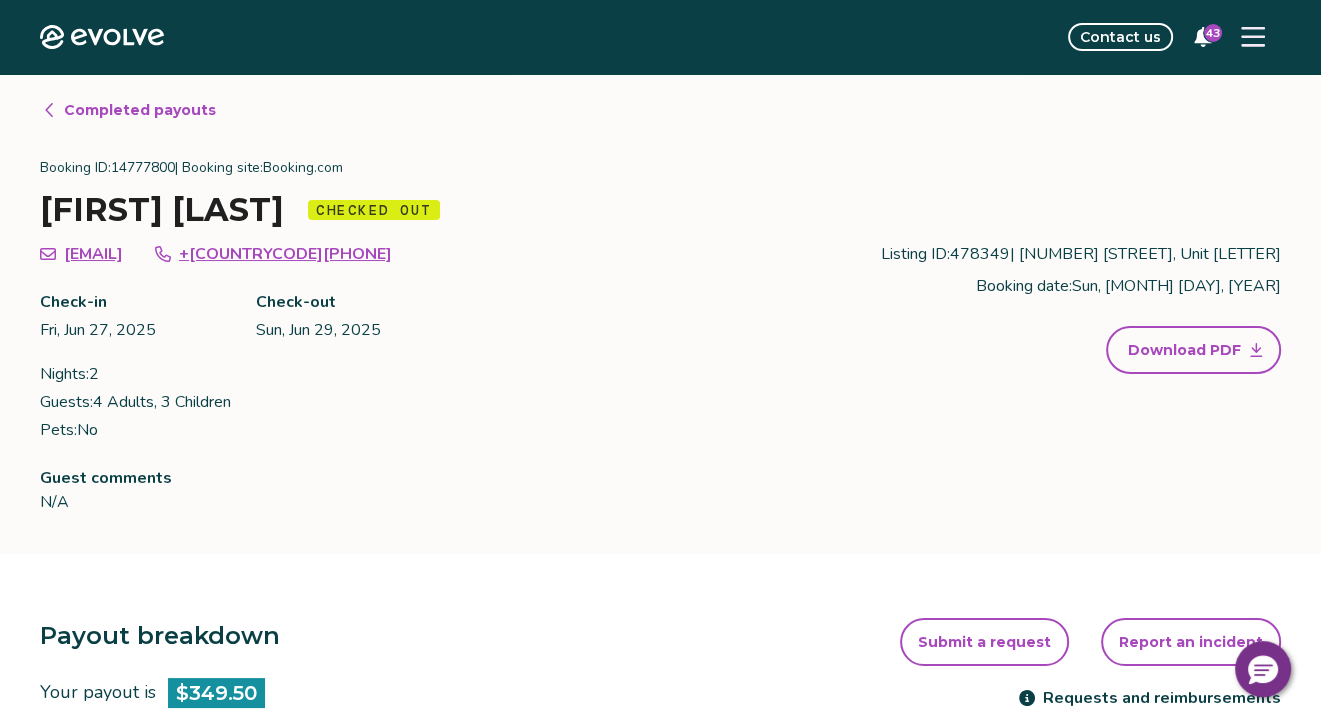 click on "Completed payouts" at bounding box center [140, 110] 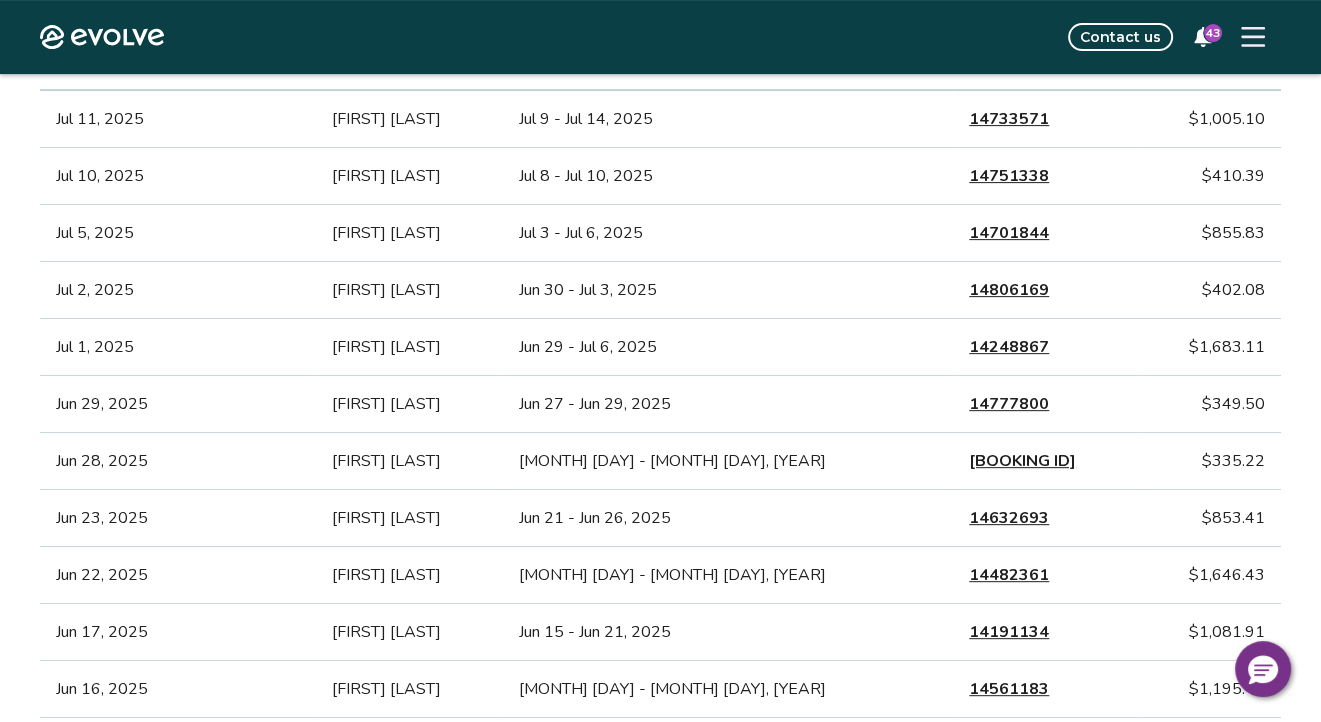scroll, scrollTop: 600, scrollLeft: 0, axis: vertical 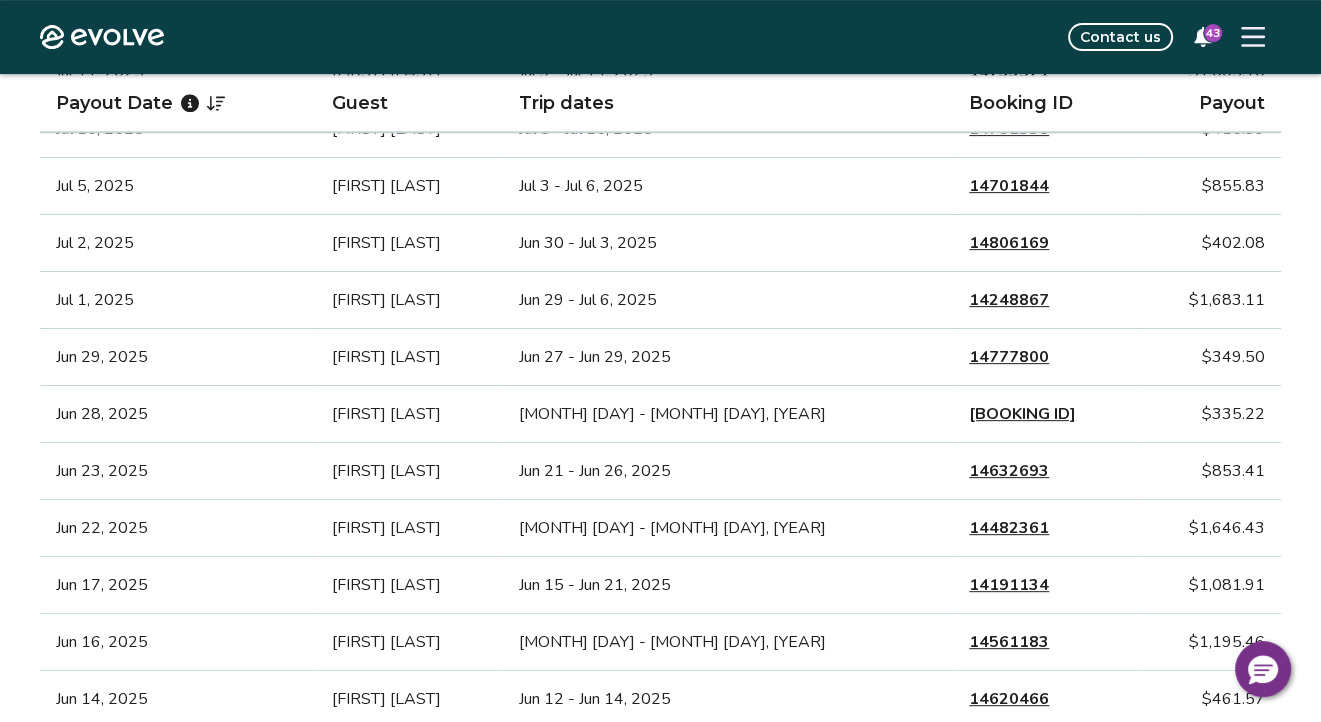 click on "14766710" at bounding box center (1022, 414) 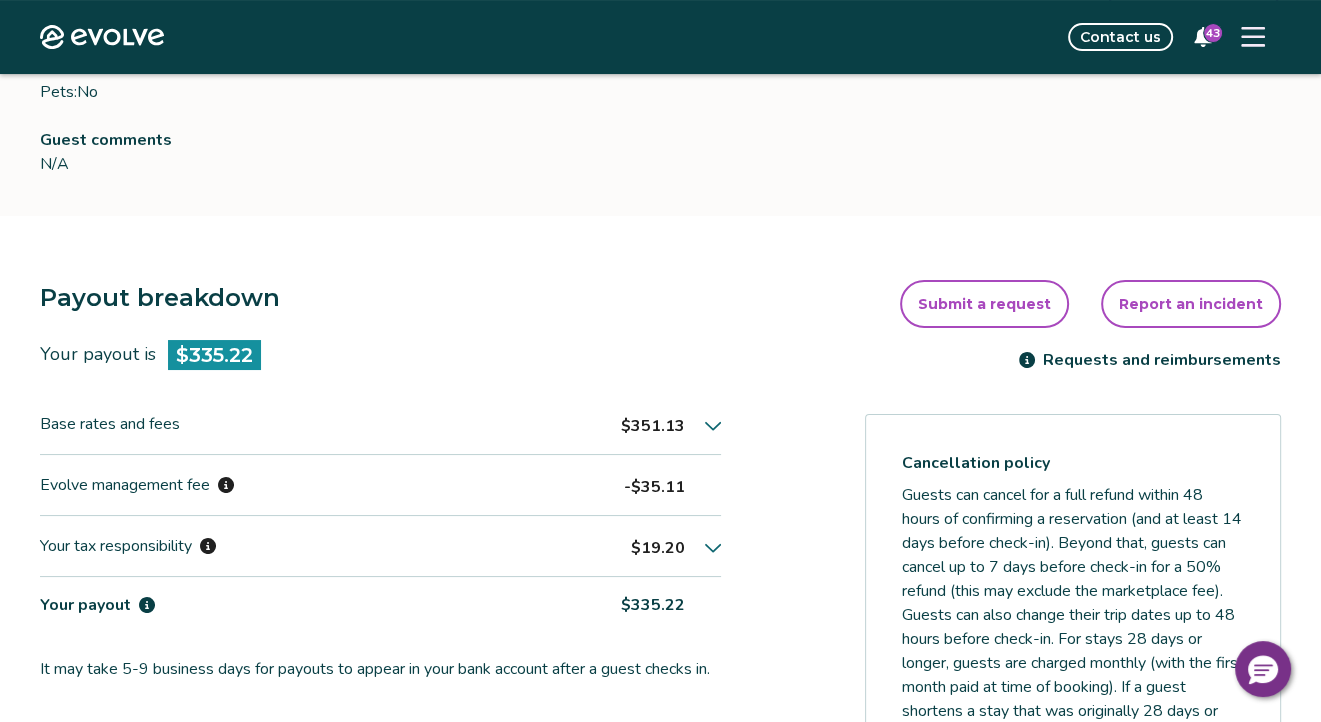 scroll, scrollTop: 400, scrollLeft: 0, axis: vertical 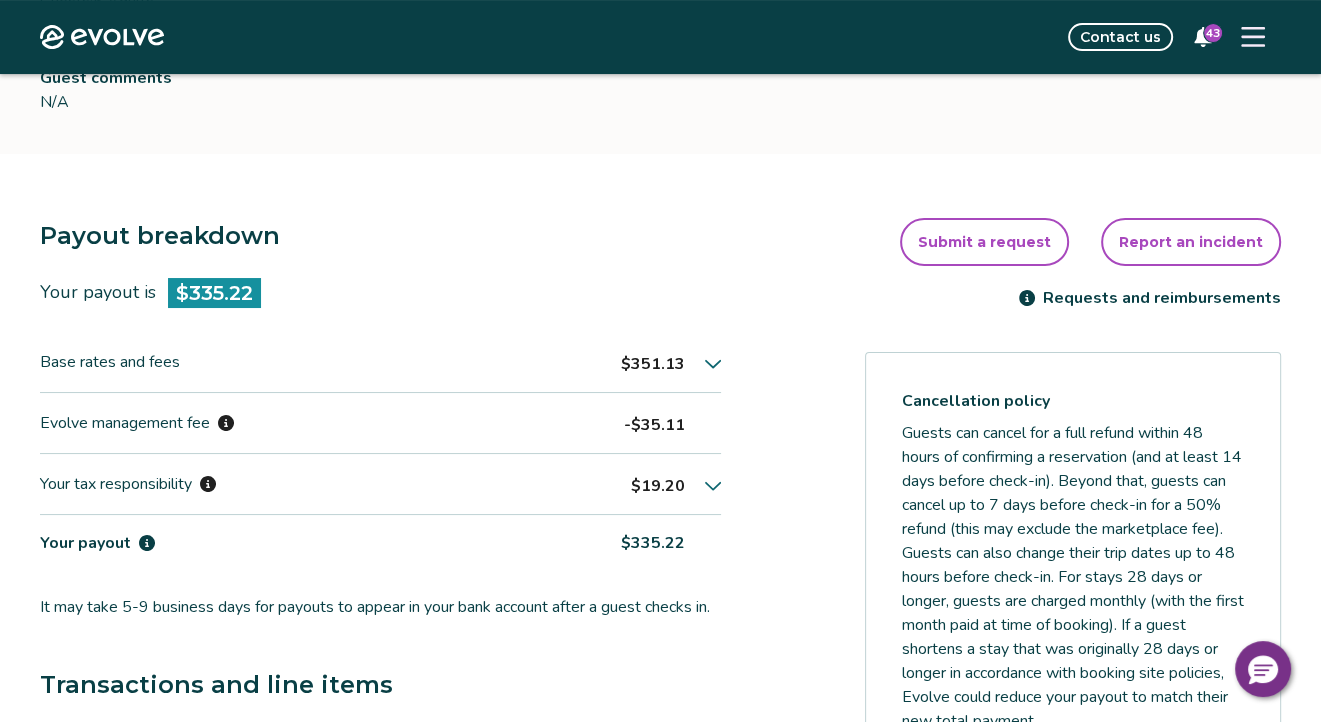click 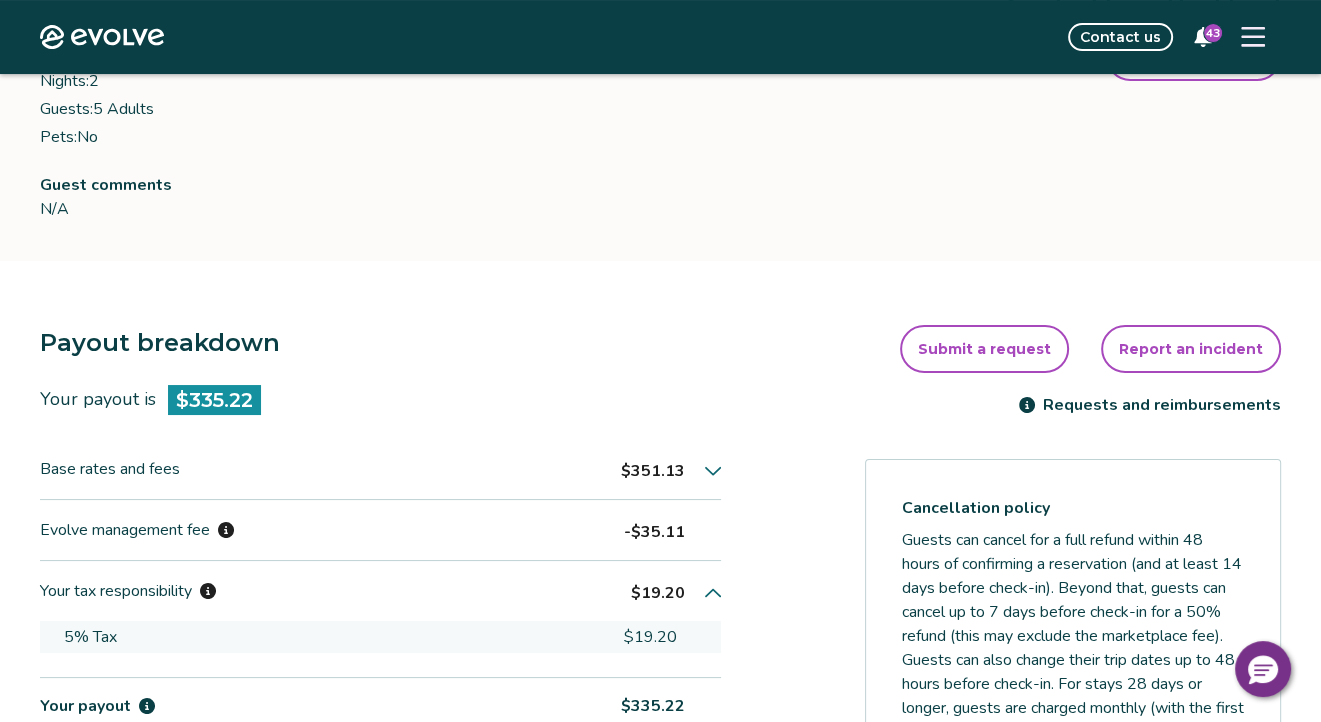 scroll, scrollTop: 0, scrollLeft: 0, axis: both 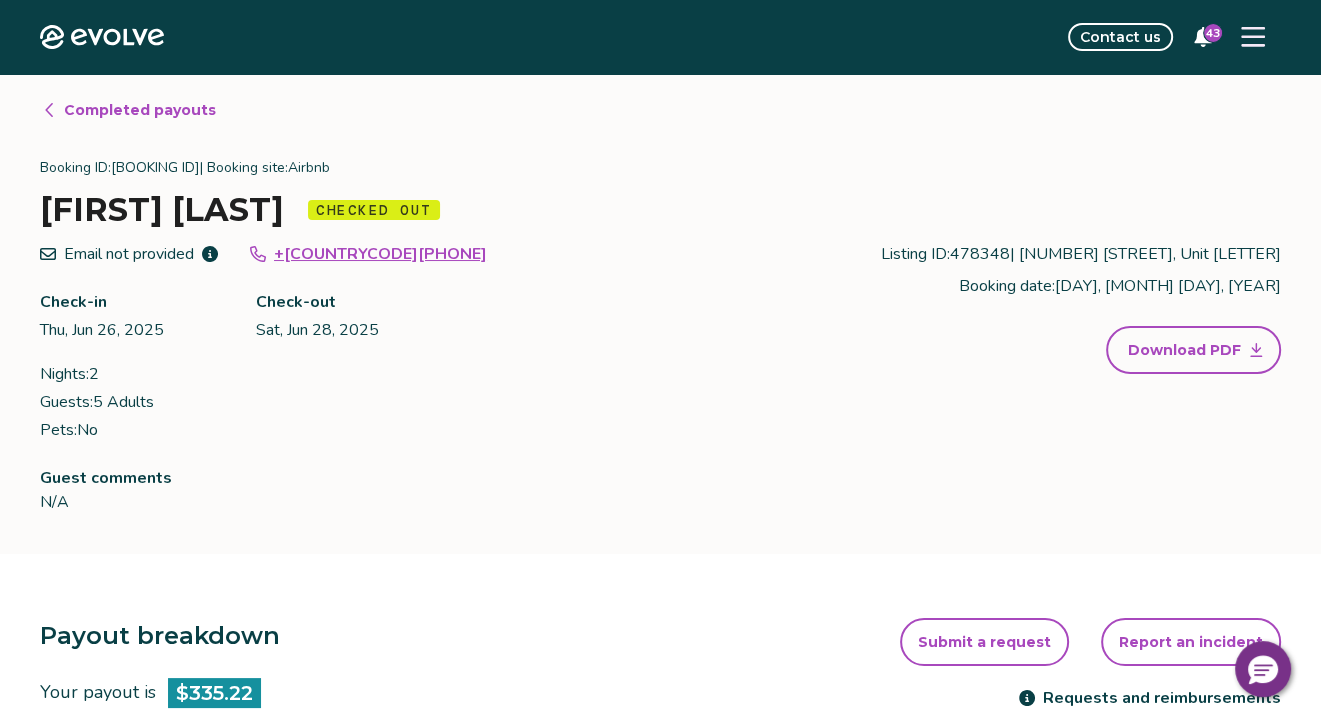 click on "Completed payouts" at bounding box center (140, 110) 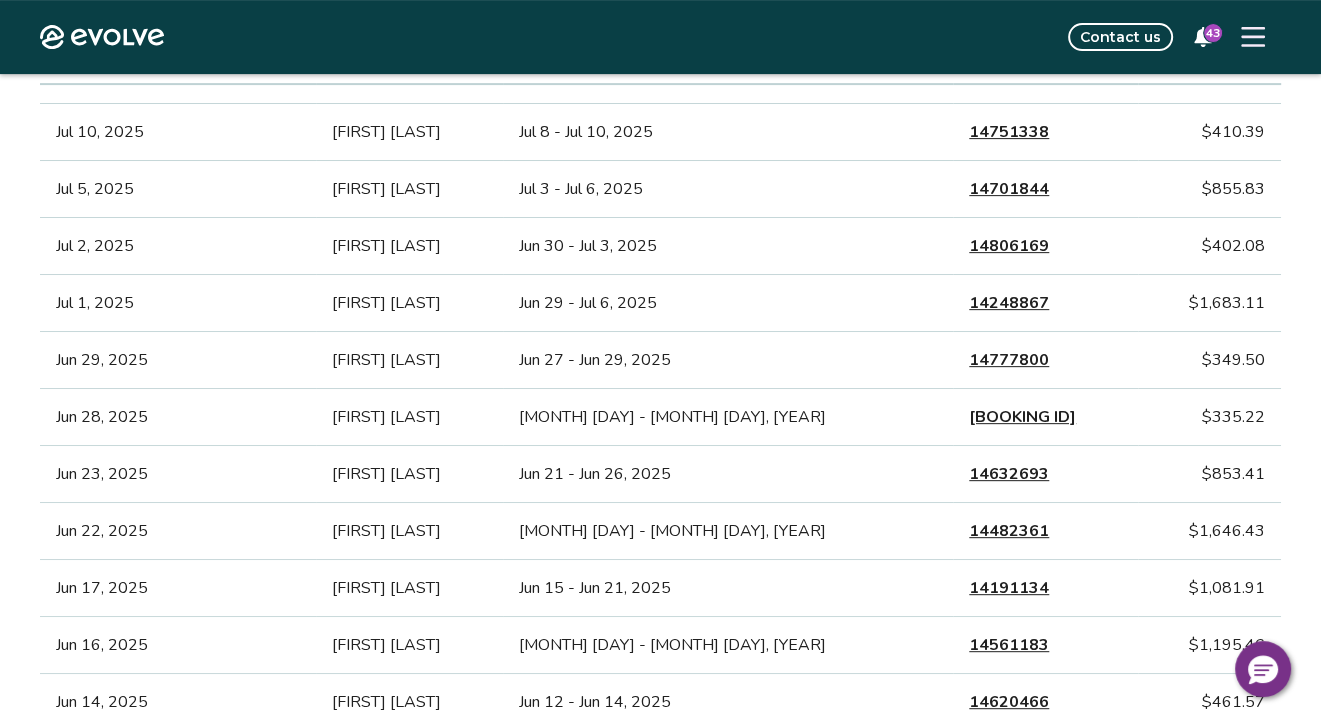 scroll, scrollTop: 600, scrollLeft: 0, axis: vertical 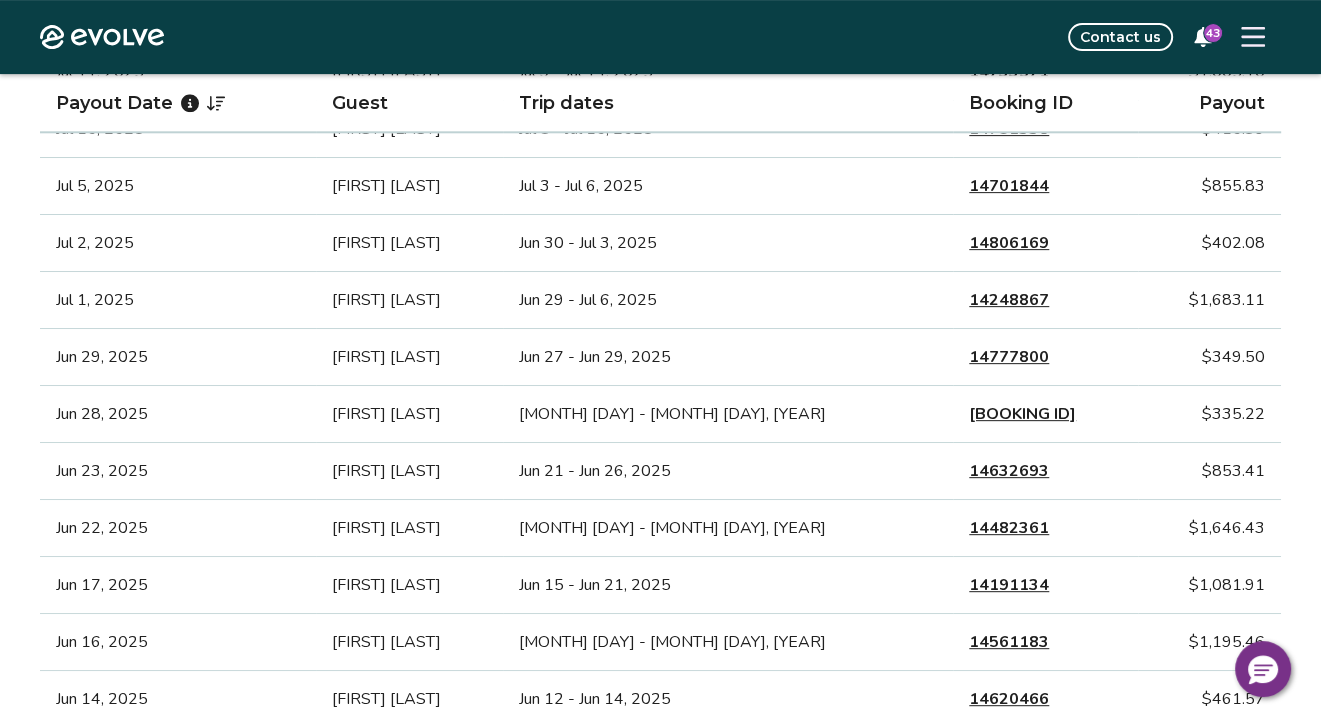 click on "14632693" at bounding box center [1009, 471] 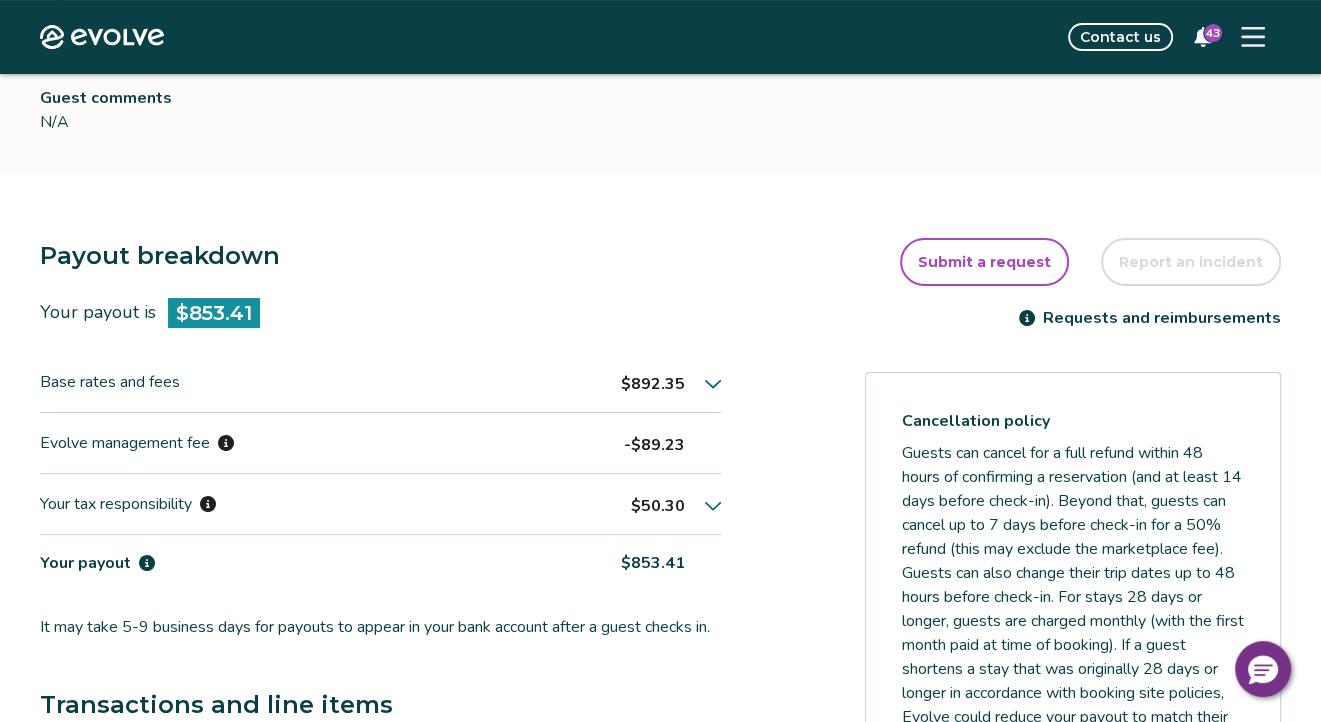 scroll, scrollTop: 400, scrollLeft: 0, axis: vertical 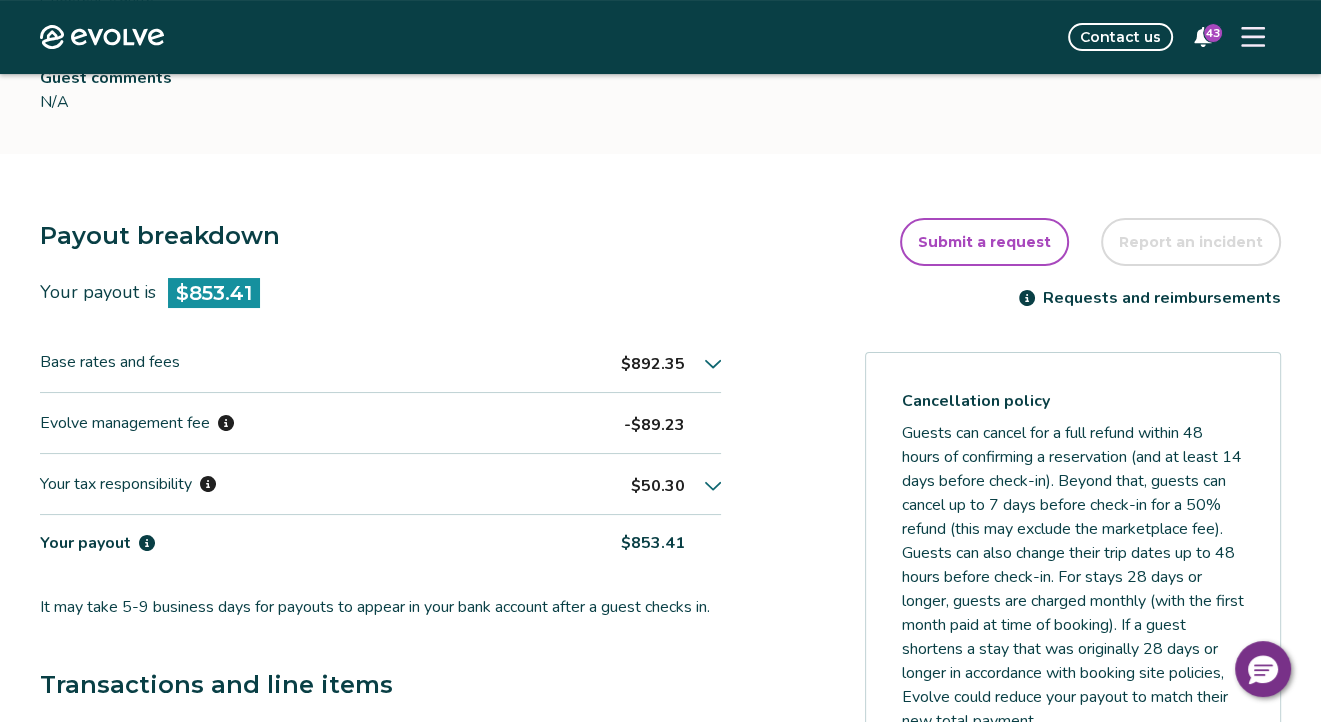 click 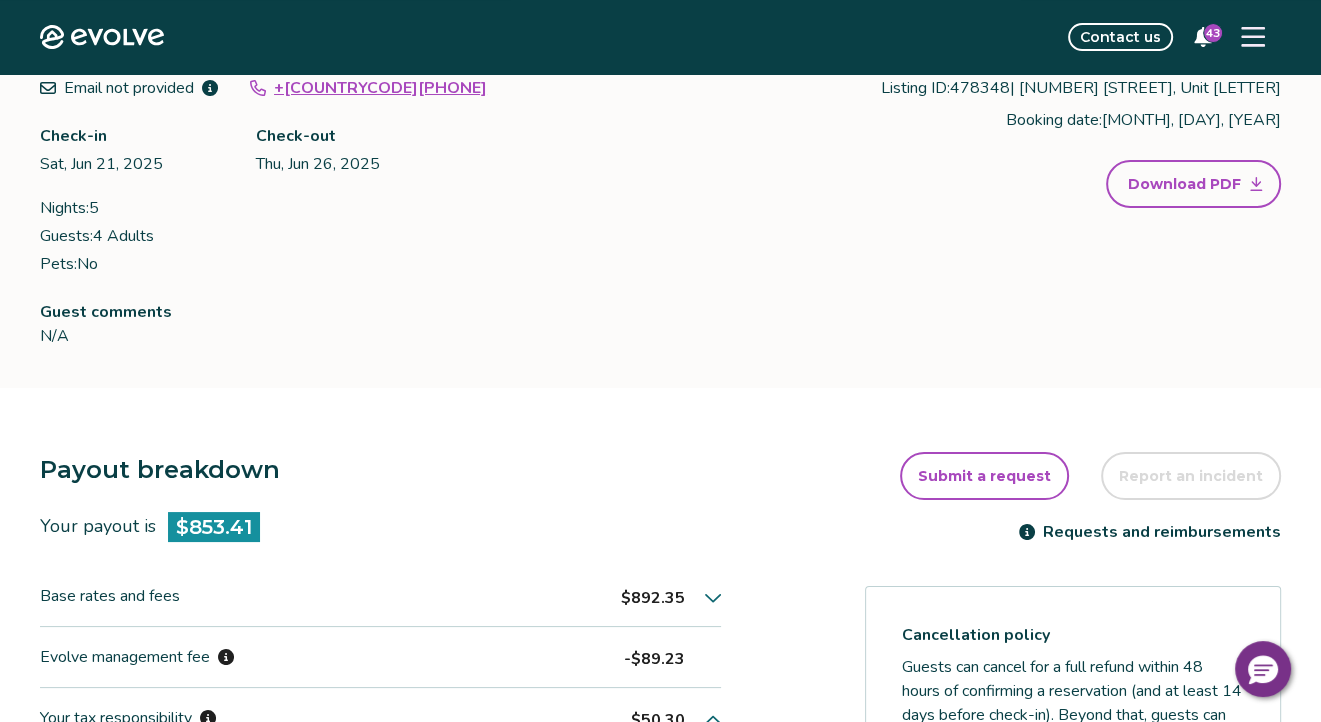 scroll, scrollTop: 0, scrollLeft: 0, axis: both 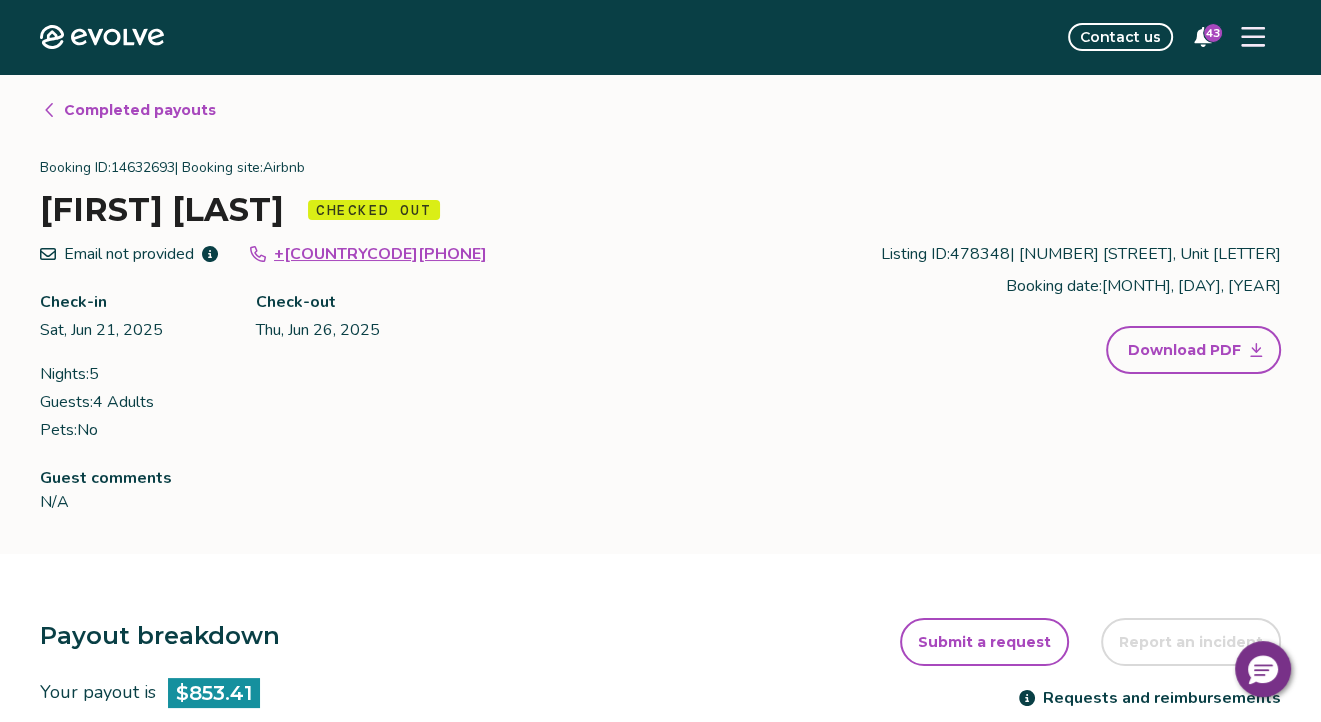 click on "Completed payouts" at bounding box center [140, 110] 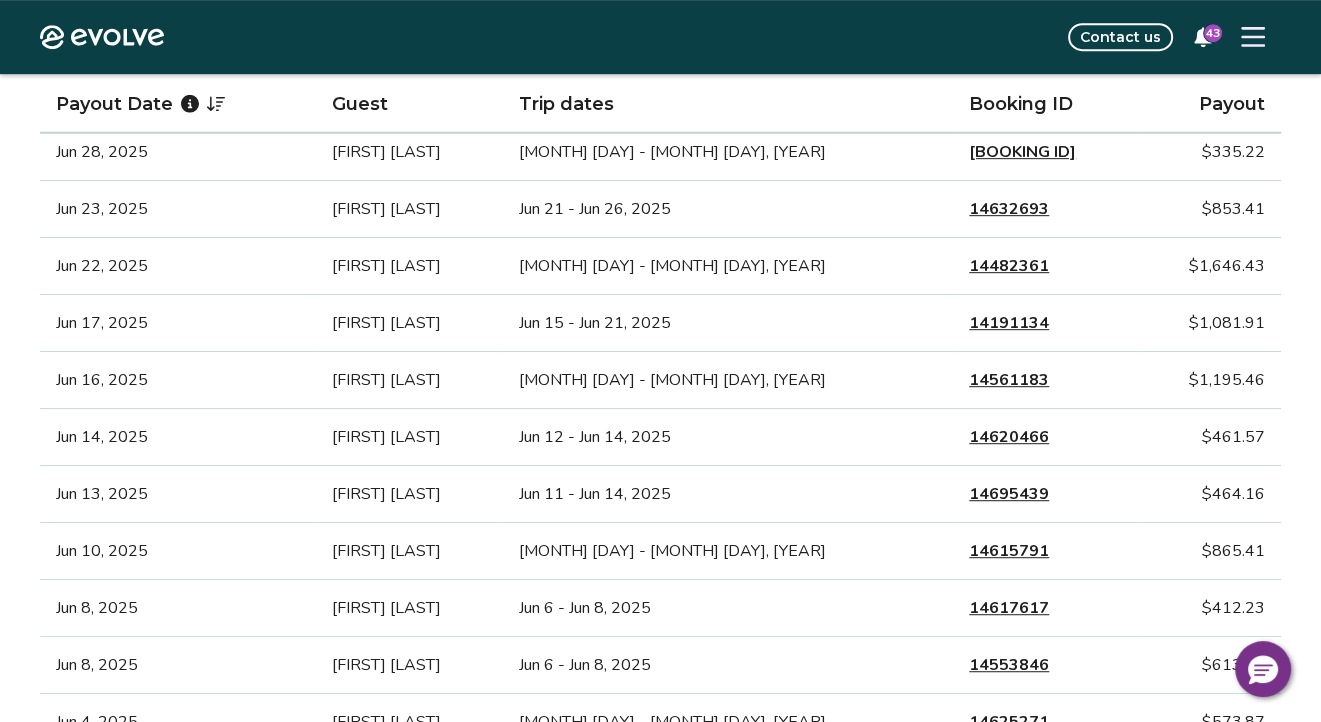 scroll, scrollTop: 900, scrollLeft: 0, axis: vertical 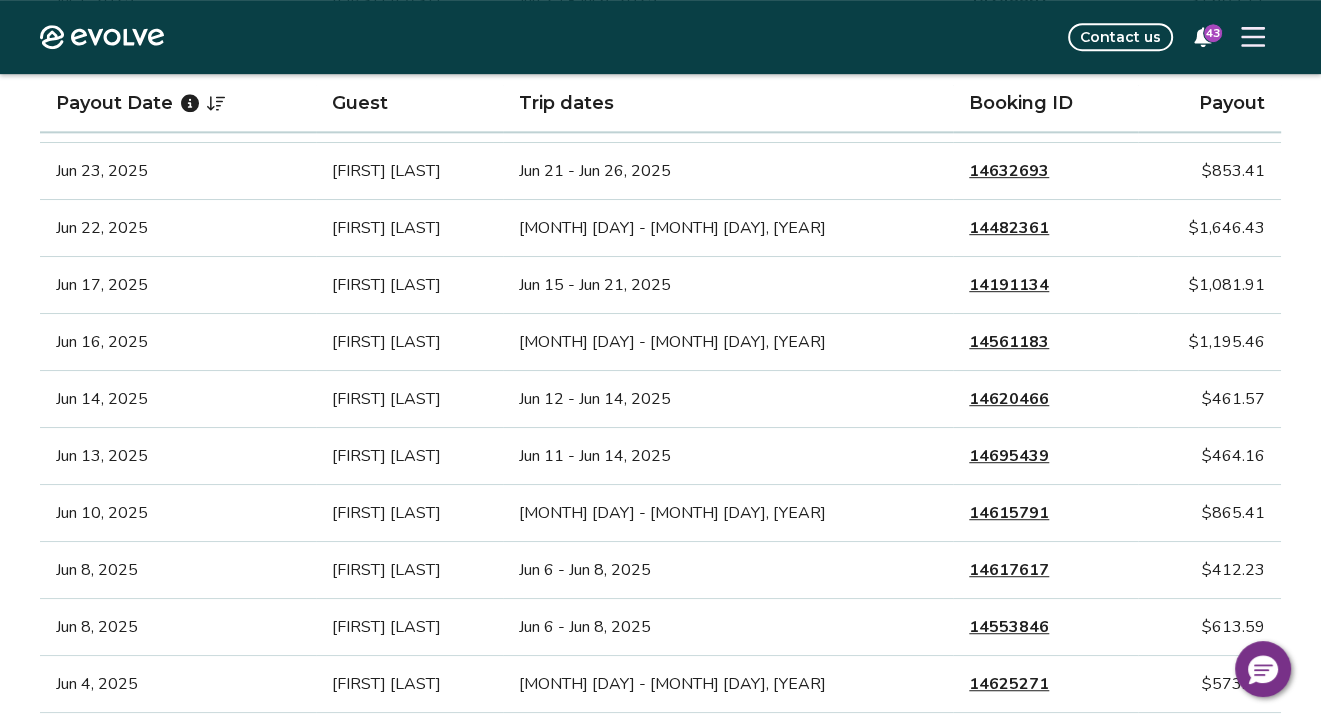 click on "14482361" at bounding box center [1009, 228] 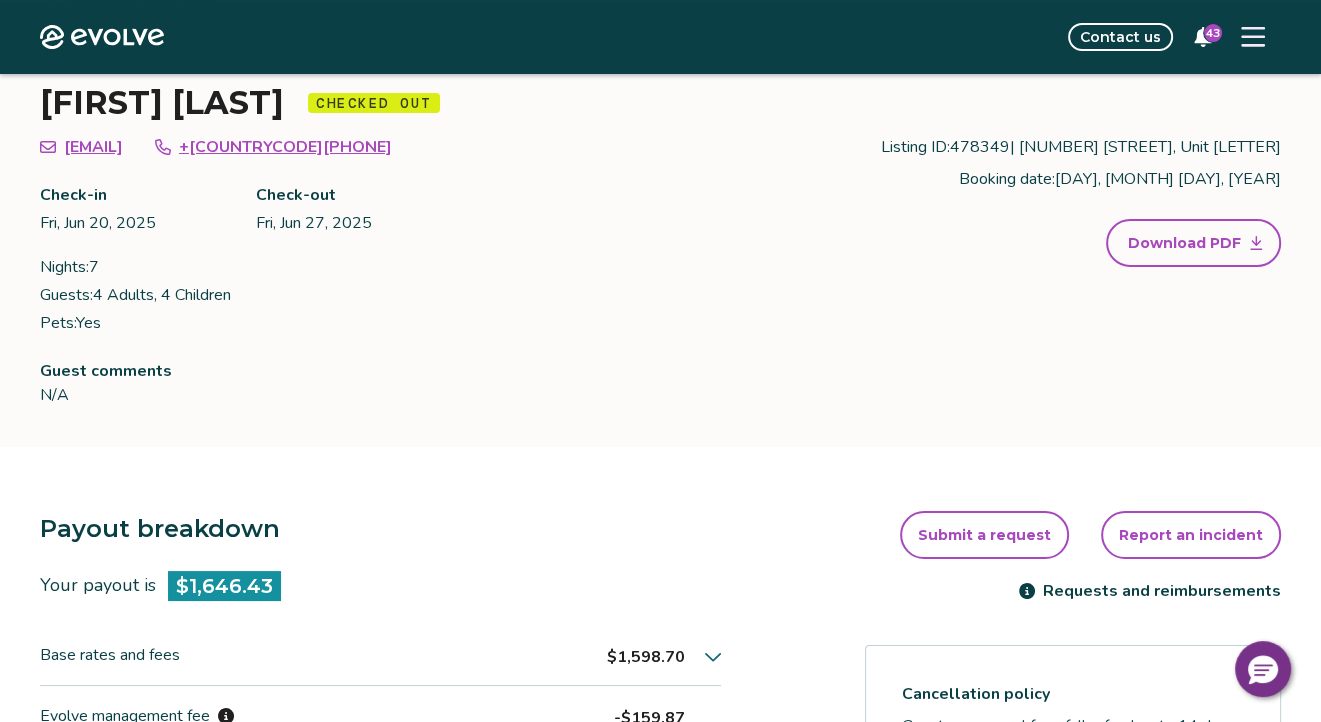 scroll, scrollTop: 300, scrollLeft: 0, axis: vertical 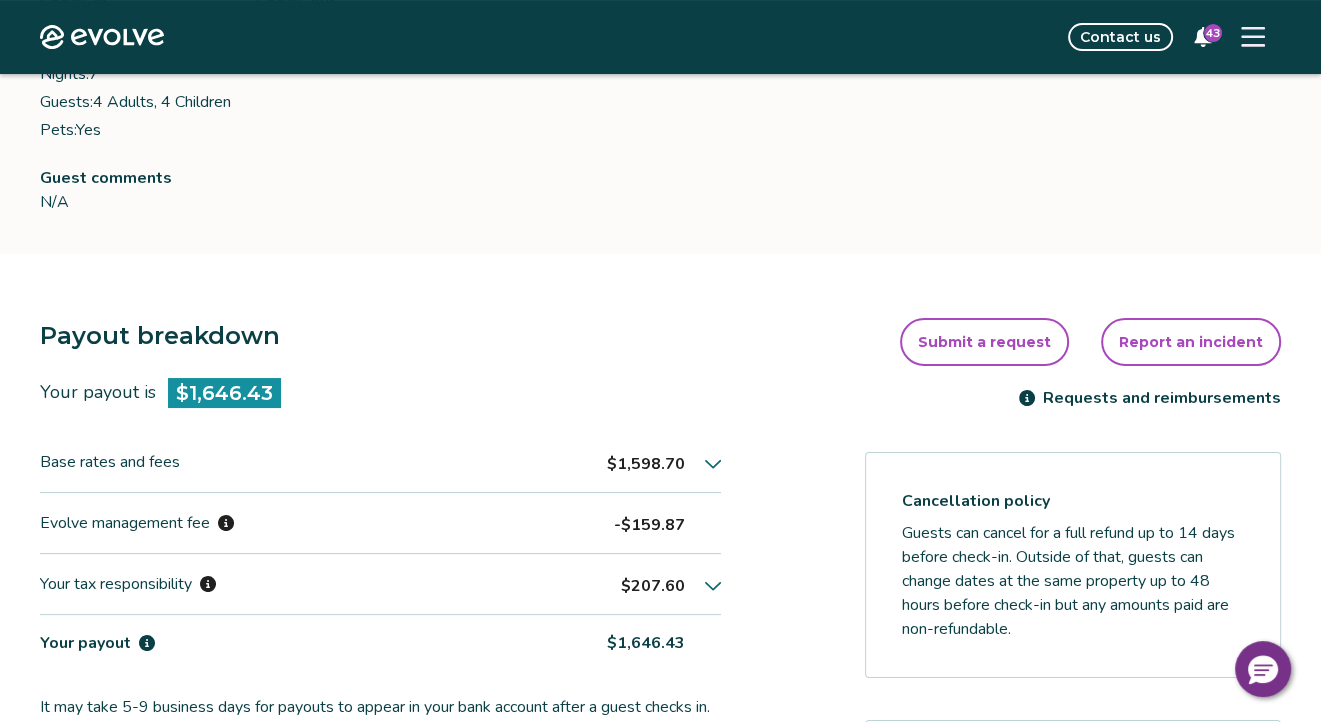click 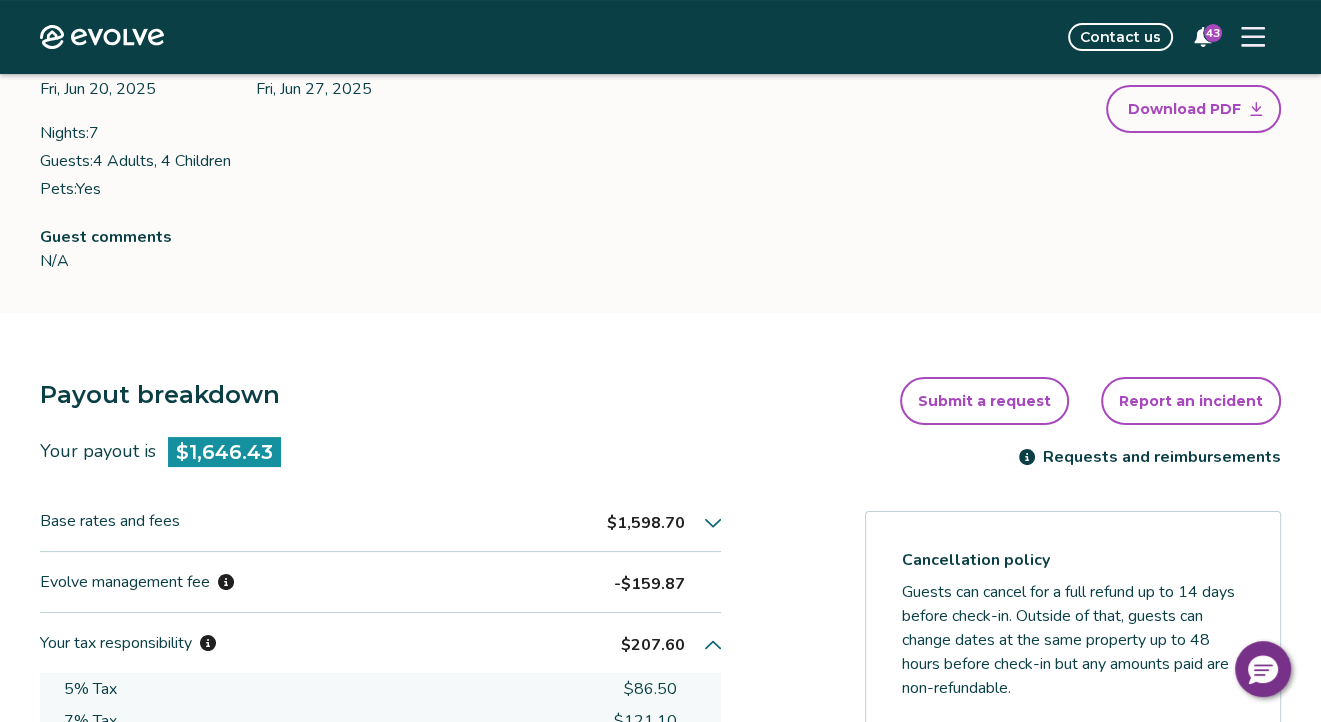 scroll, scrollTop: 0, scrollLeft: 0, axis: both 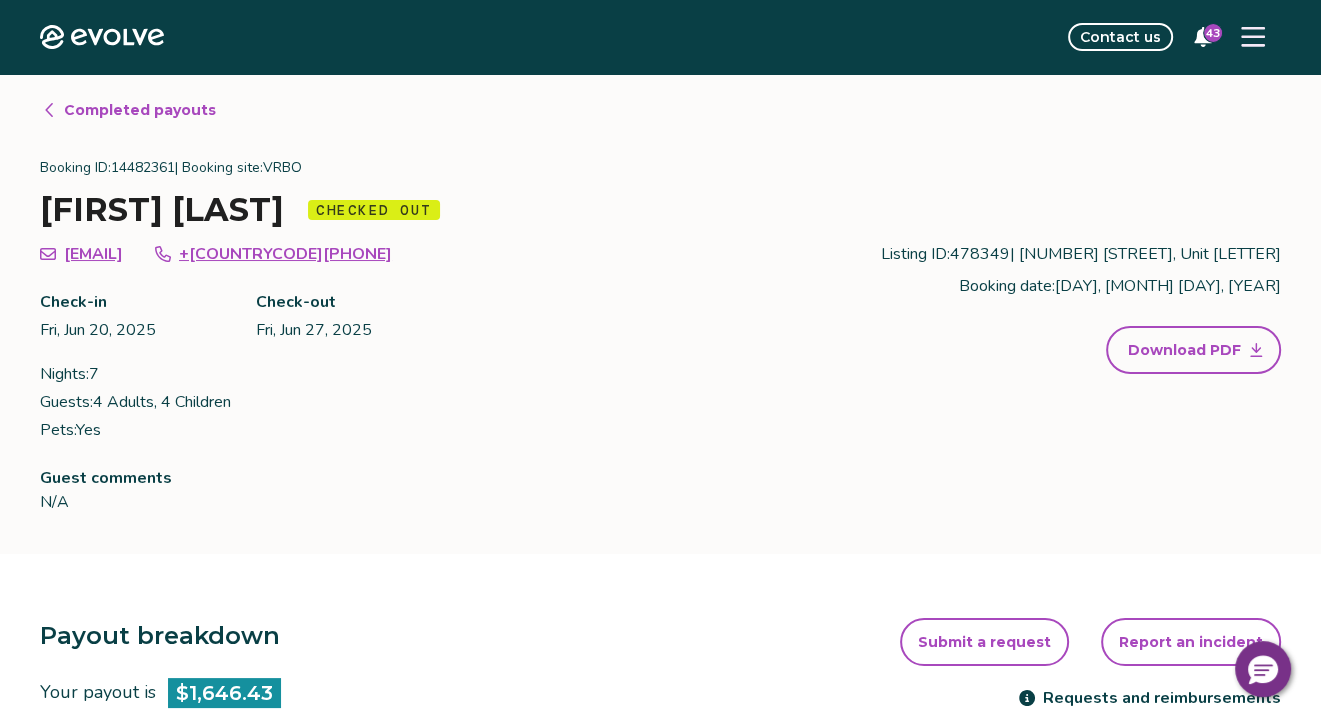 click on "Completed payouts" at bounding box center [140, 110] 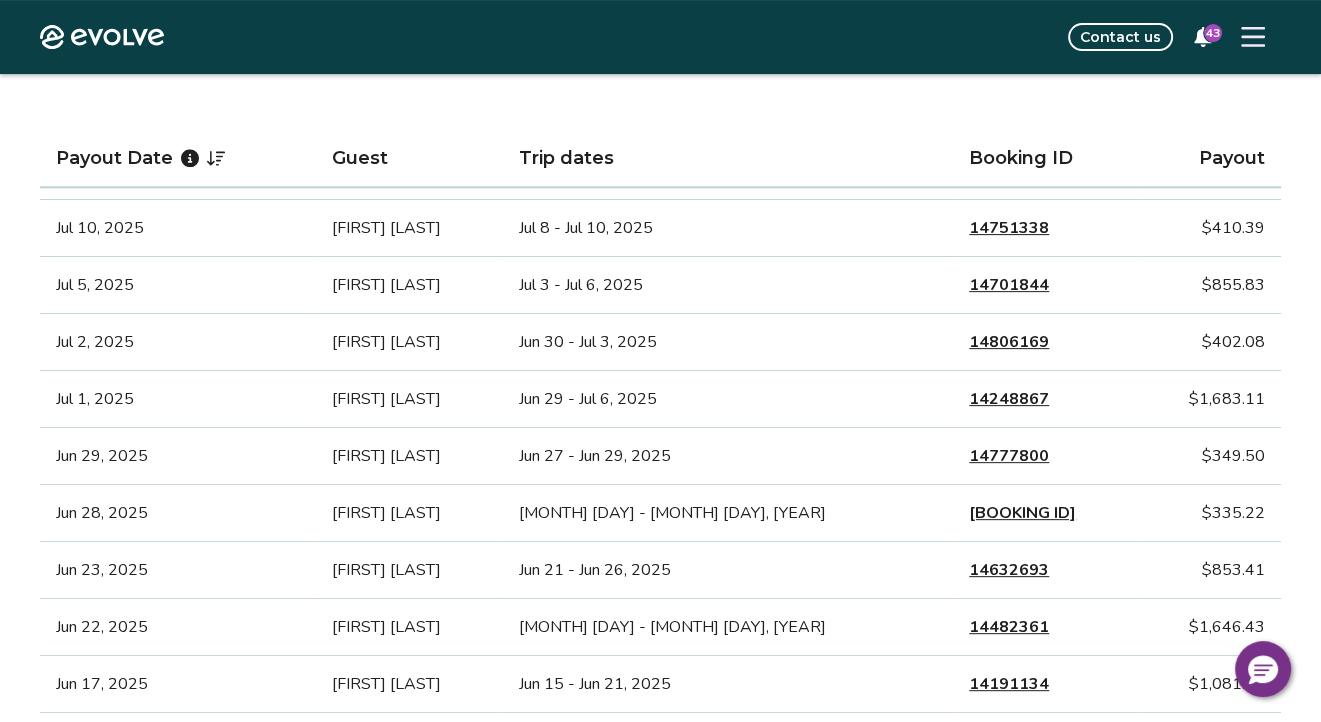 scroll, scrollTop: 600, scrollLeft: 0, axis: vertical 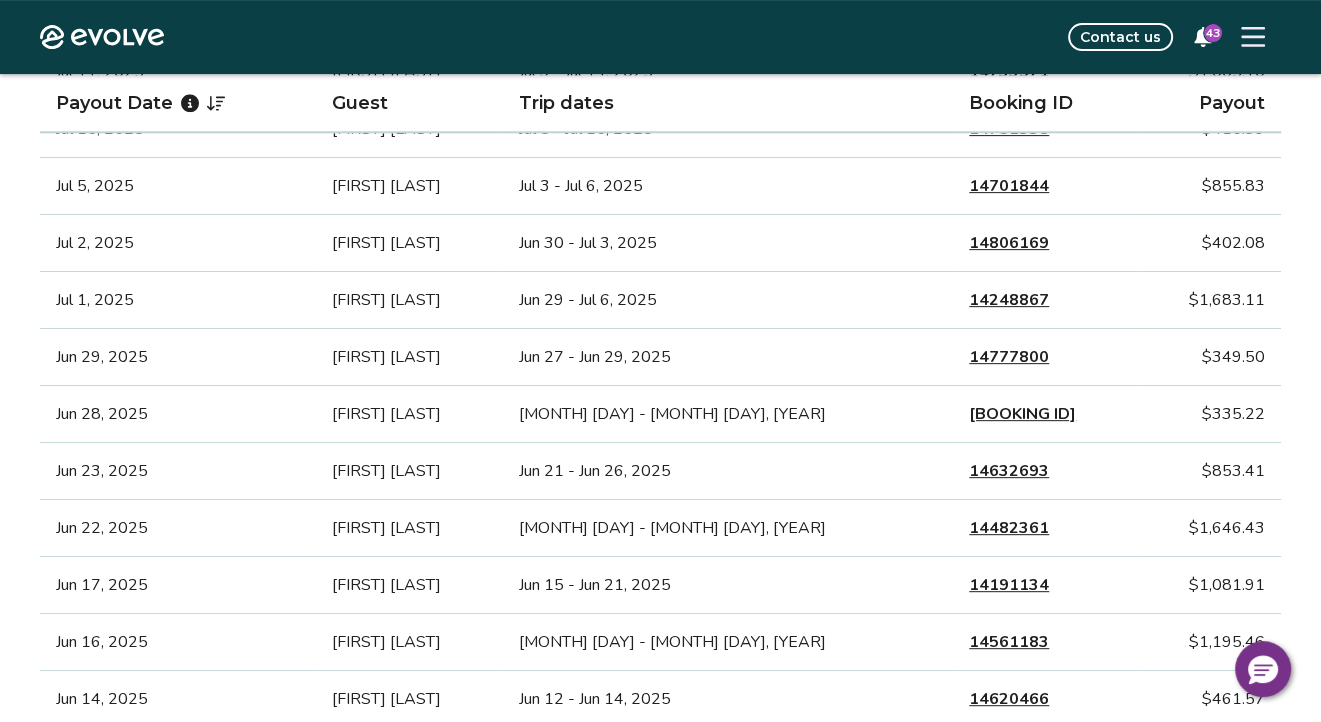 click on "14191134" at bounding box center (1009, 585) 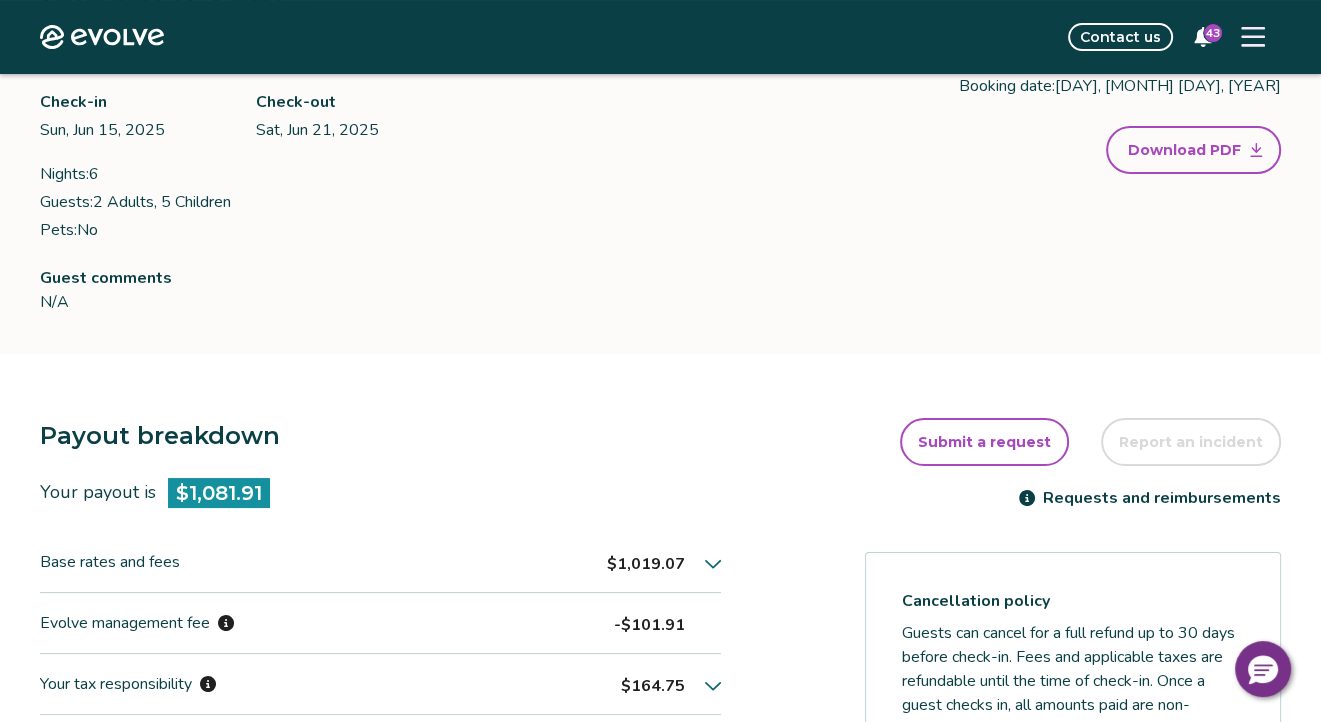 scroll, scrollTop: 300, scrollLeft: 0, axis: vertical 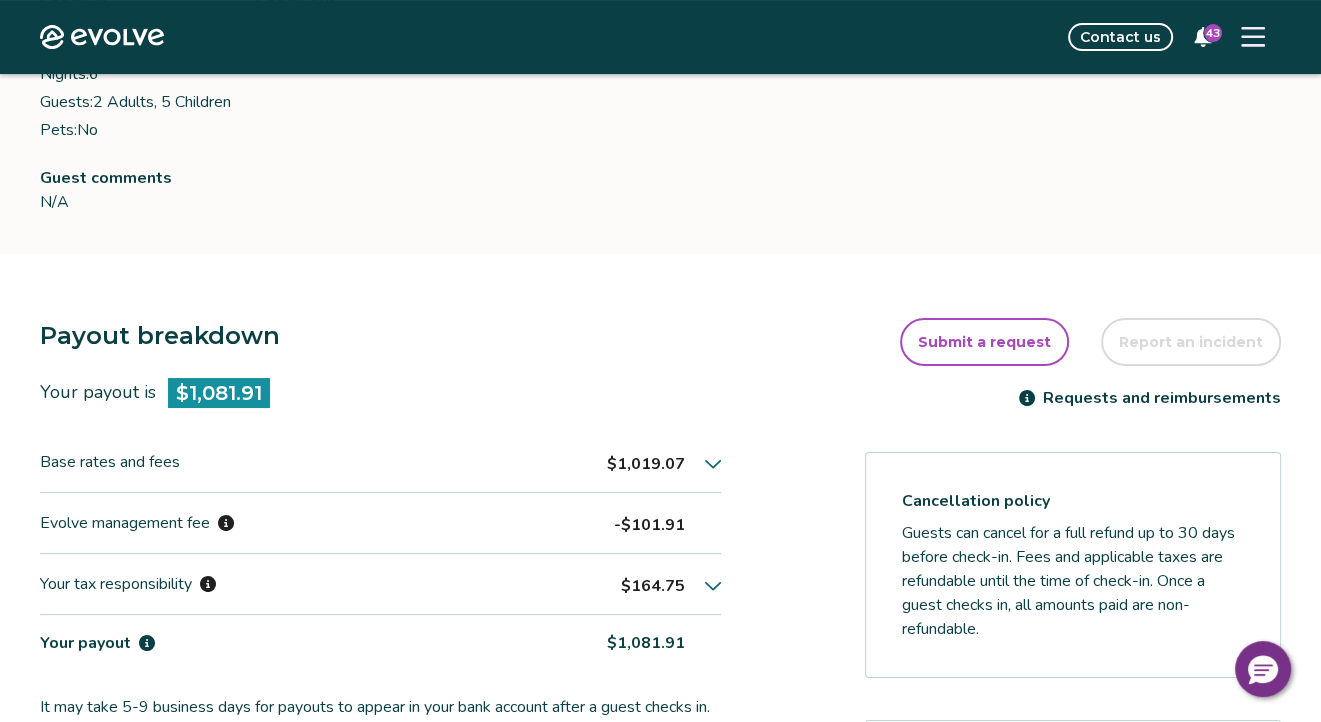click 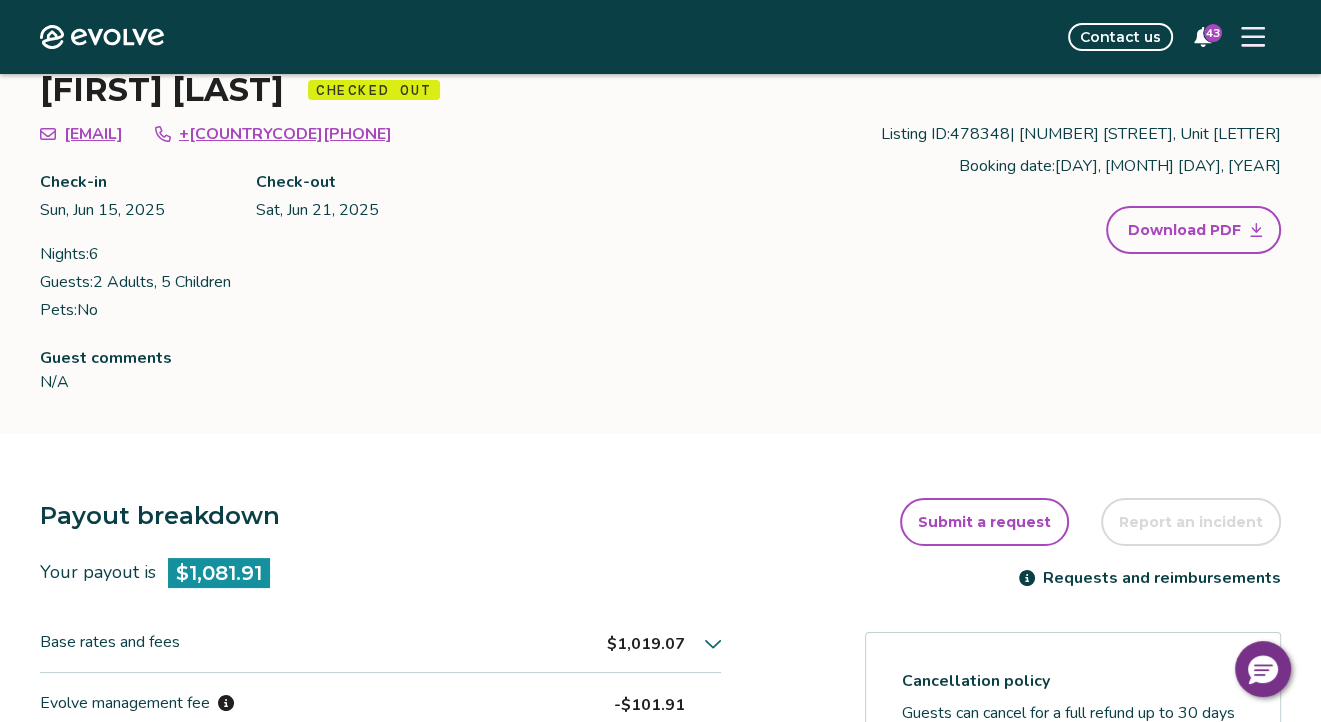 scroll, scrollTop: 0, scrollLeft: 0, axis: both 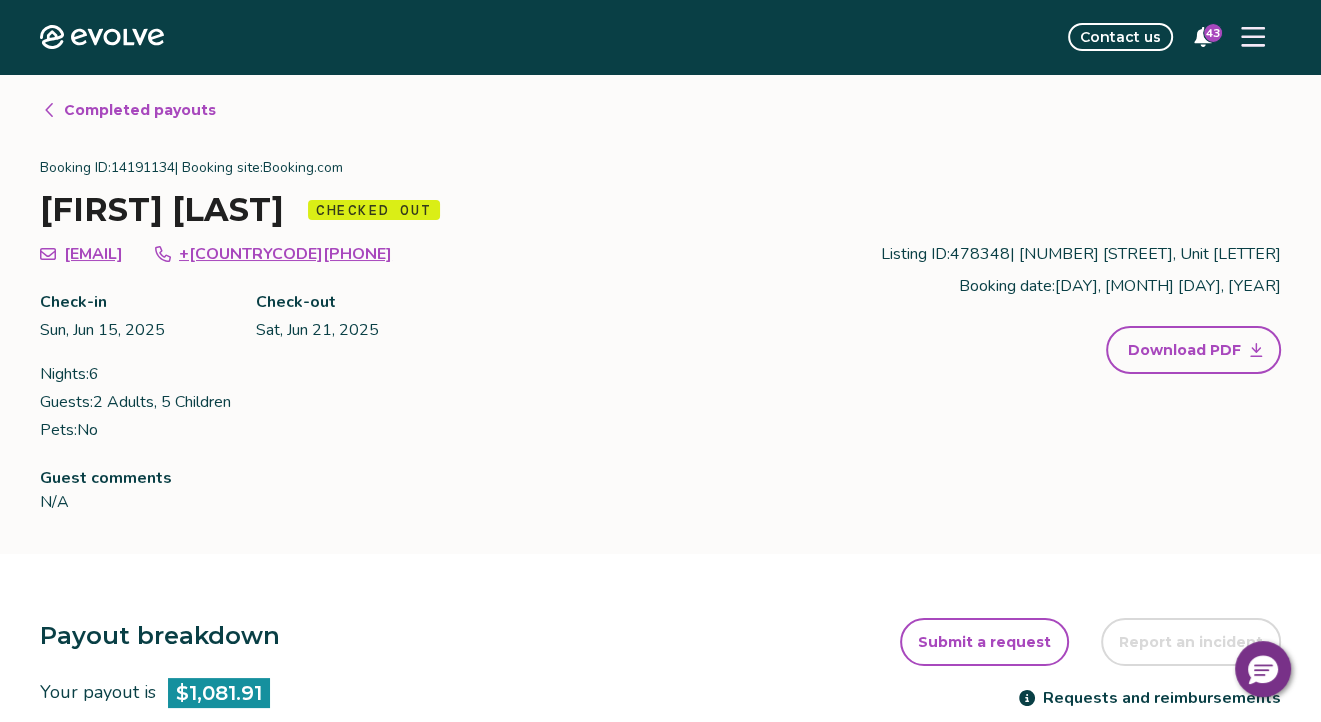 click on "Completed payouts" at bounding box center (140, 110) 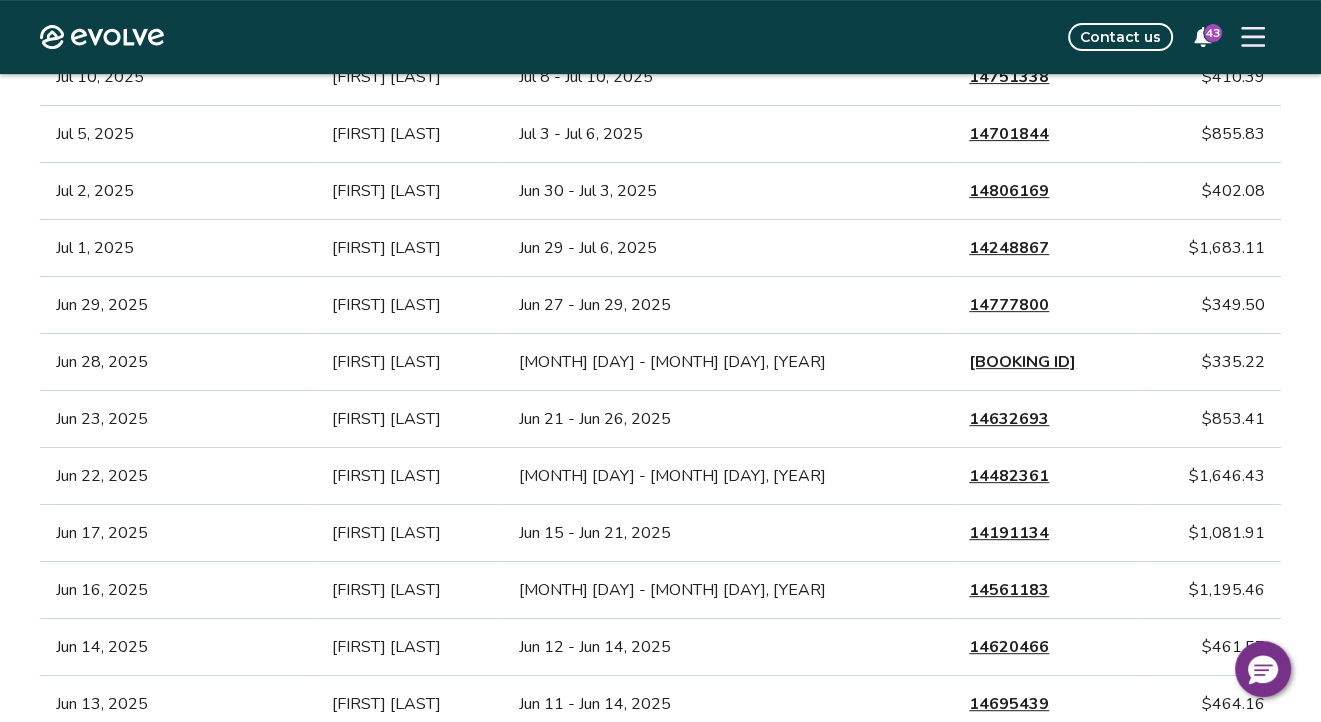 scroll, scrollTop: 700, scrollLeft: 0, axis: vertical 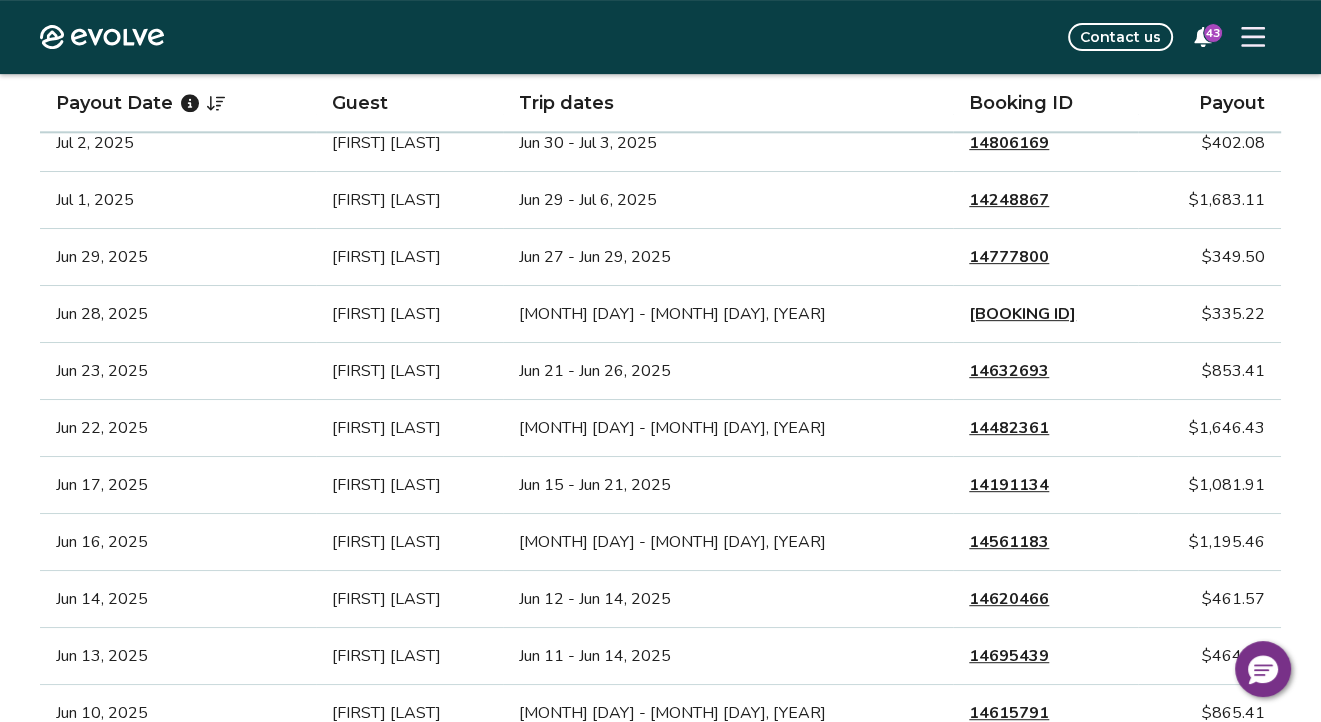 click on "14561183" at bounding box center [1009, 542] 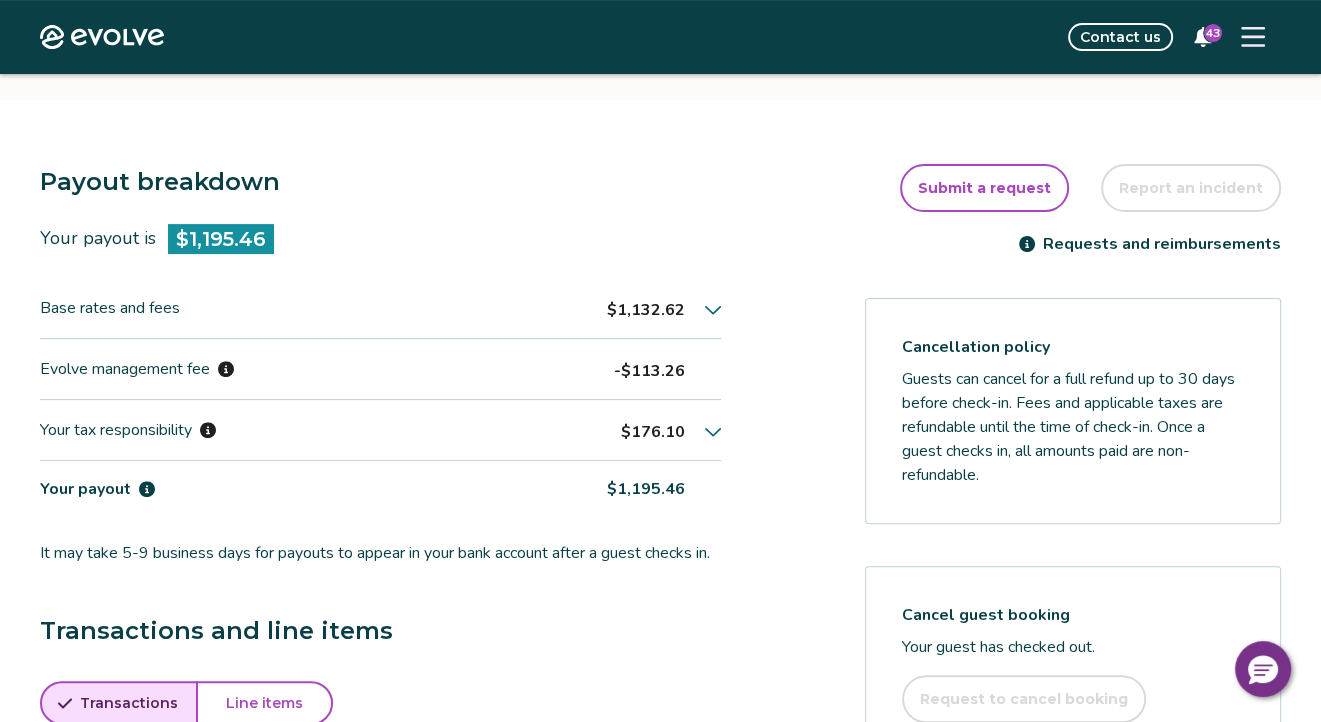 scroll, scrollTop: 500, scrollLeft: 0, axis: vertical 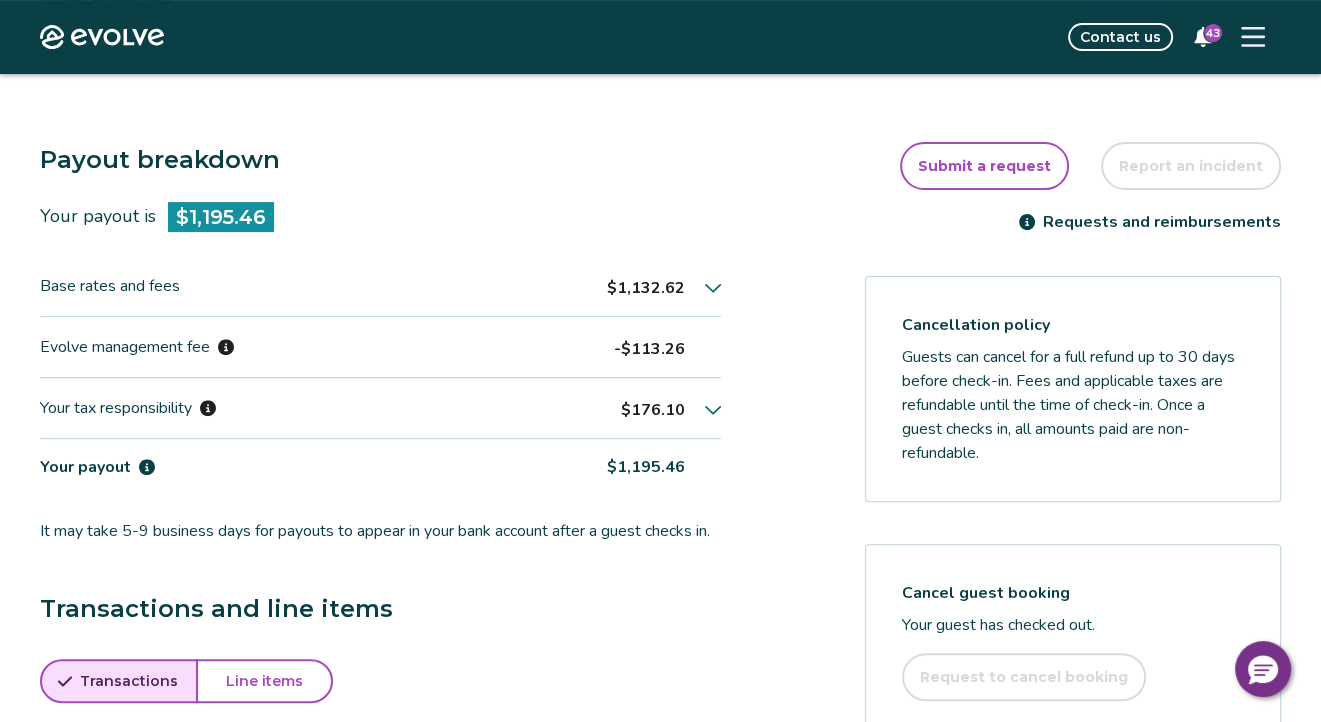 click on "$176.10" at bounding box center (671, 408) 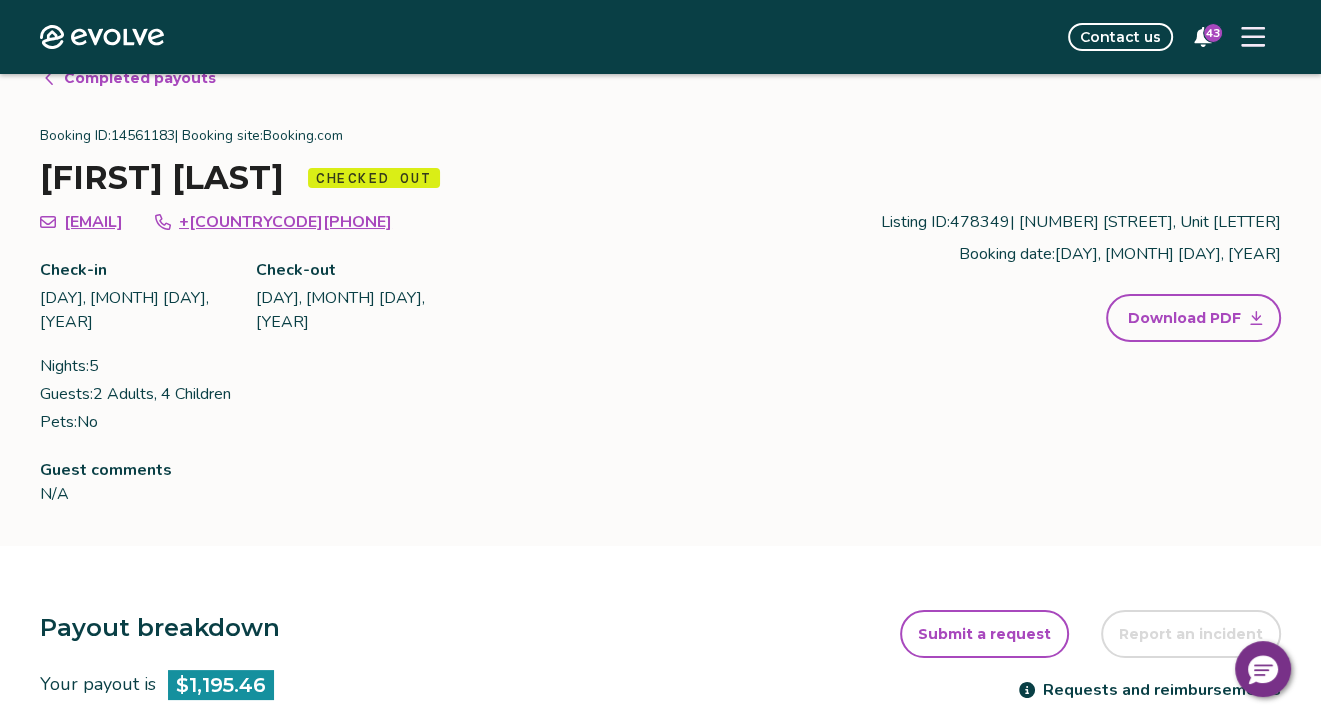 scroll, scrollTop: 0, scrollLeft: 0, axis: both 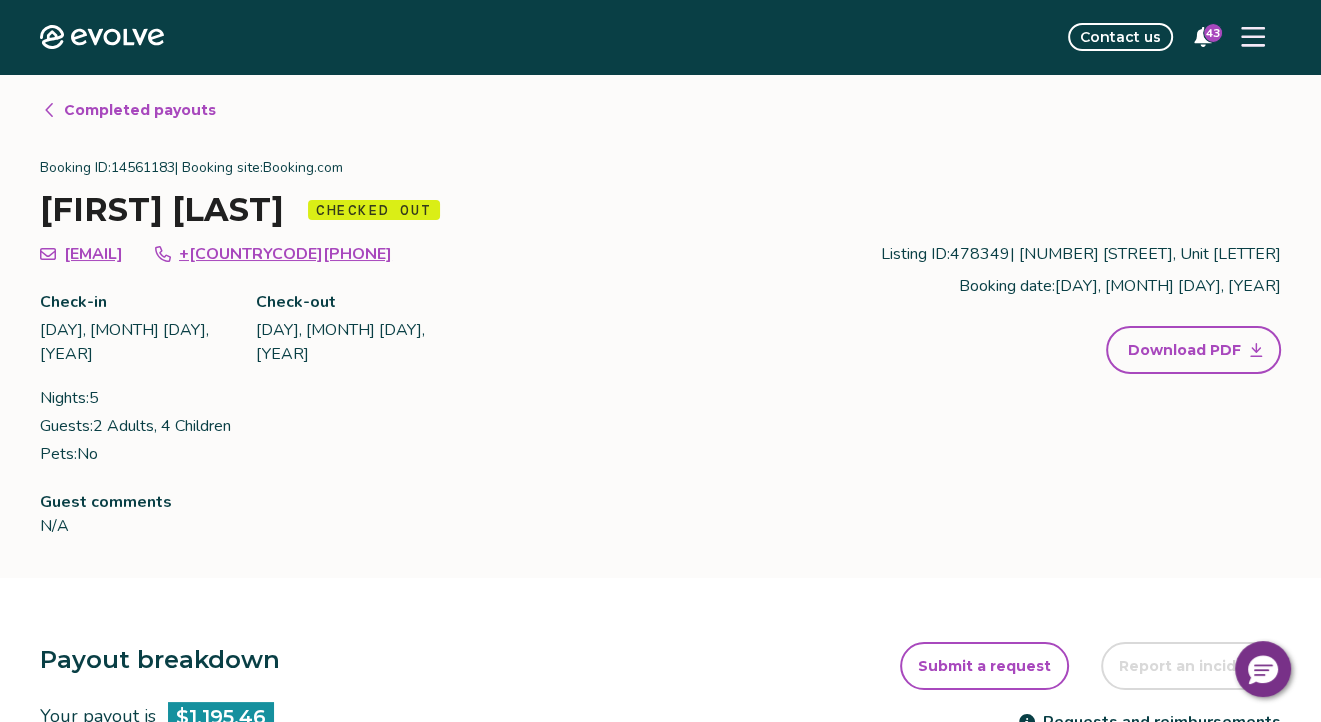 click on "Completed payouts" at bounding box center (140, 110) 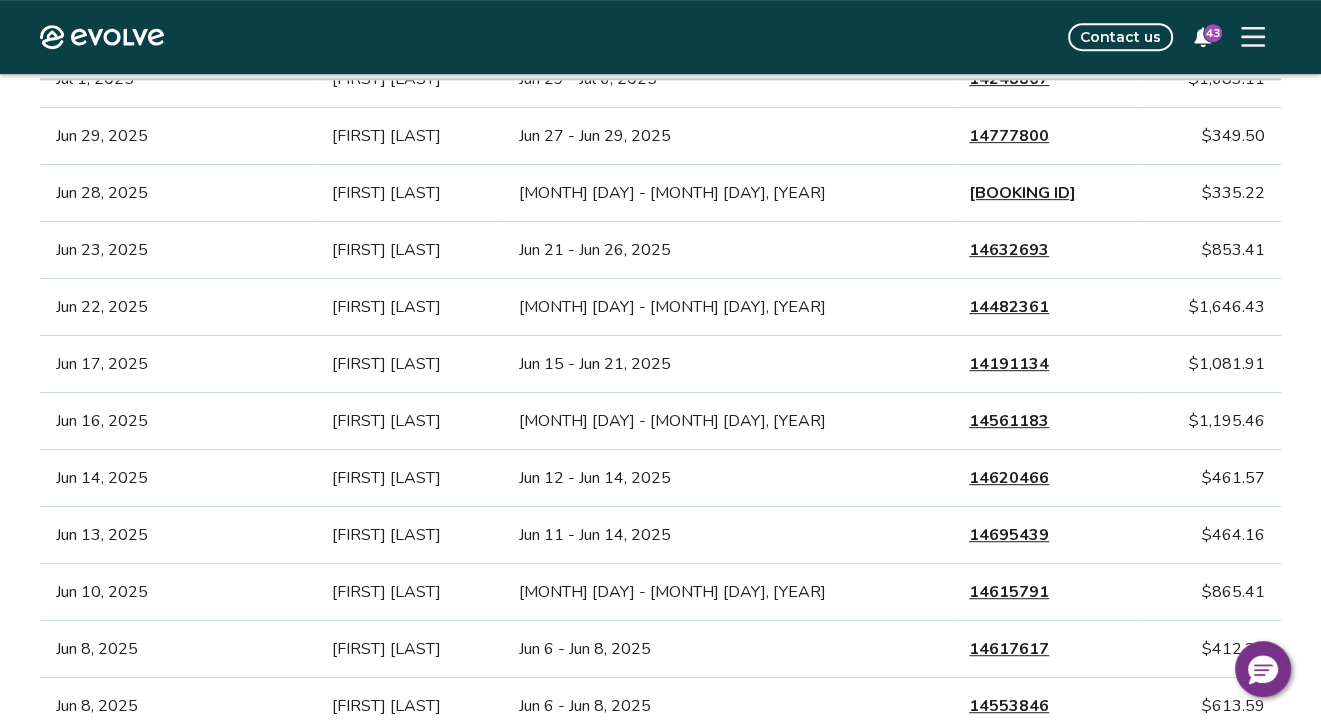scroll, scrollTop: 900, scrollLeft: 0, axis: vertical 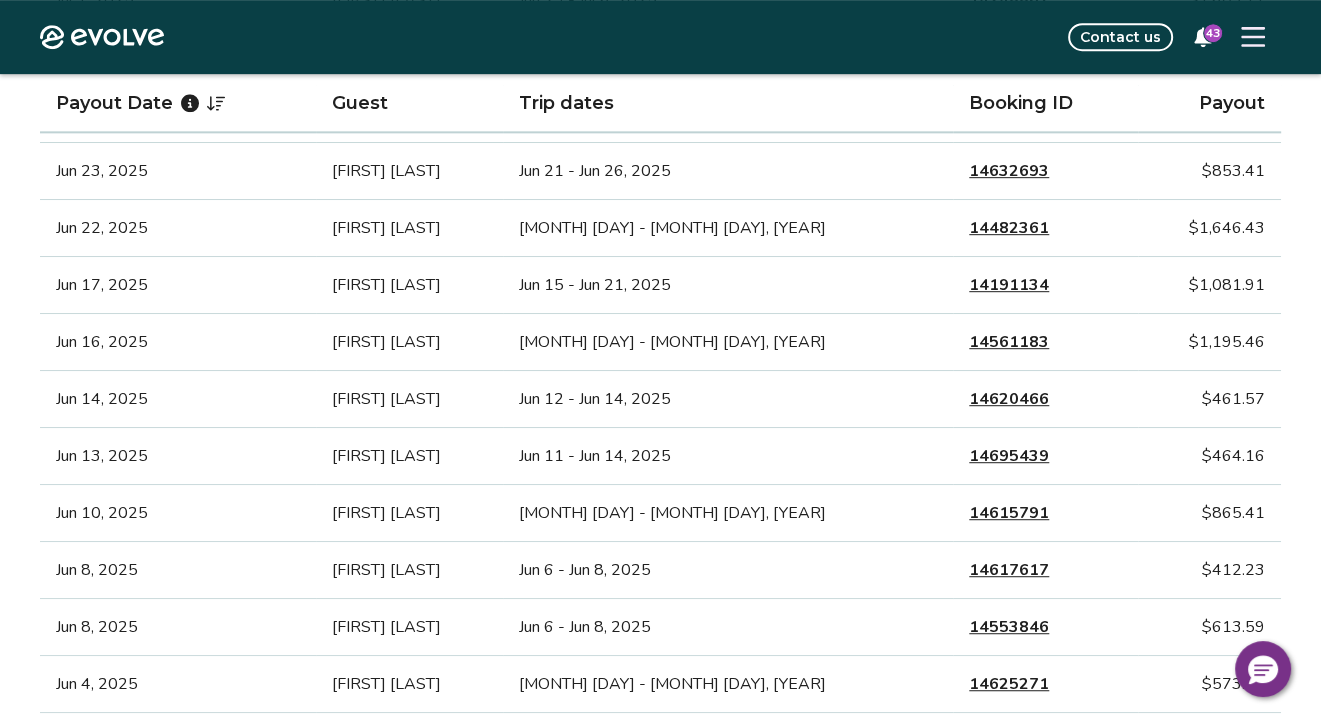 click on "14620466" at bounding box center [1009, 399] 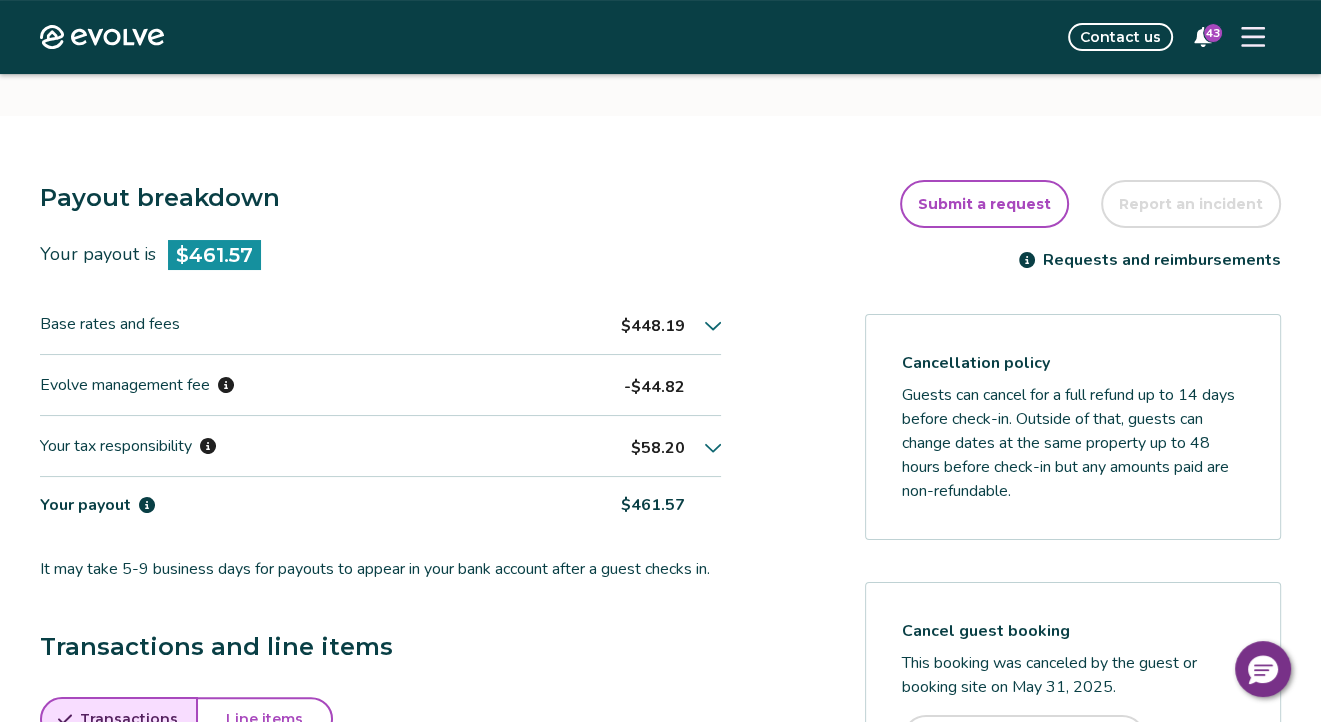 scroll, scrollTop: 500, scrollLeft: 0, axis: vertical 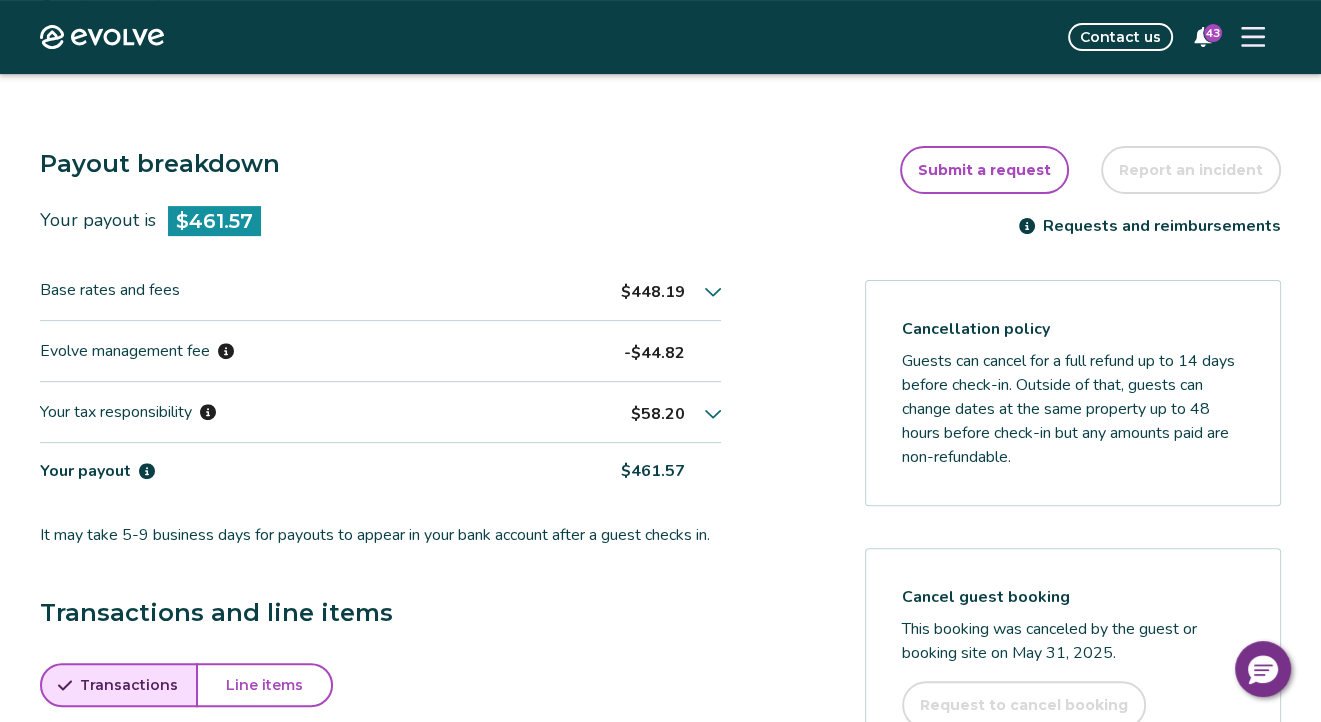 click 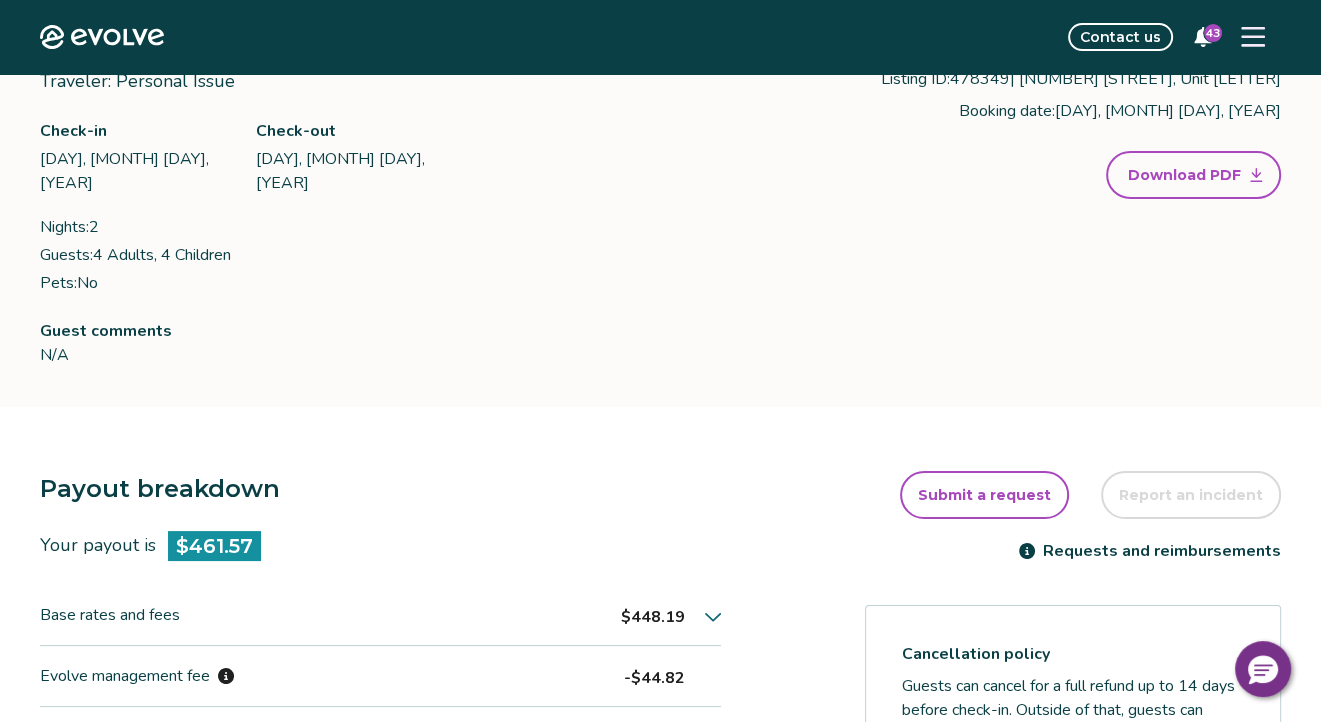 scroll, scrollTop: 0, scrollLeft: 0, axis: both 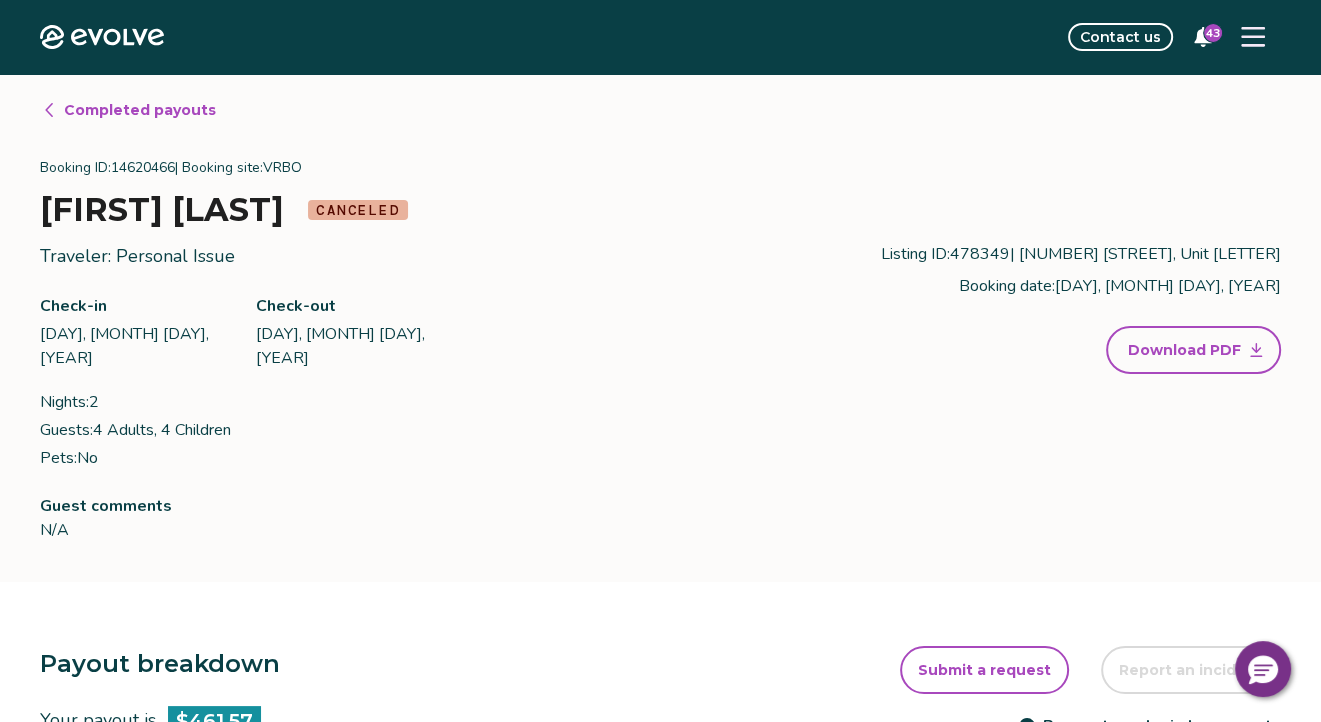 click on "Completed payouts" at bounding box center (140, 110) 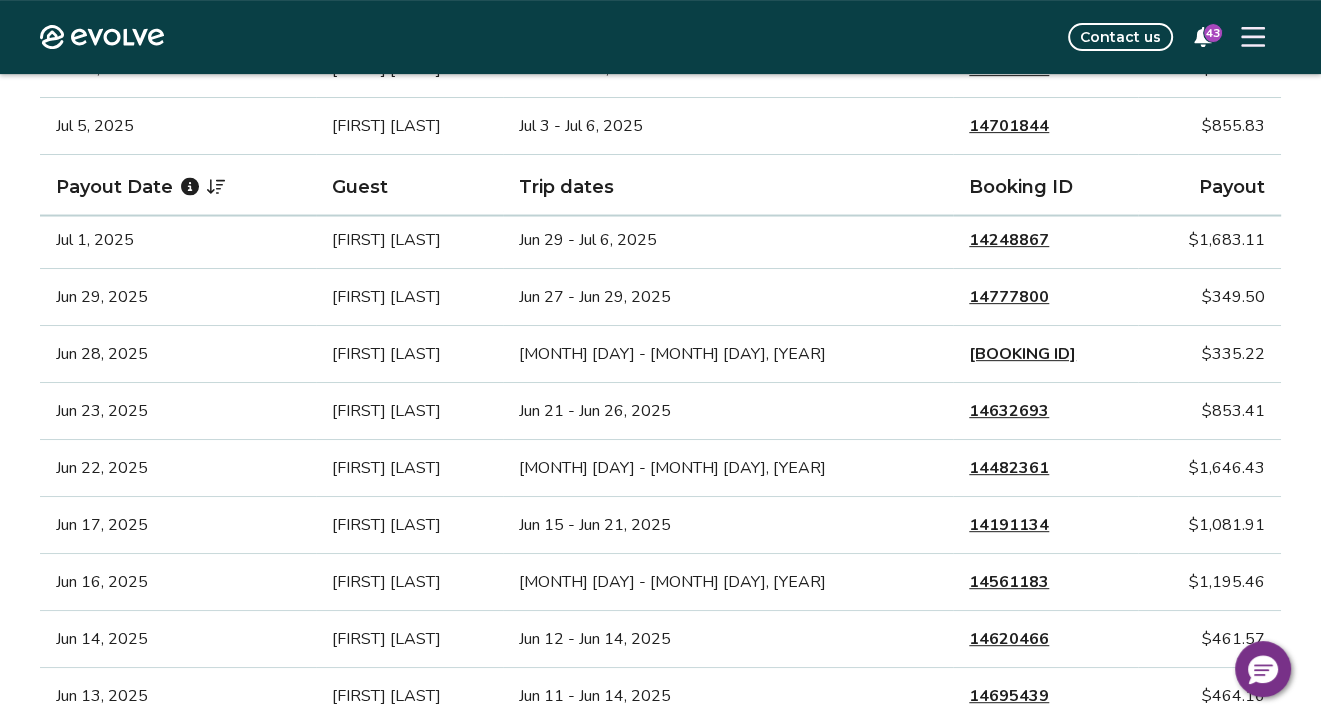 scroll, scrollTop: 800, scrollLeft: 0, axis: vertical 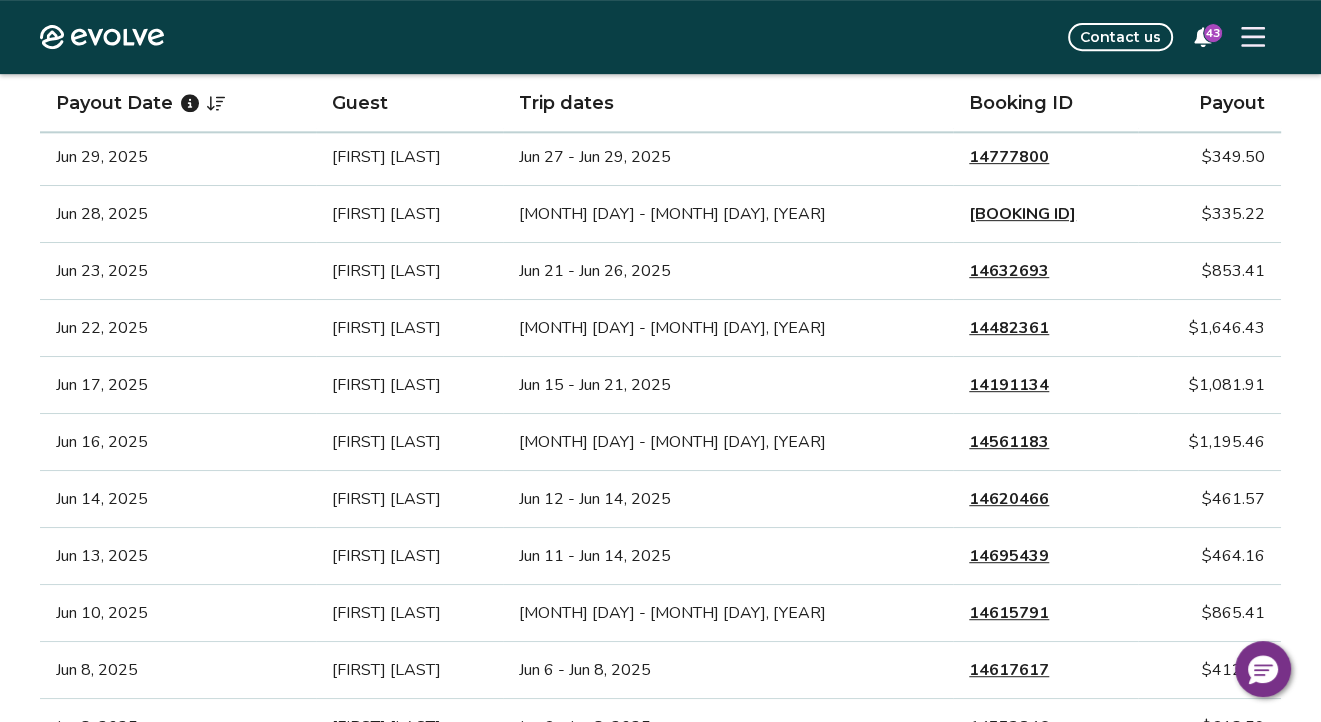 click on "14695439" at bounding box center [1009, 556] 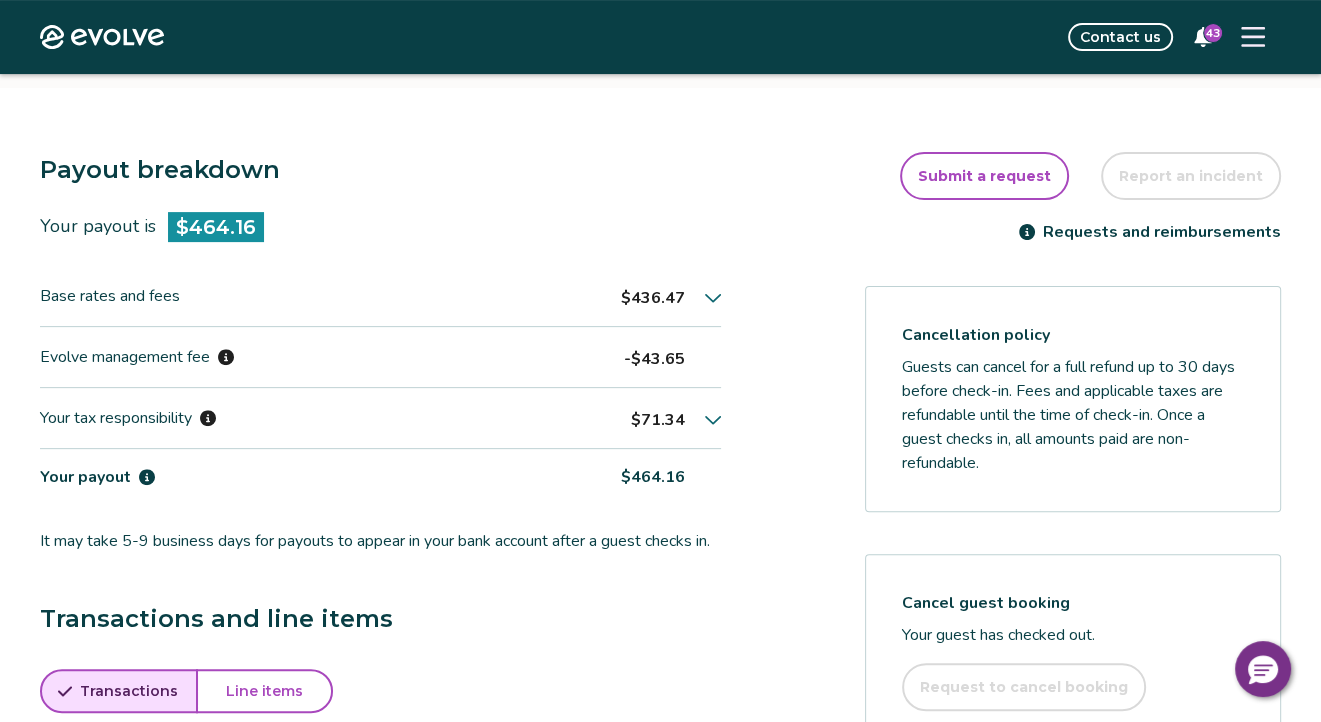 scroll, scrollTop: 500, scrollLeft: 0, axis: vertical 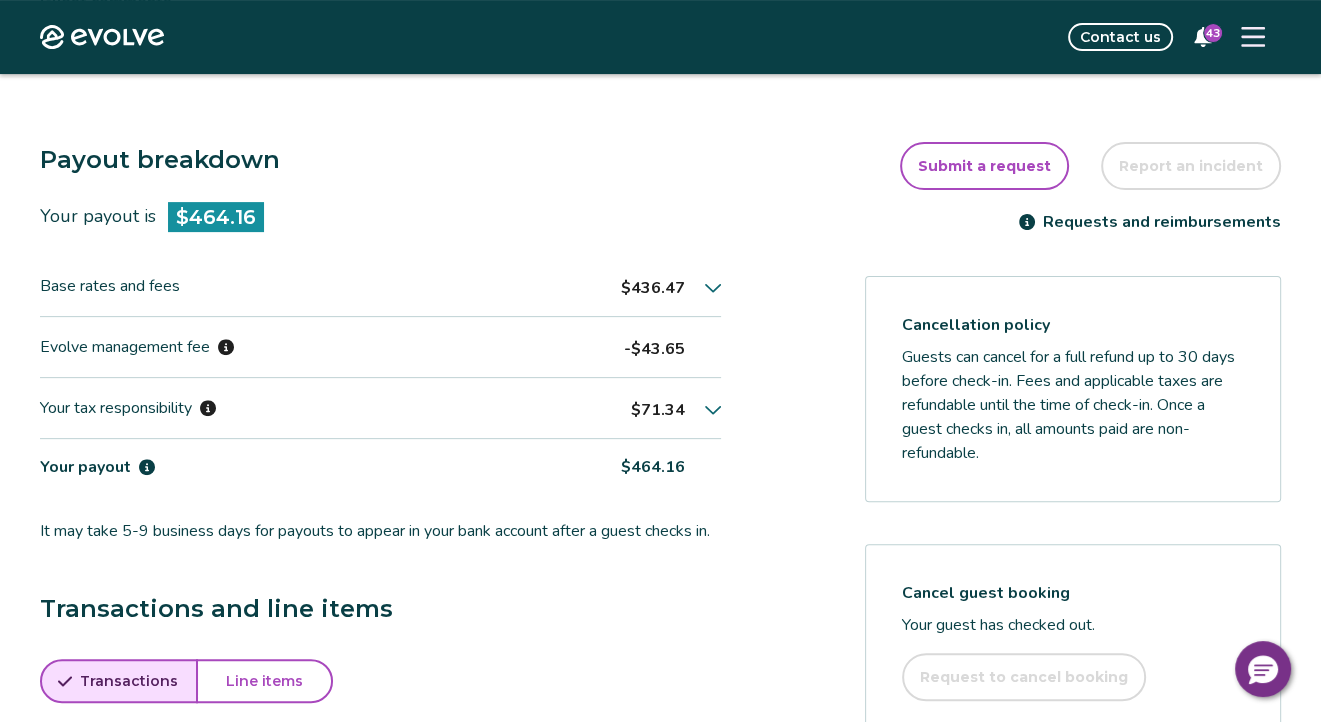 click 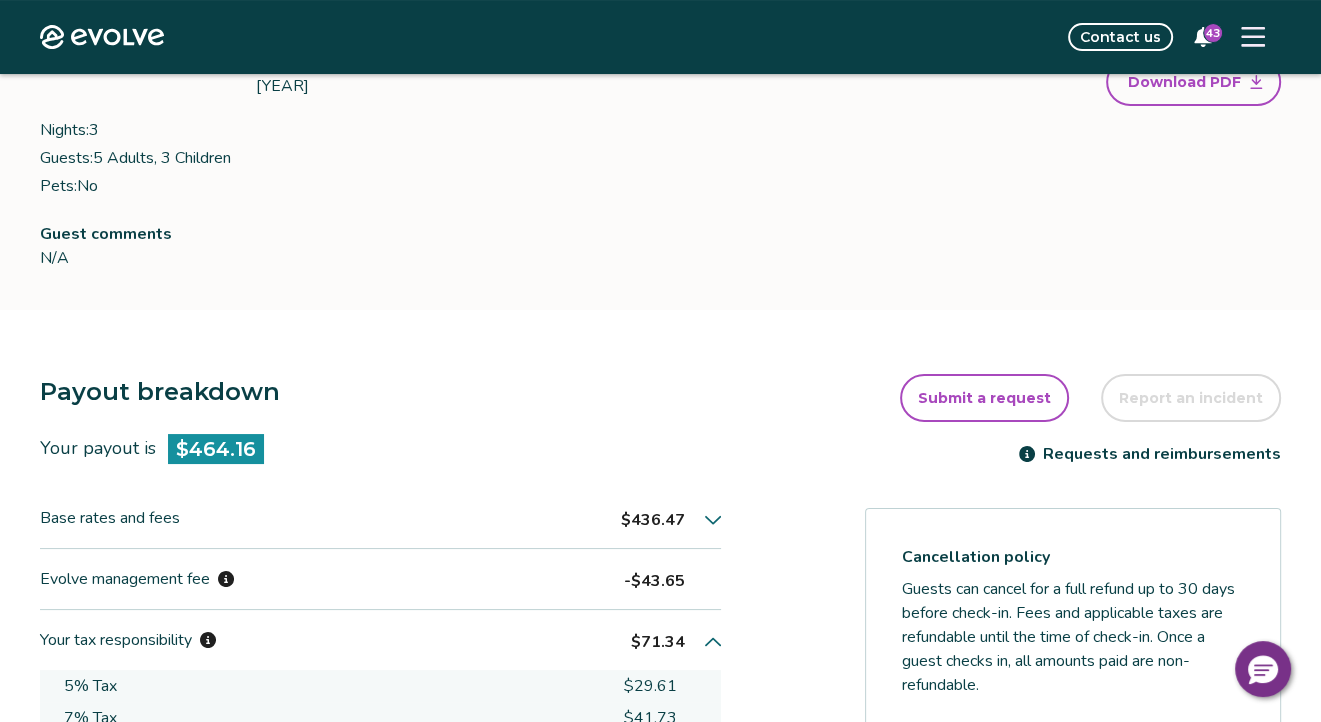 scroll, scrollTop: 0, scrollLeft: 0, axis: both 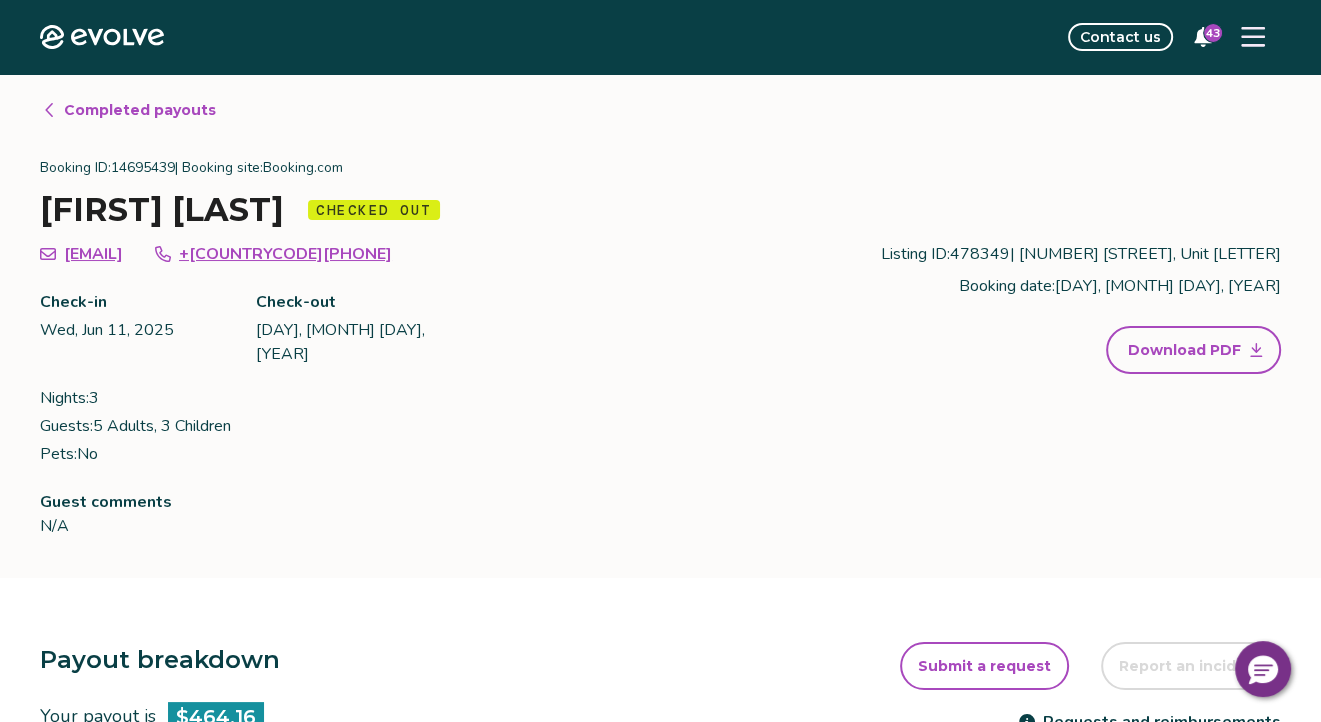 click on "Completed payouts" at bounding box center (140, 110) 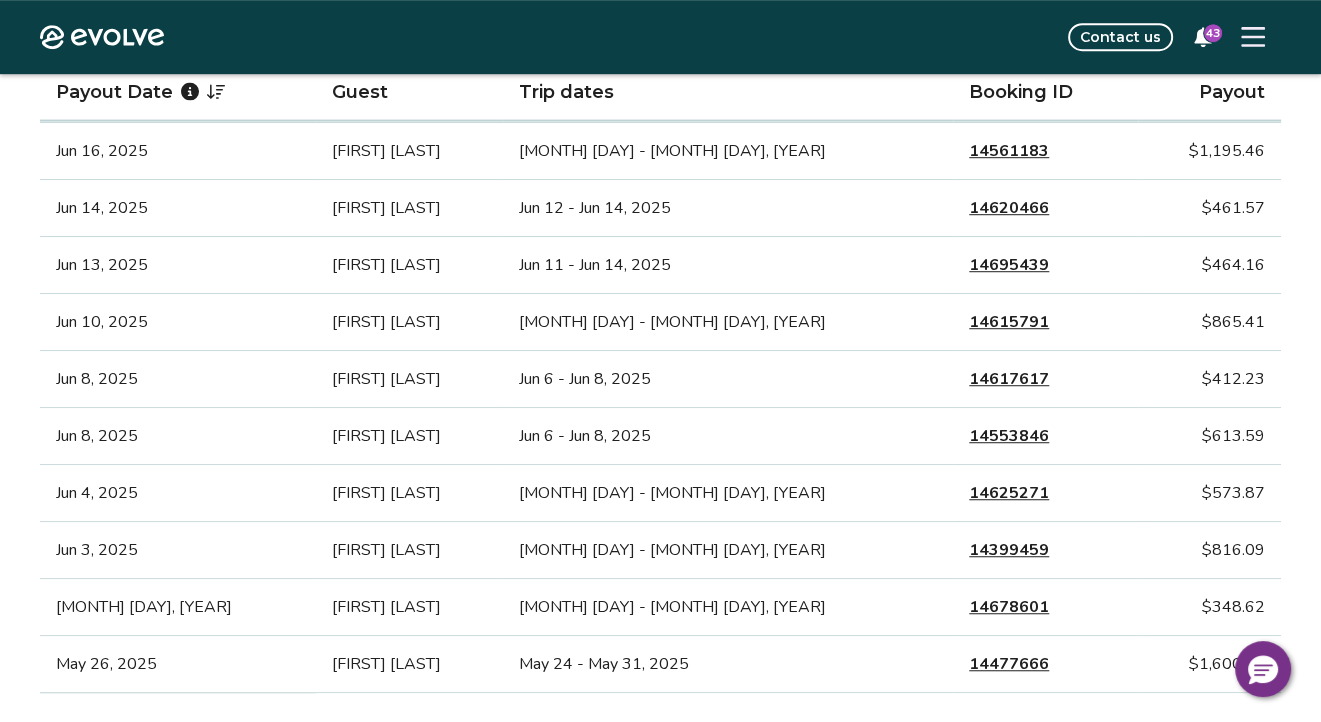 scroll, scrollTop: 1100, scrollLeft: 0, axis: vertical 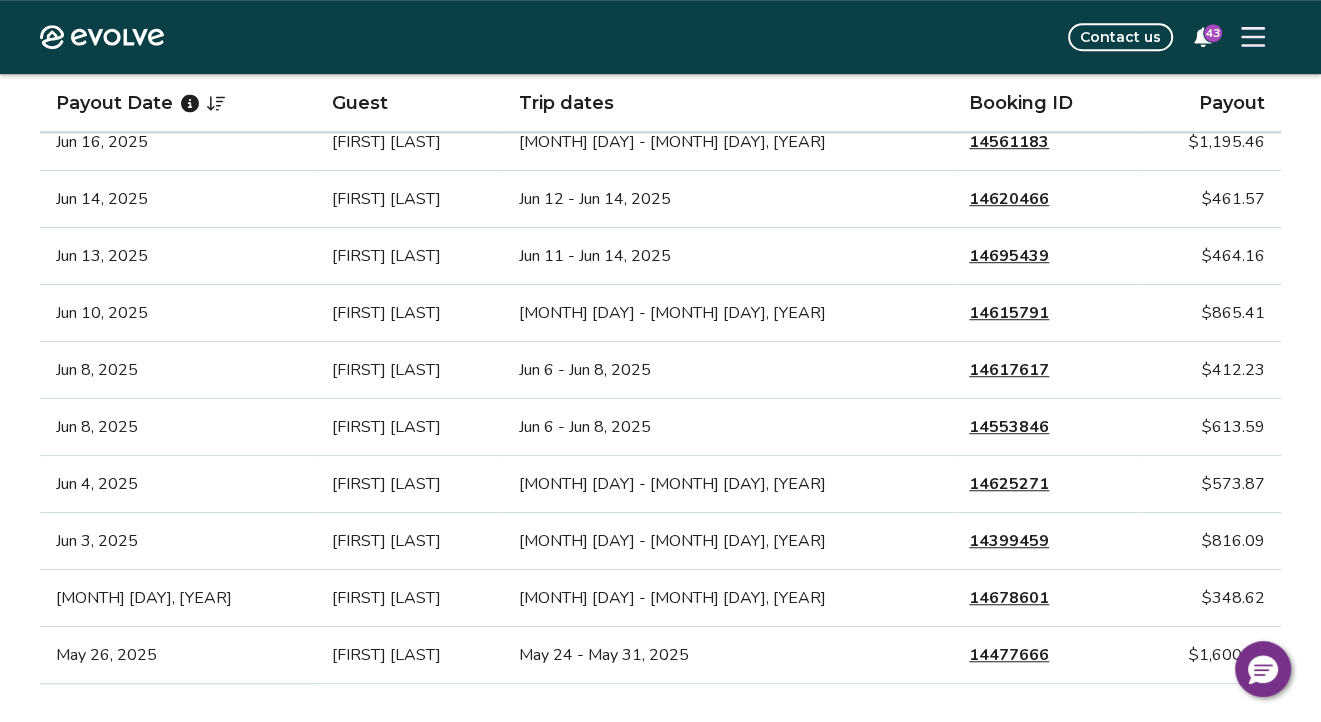 click on "14615791" at bounding box center (1009, 313) 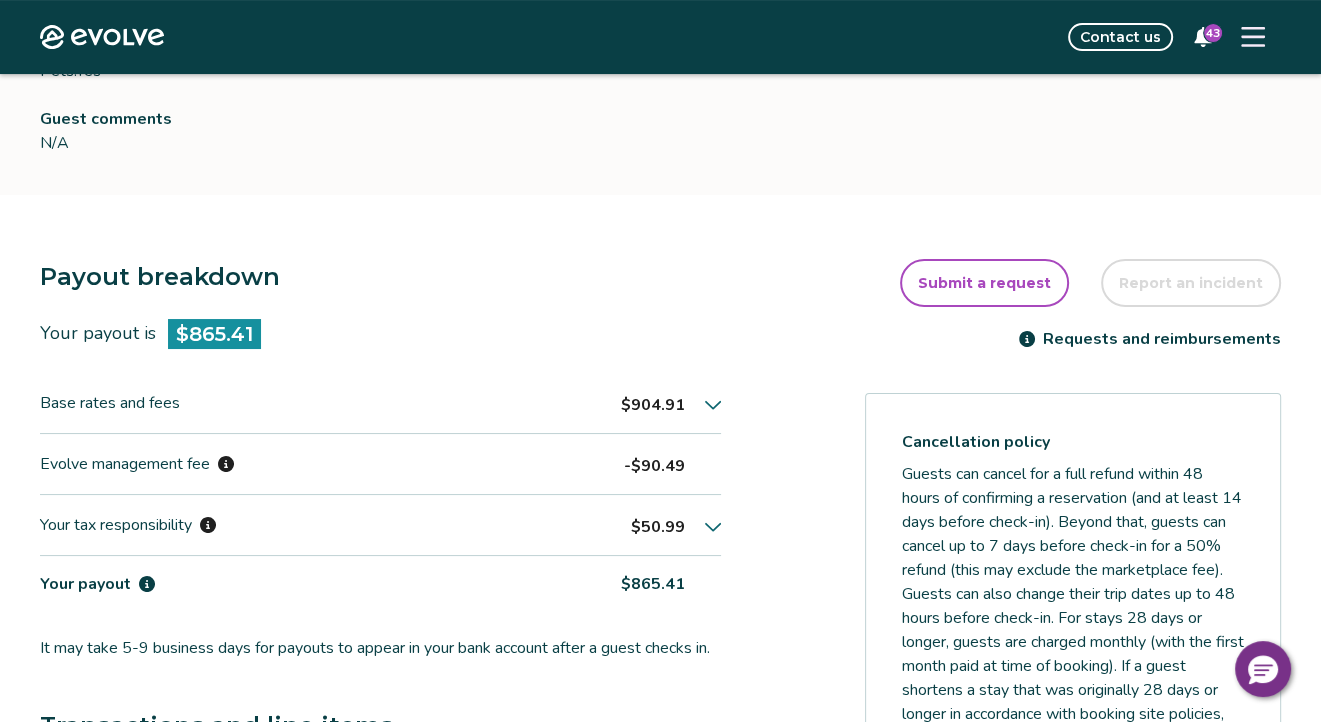 scroll, scrollTop: 400, scrollLeft: 0, axis: vertical 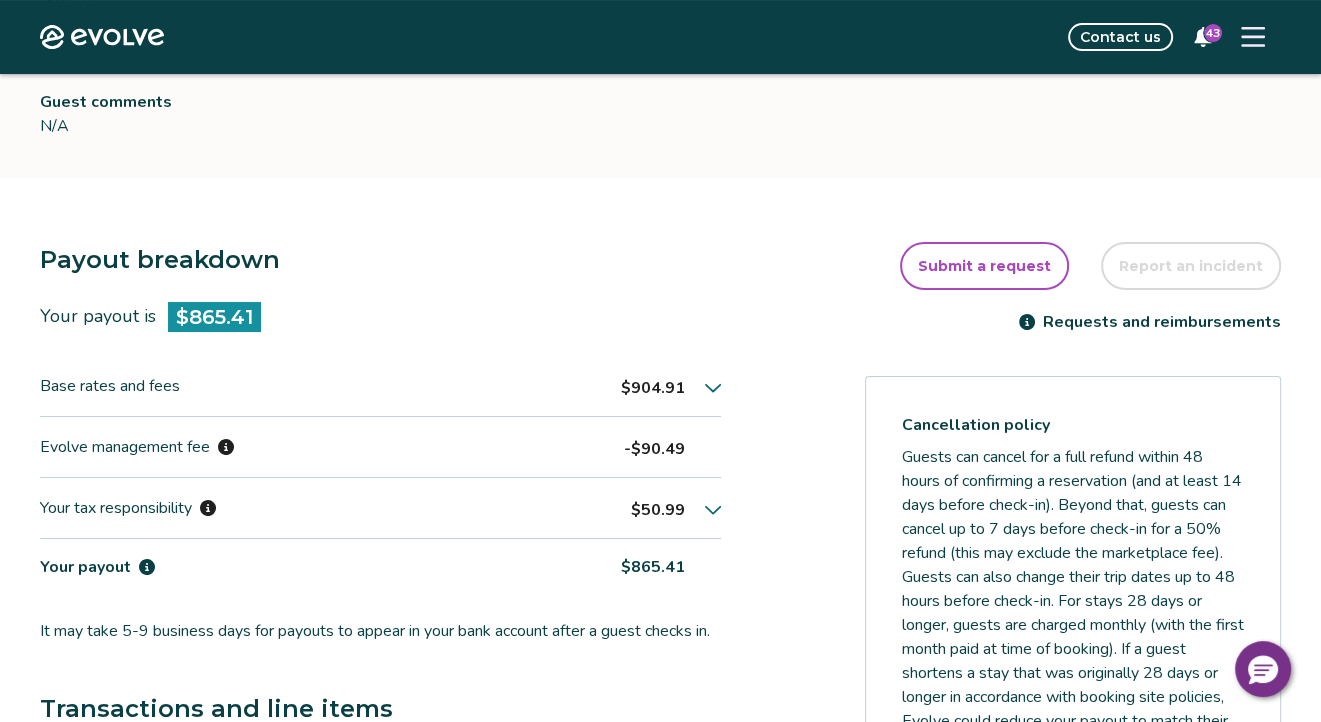 click 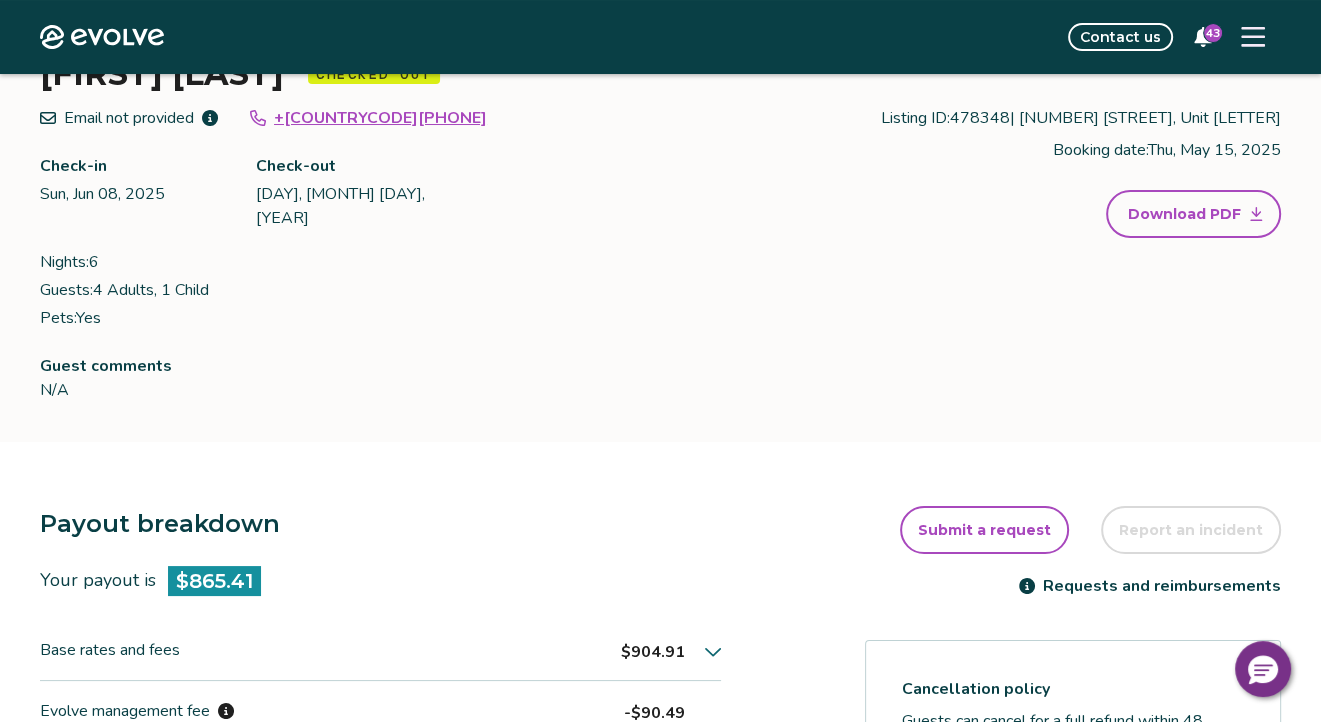 scroll, scrollTop: 0, scrollLeft: 0, axis: both 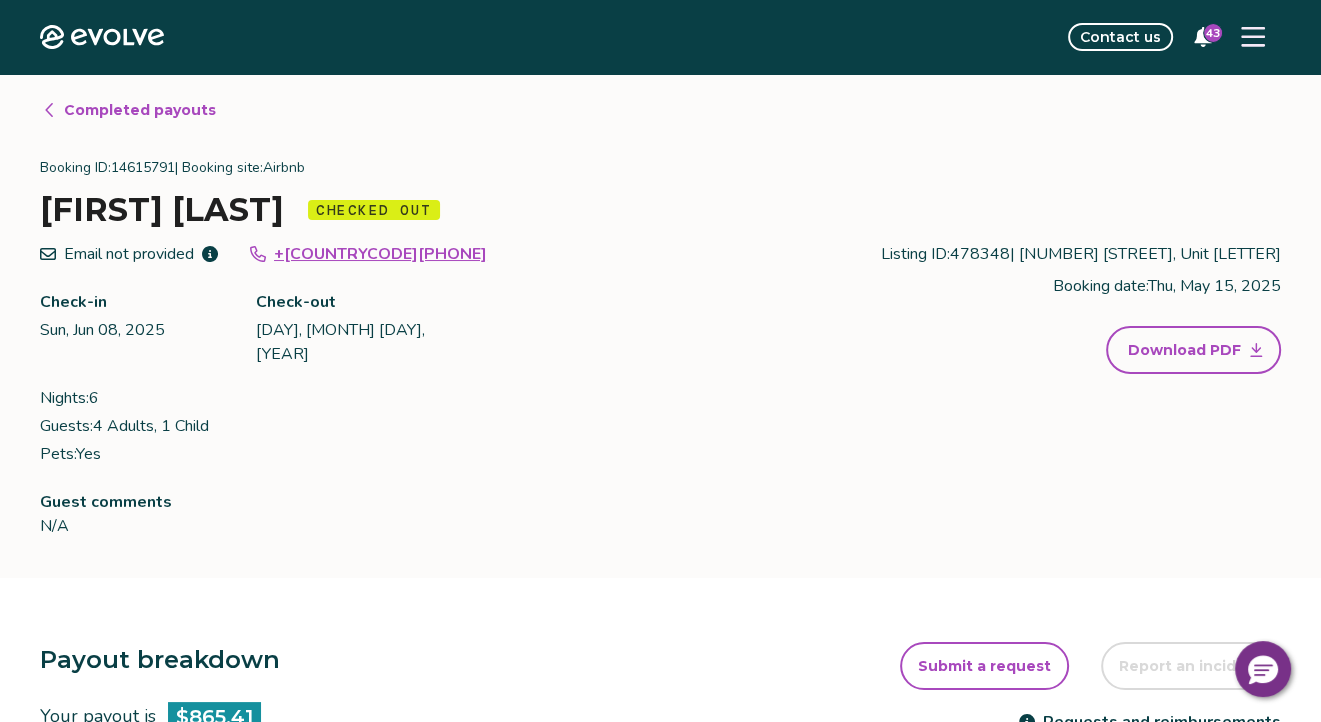 click on "Completed payouts" at bounding box center (140, 110) 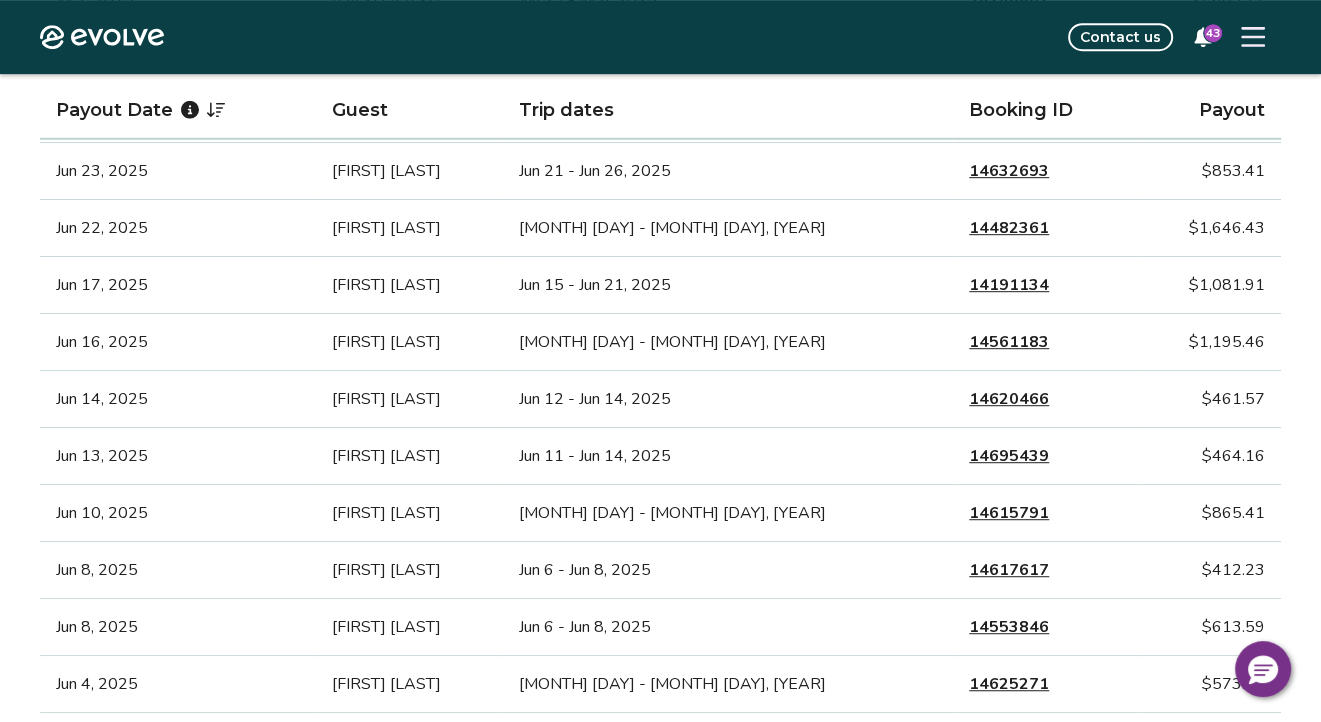 scroll, scrollTop: 1000, scrollLeft: 0, axis: vertical 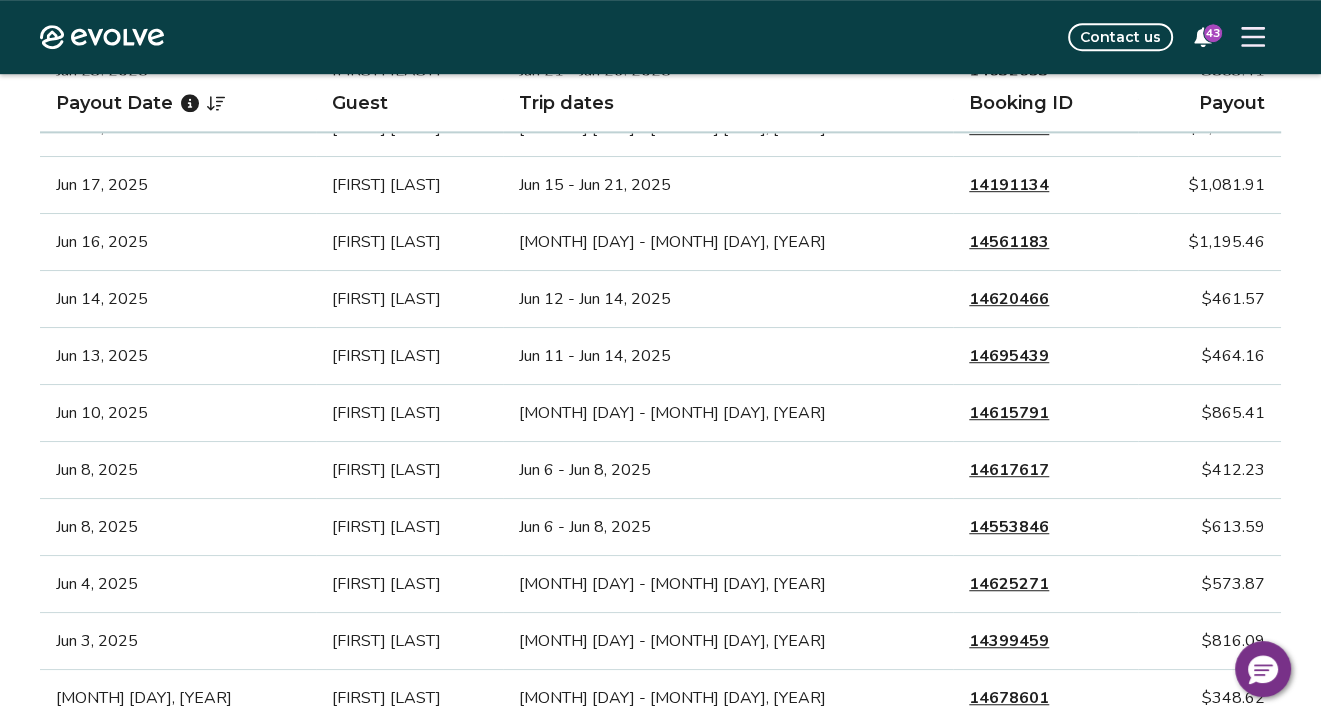 click on "14617617" at bounding box center (1009, 470) 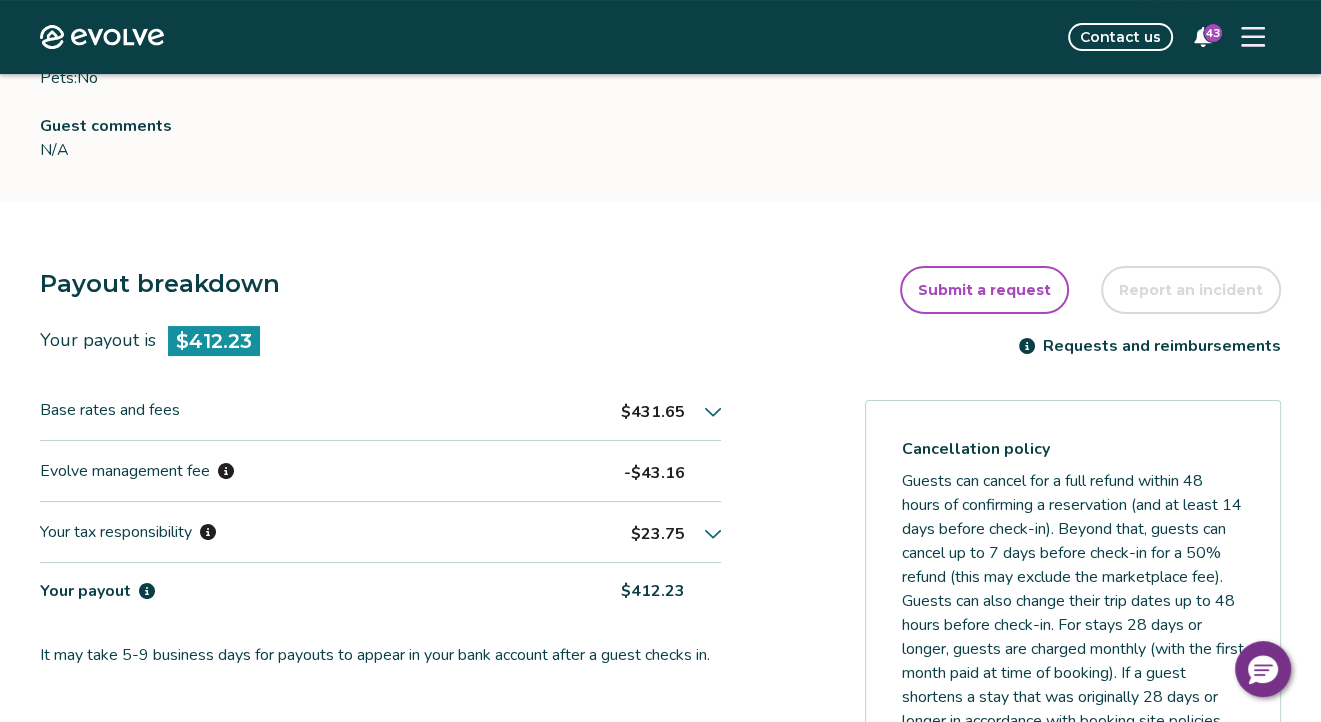 scroll, scrollTop: 400, scrollLeft: 0, axis: vertical 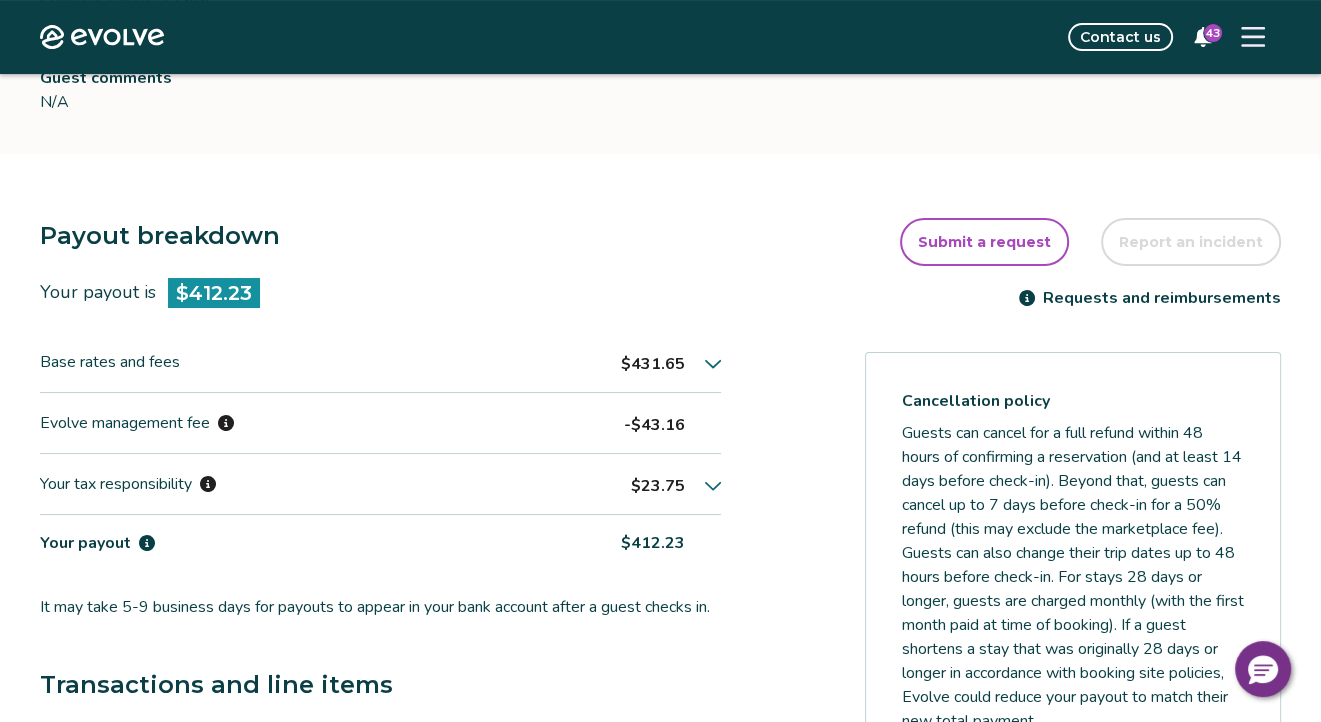 click 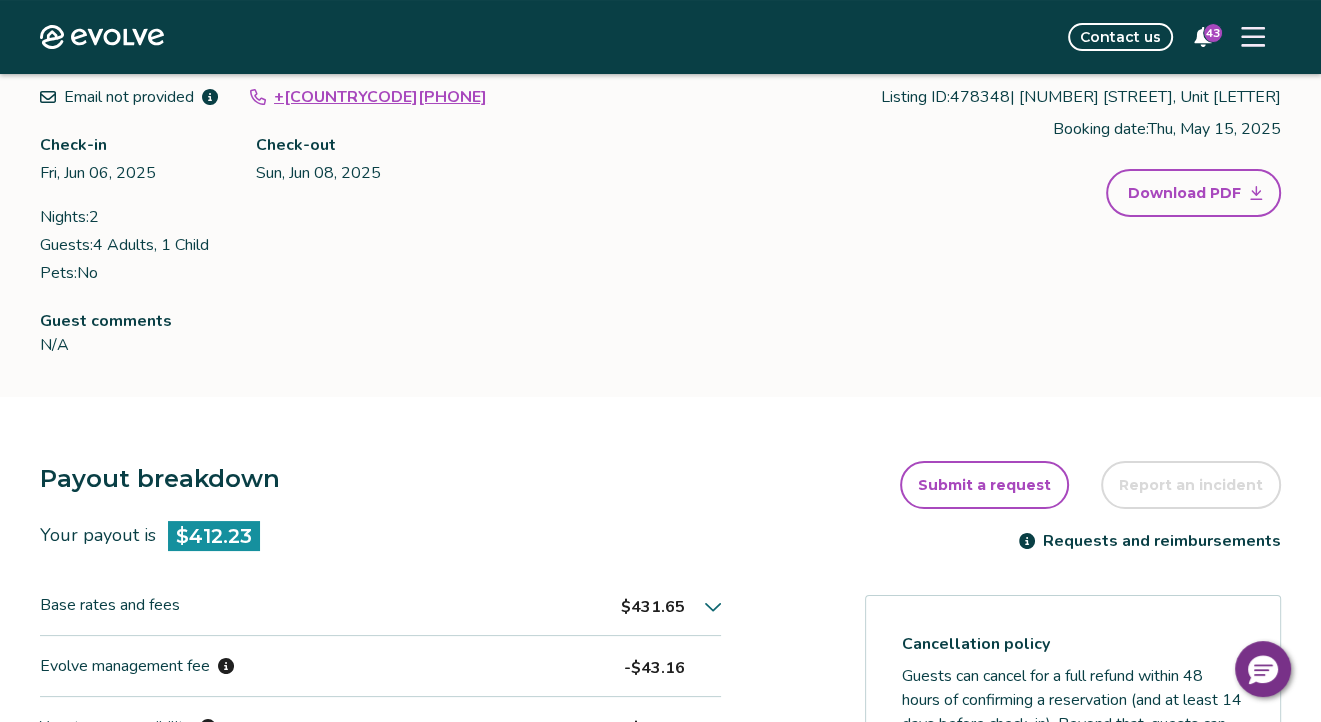 scroll, scrollTop: 0, scrollLeft: 0, axis: both 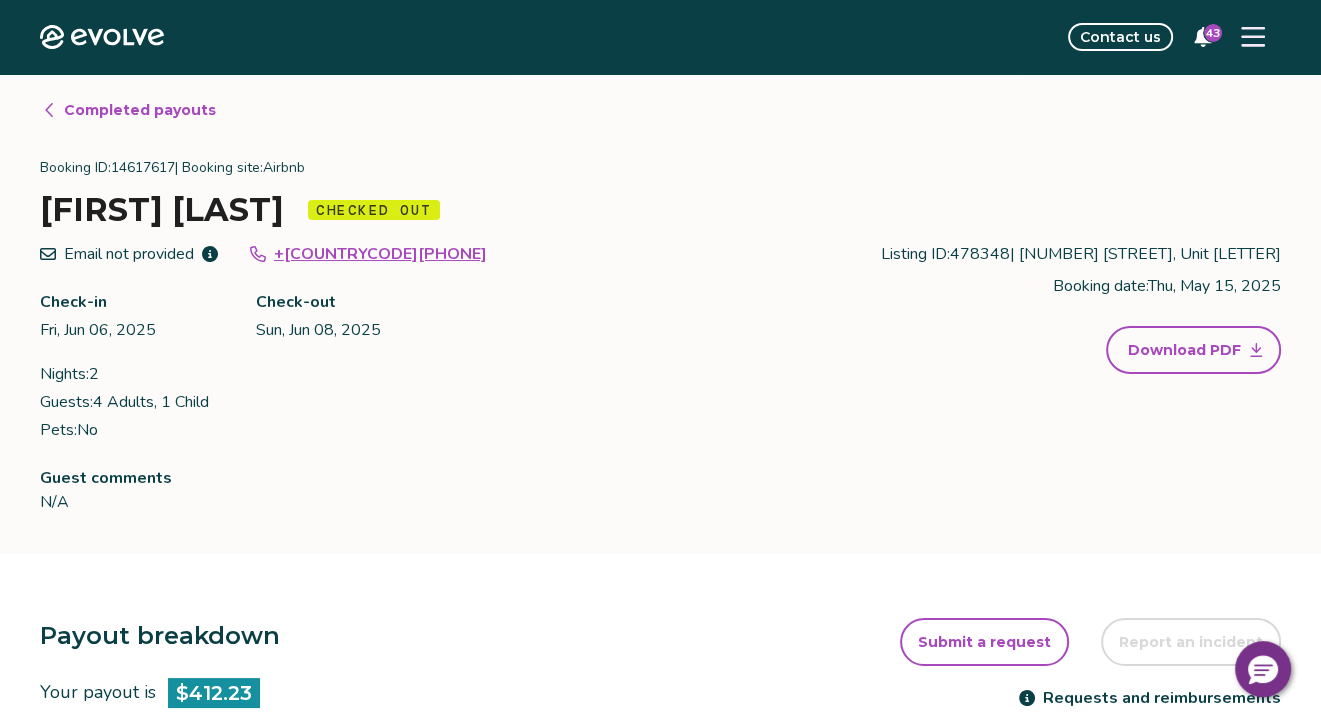 click on "Completed payouts" at bounding box center (140, 110) 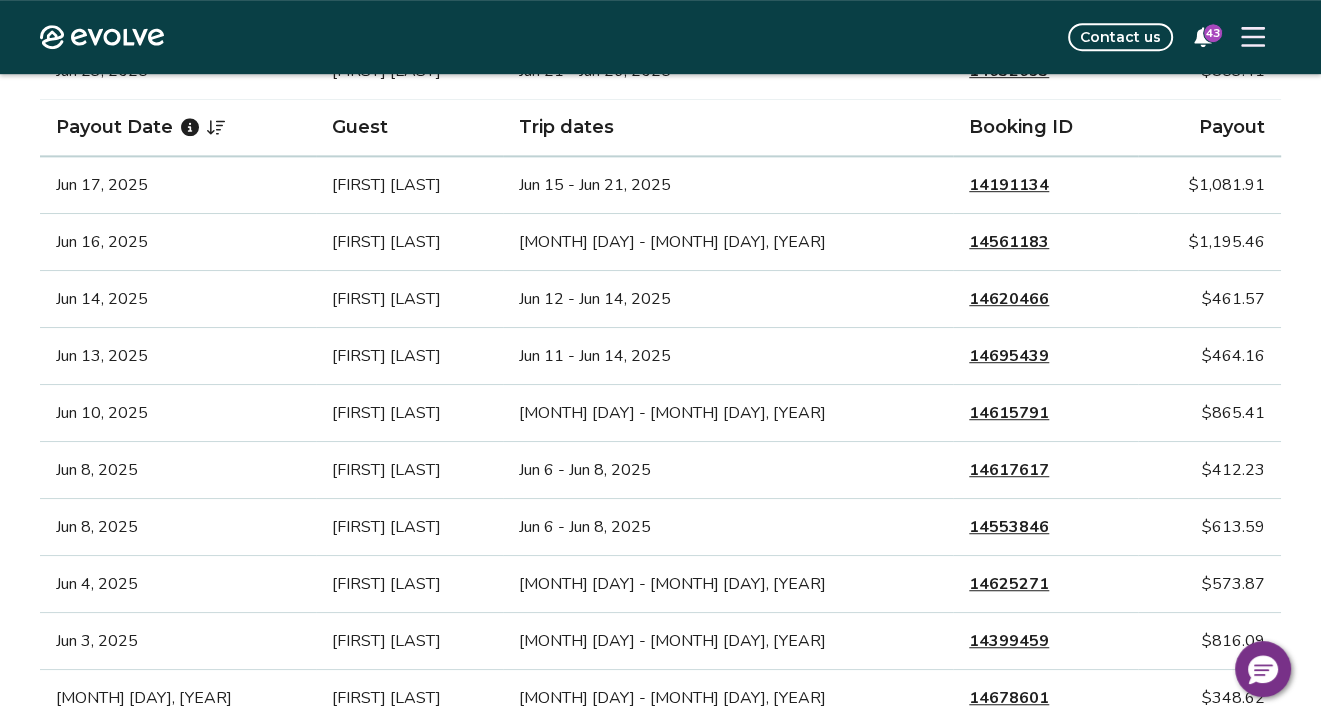 scroll, scrollTop: 1100, scrollLeft: 0, axis: vertical 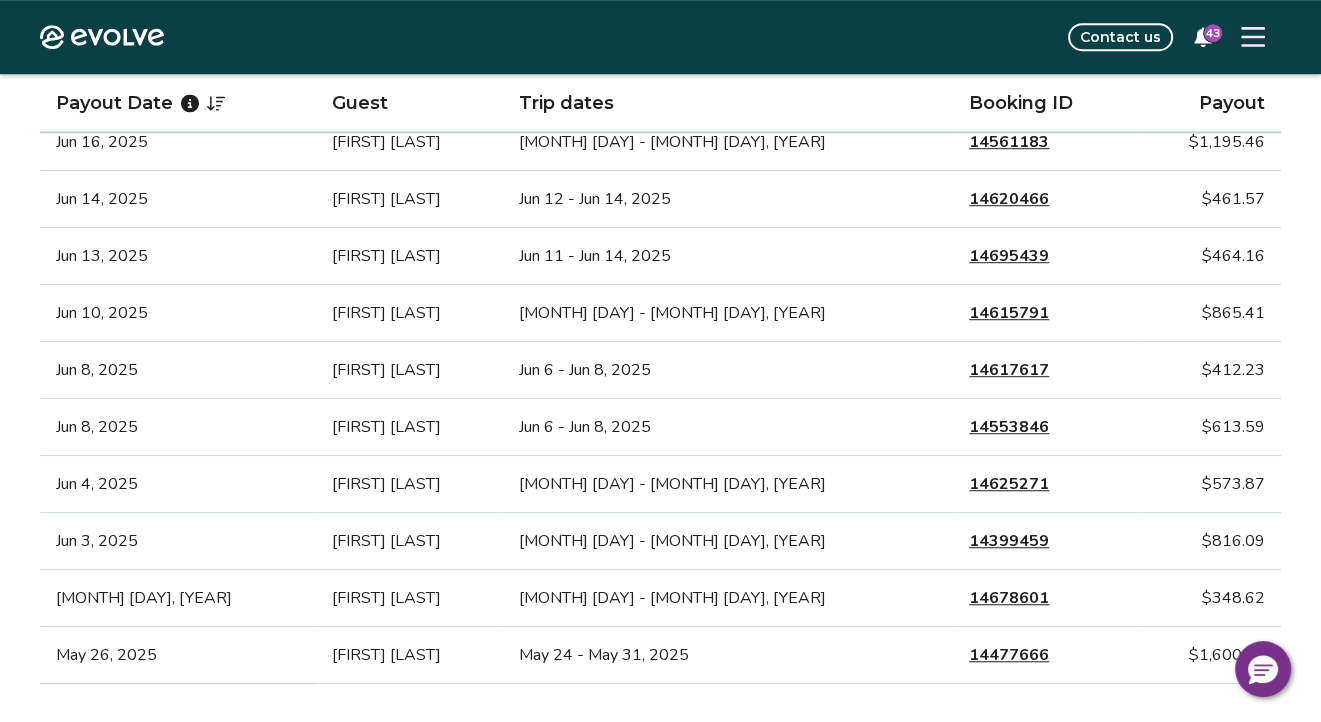 click on "14553846" at bounding box center (1009, 427) 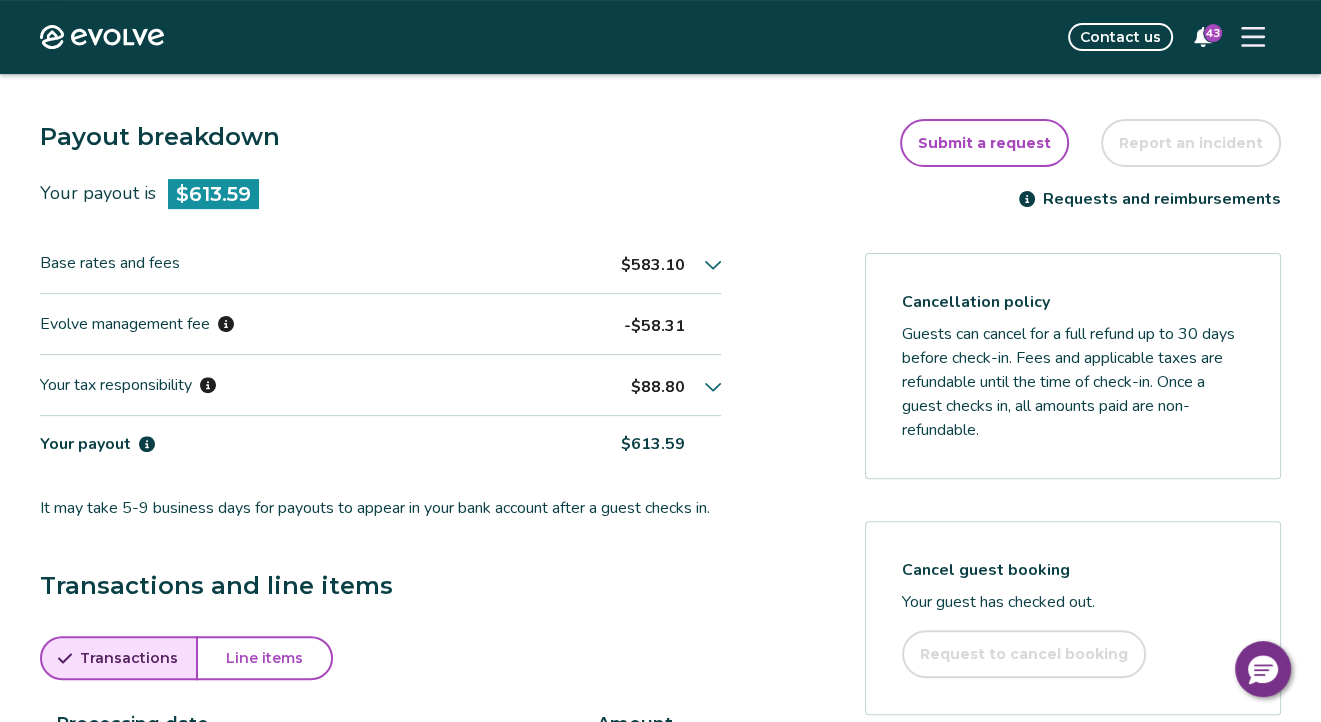 scroll, scrollTop: 500, scrollLeft: 0, axis: vertical 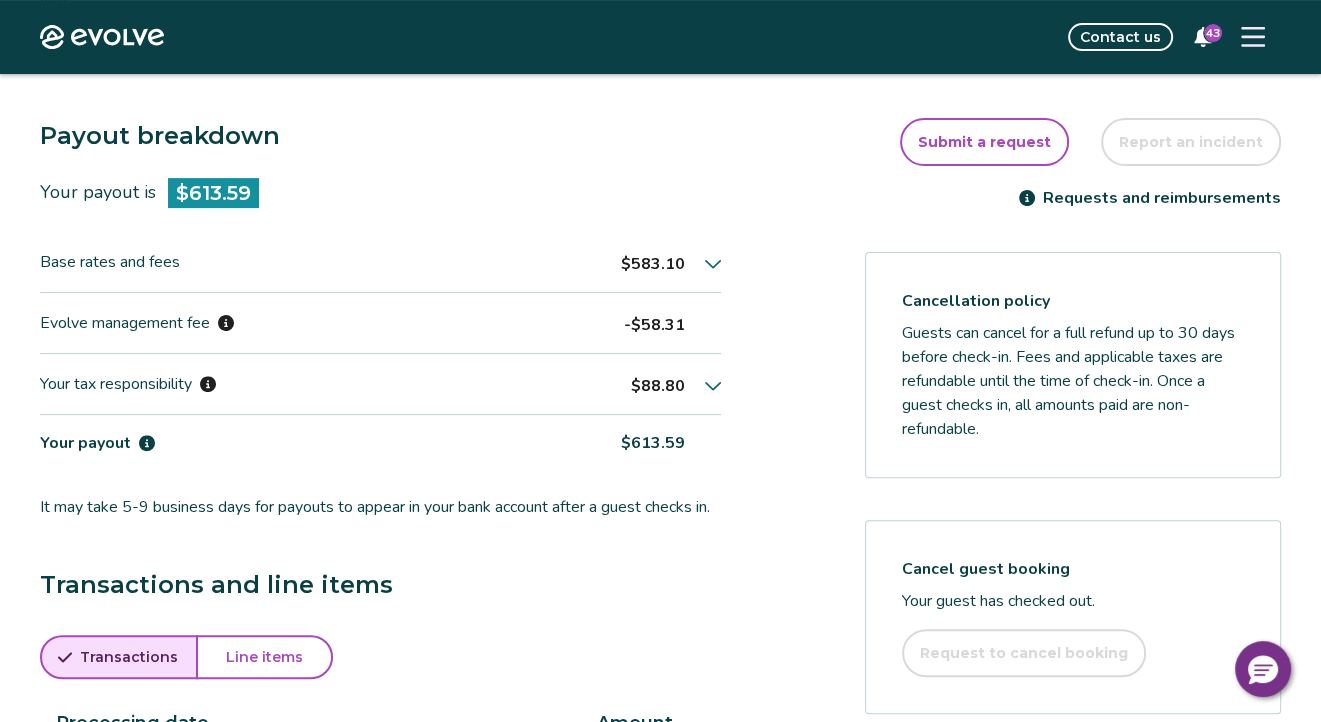 click 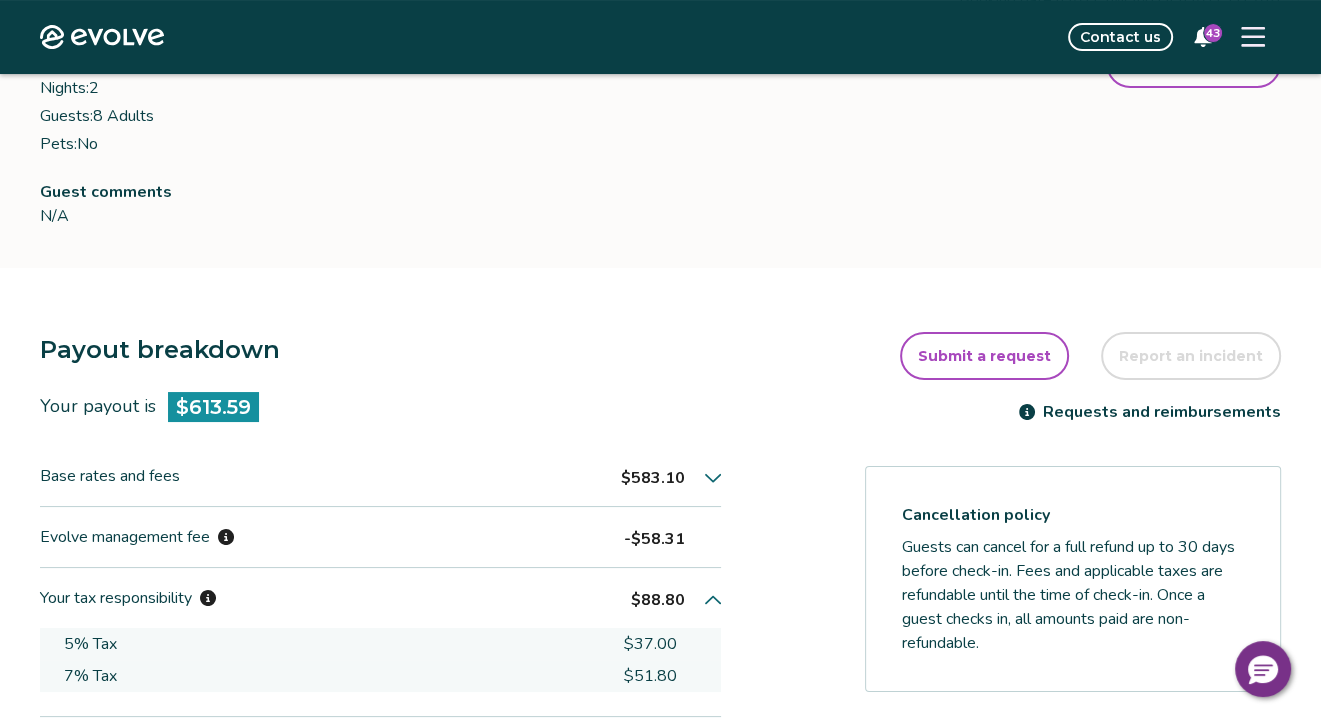 scroll, scrollTop: 0, scrollLeft: 0, axis: both 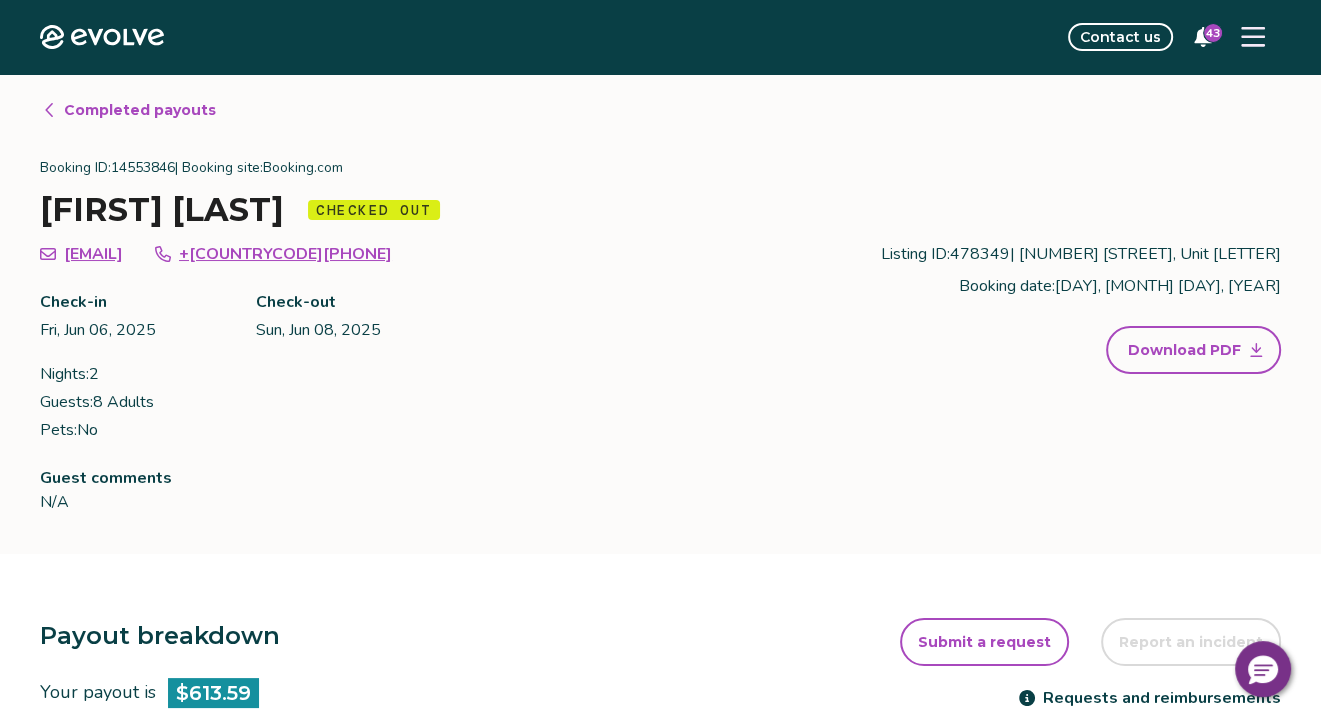 click on "Completed payouts" at bounding box center [140, 110] 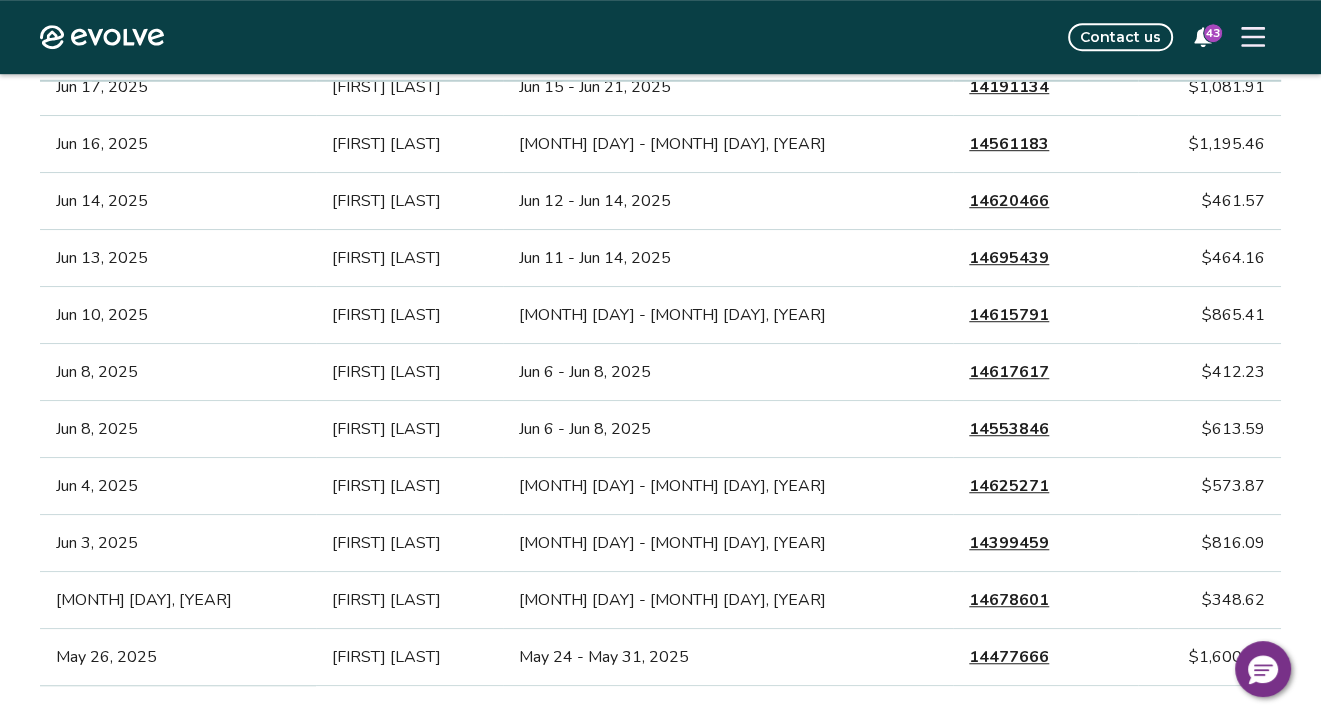 scroll, scrollTop: 1100, scrollLeft: 0, axis: vertical 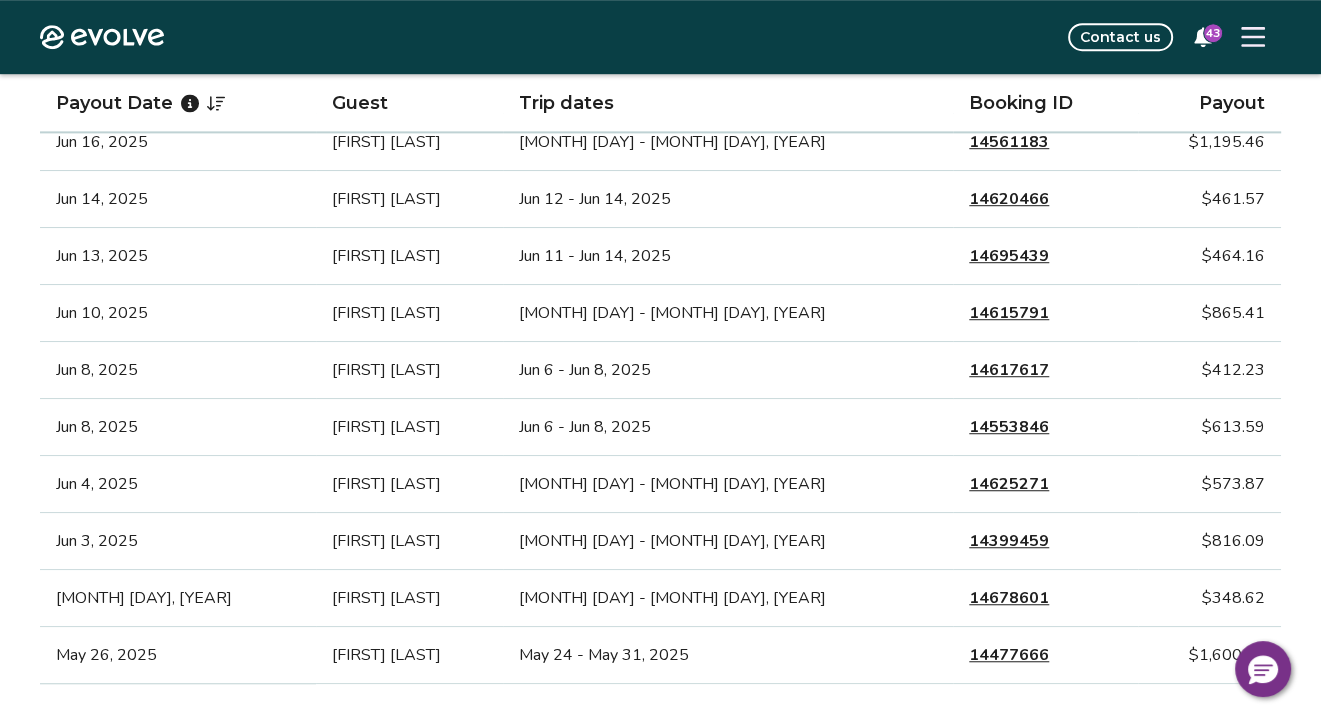 click on "14625271" at bounding box center (1009, 484) 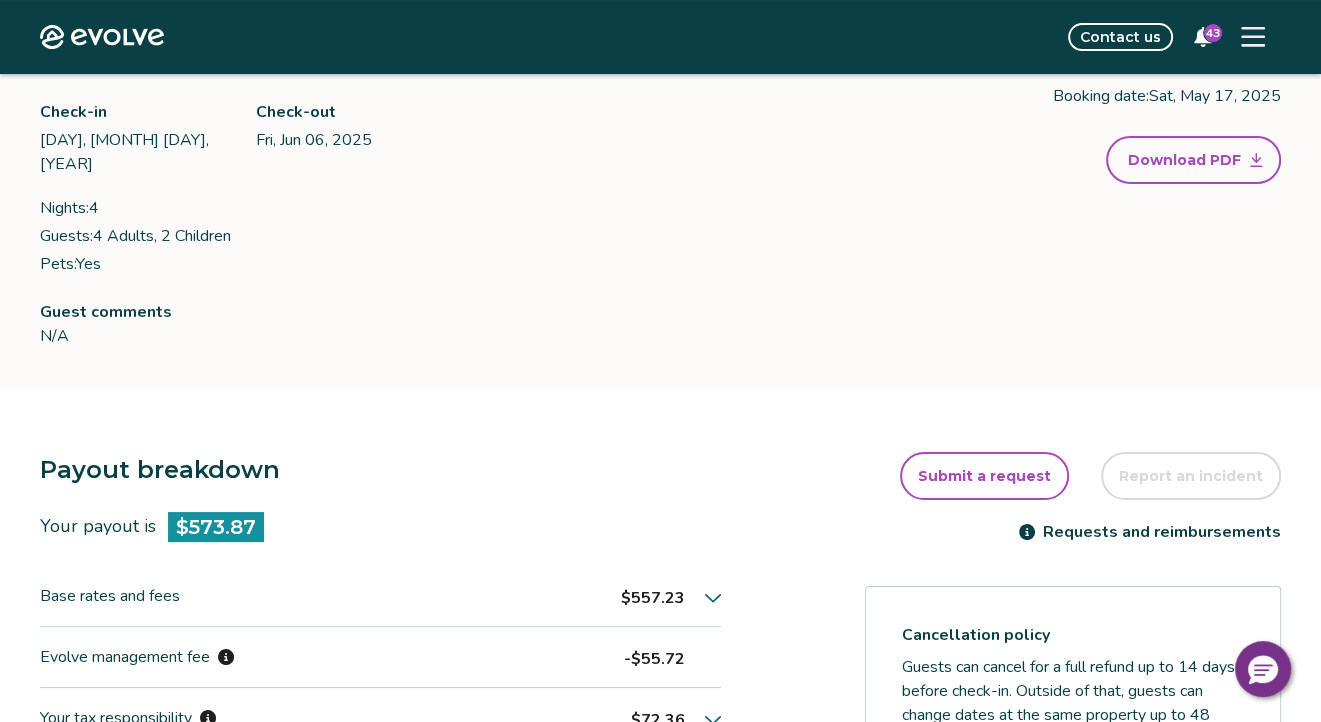 scroll, scrollTop: 400, scrollLeft: 0, axis: vertical 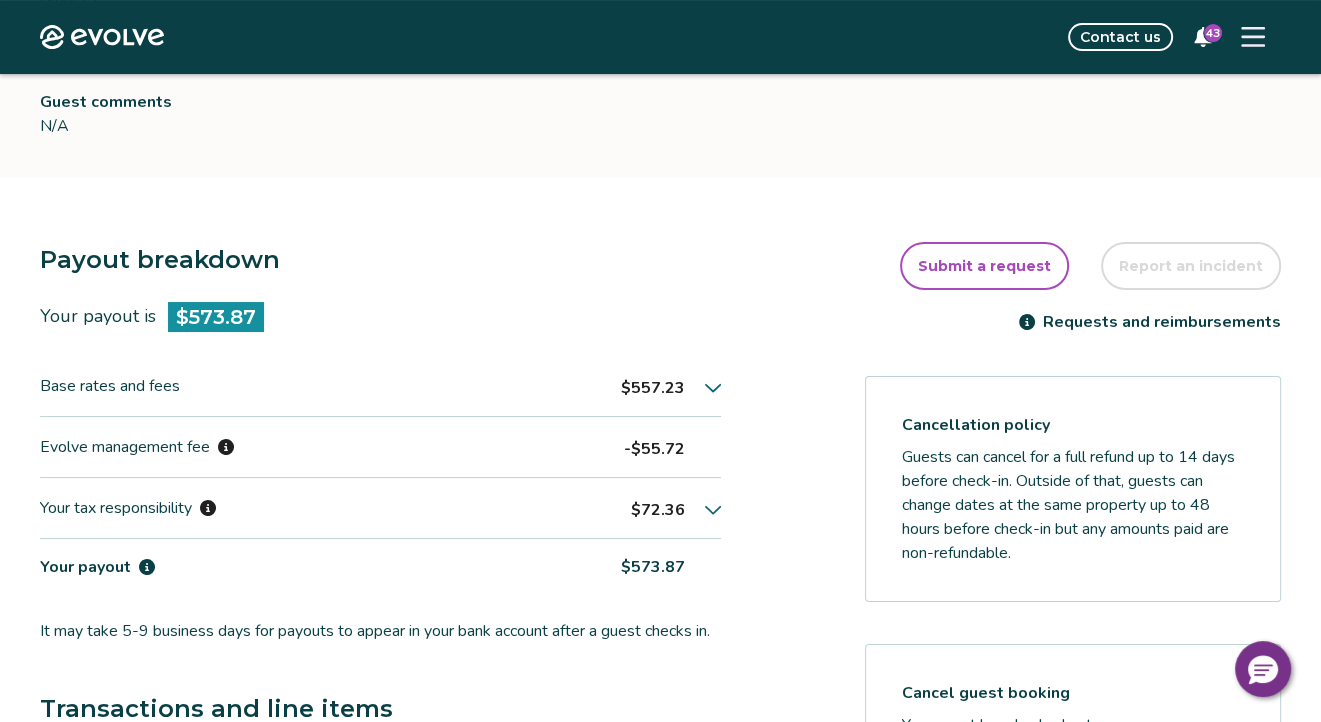 click 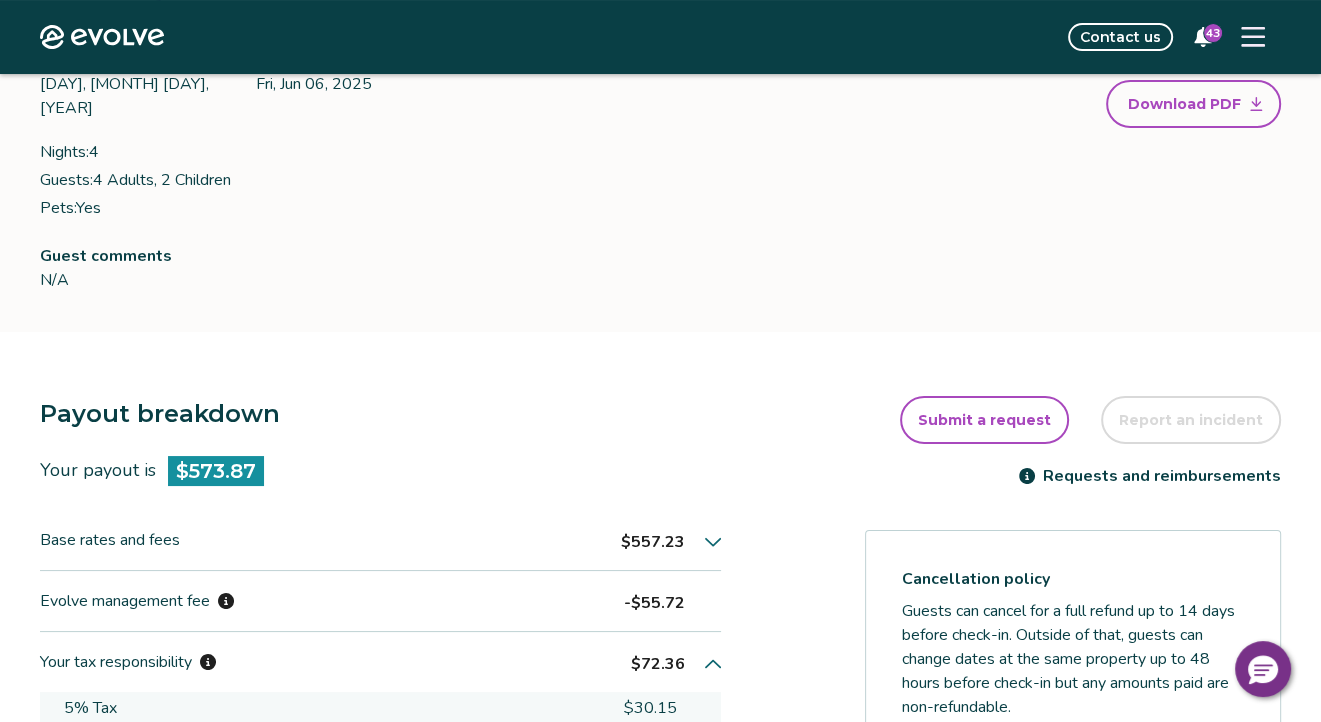 scroll, scrollTop: 0, scrollLeft: 0, axis: both 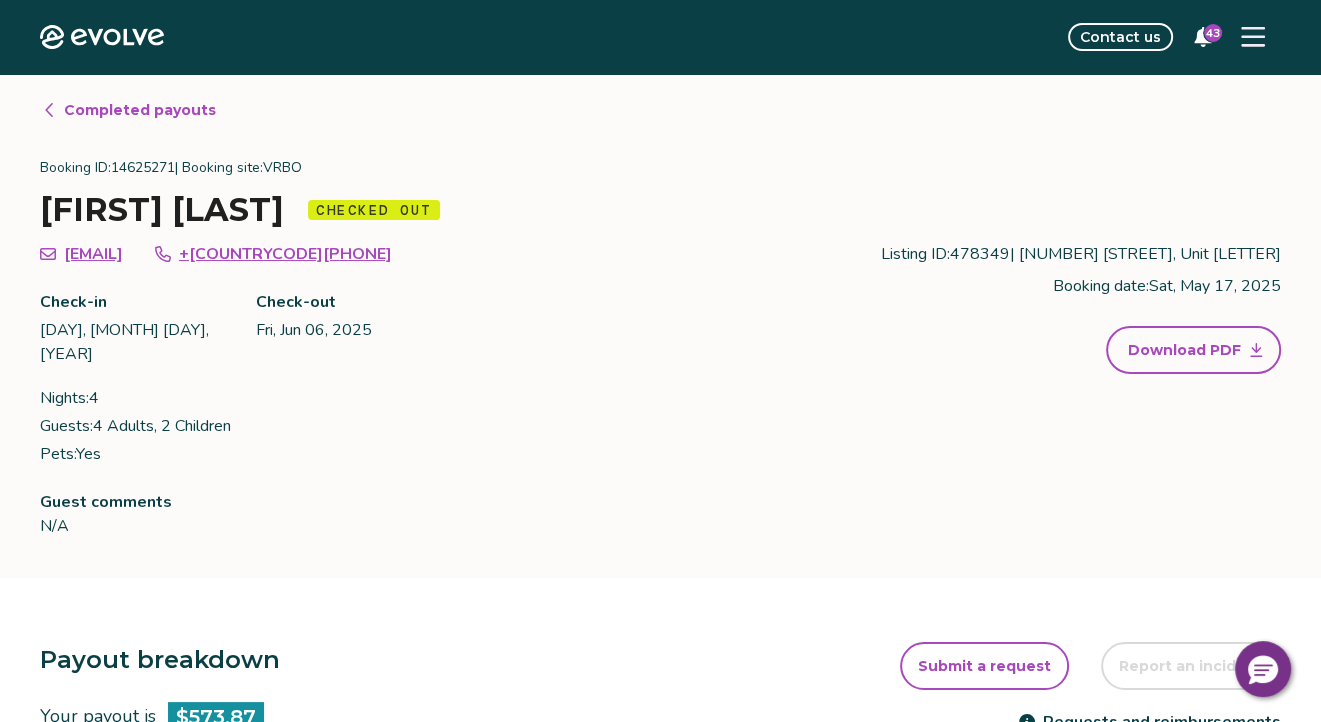 drag, startPoint x: 103, startPoint y: 108, endPoint x: 132, endPoint y: 138, distance: 41.725292 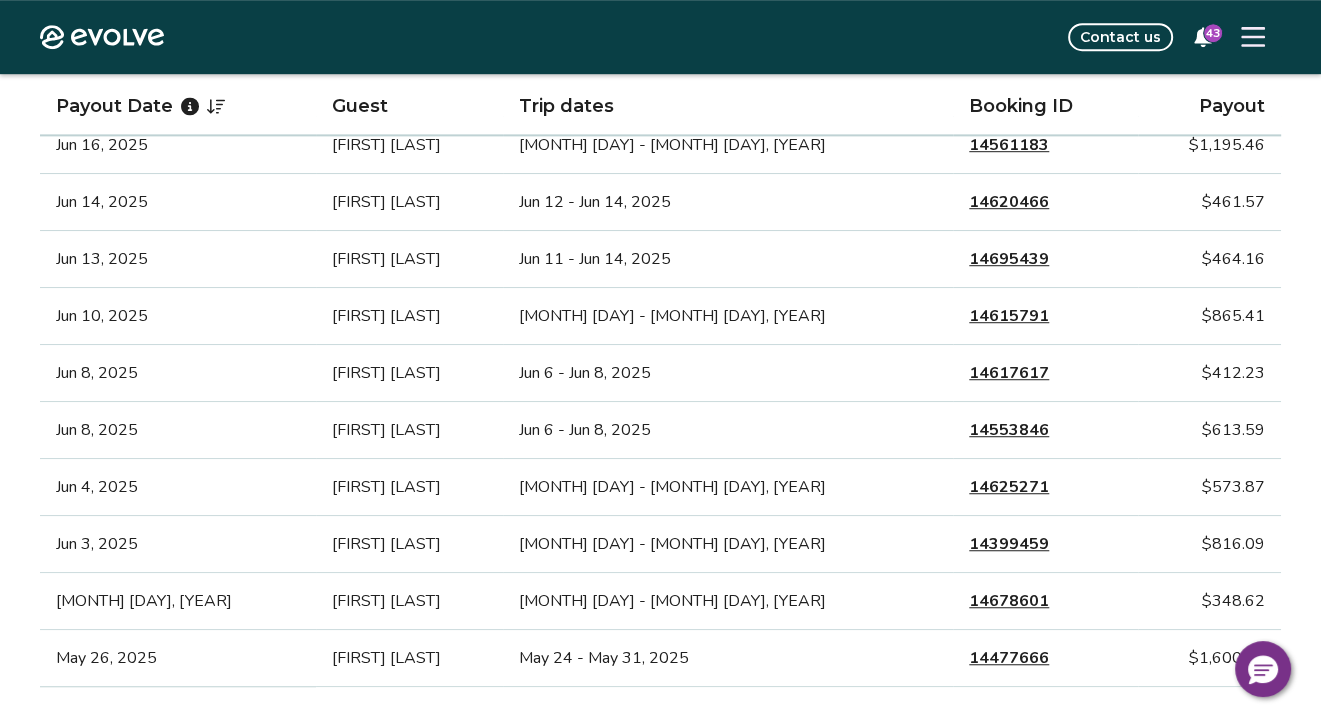 scroll, scrollTop: 1100, scrollLeft: 0, axis: vertical 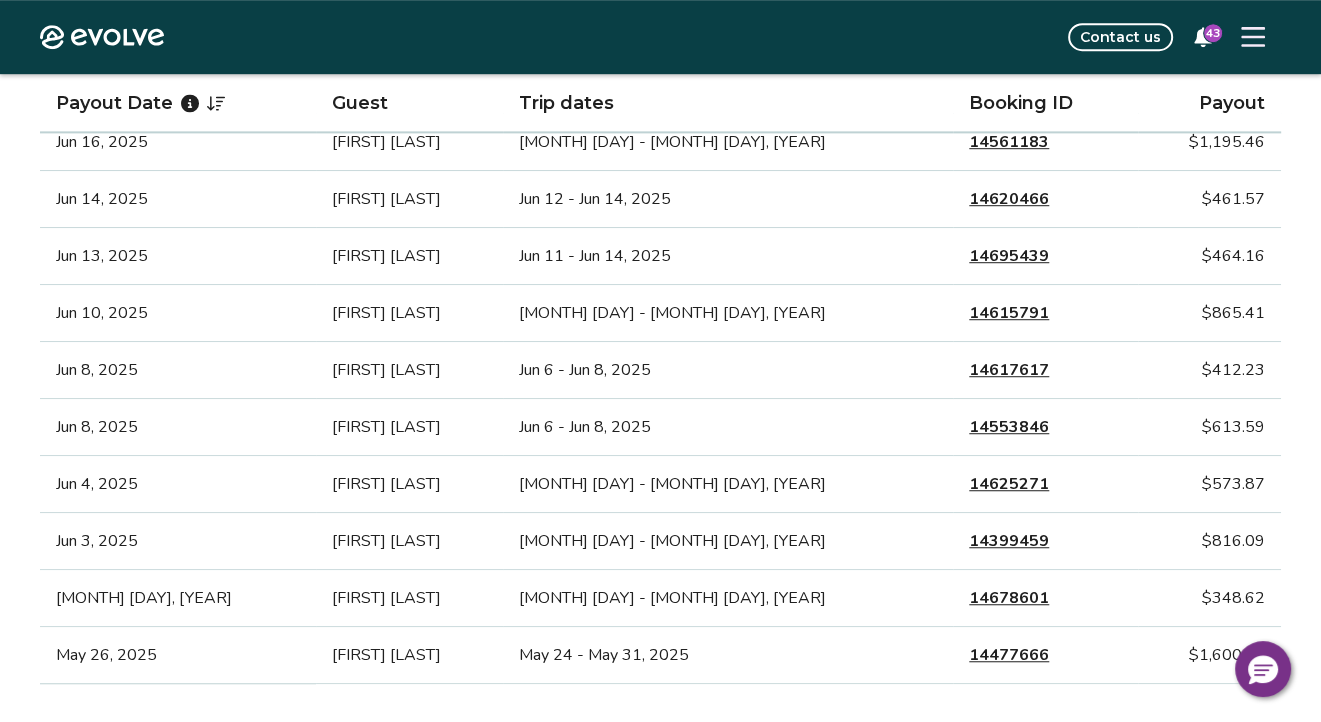 click on "14399459" at bounding box center (1009, 541) 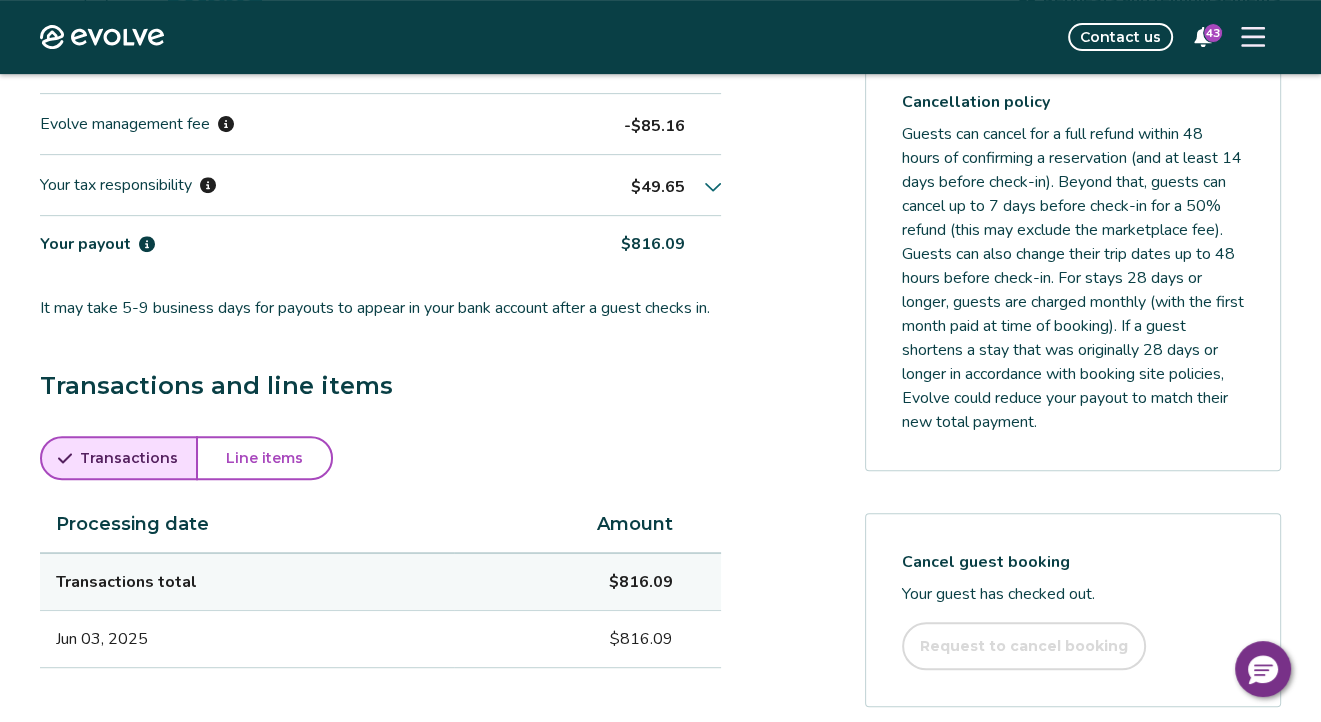 scroll, scrollTop: 700, scrollLeft: 0, axis: vertical 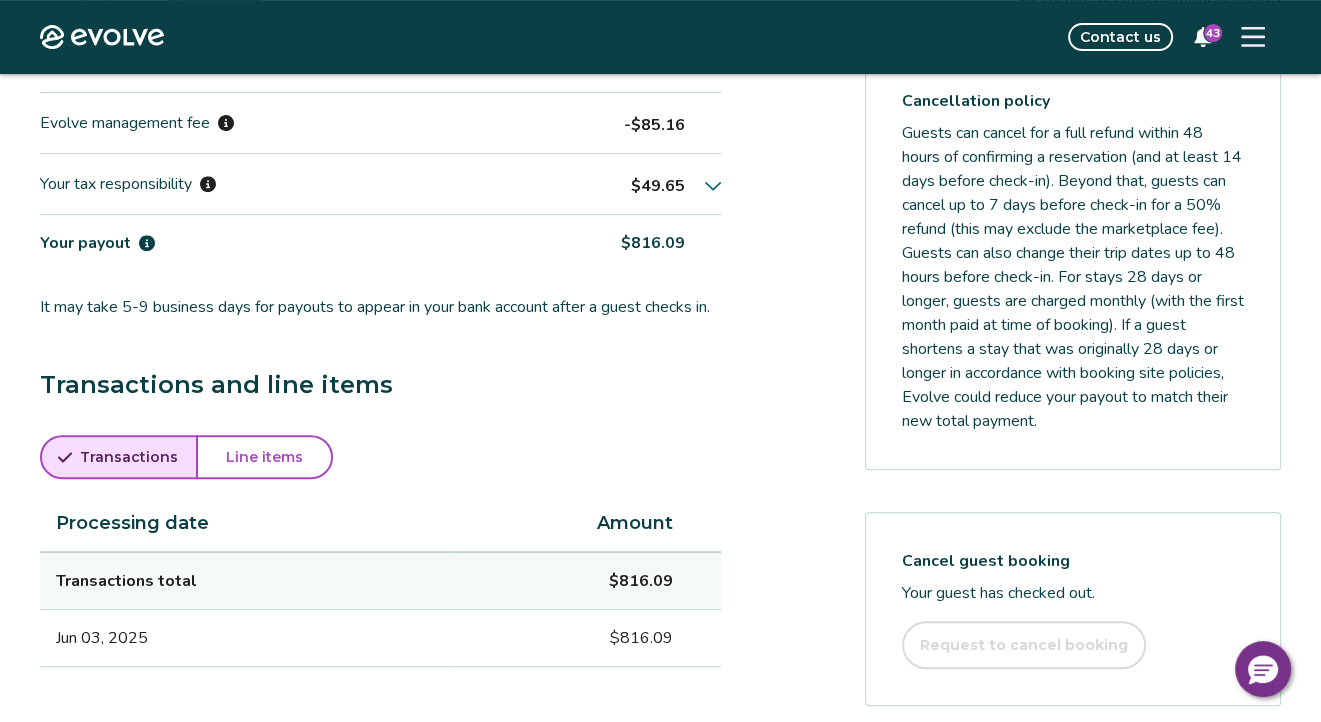 click 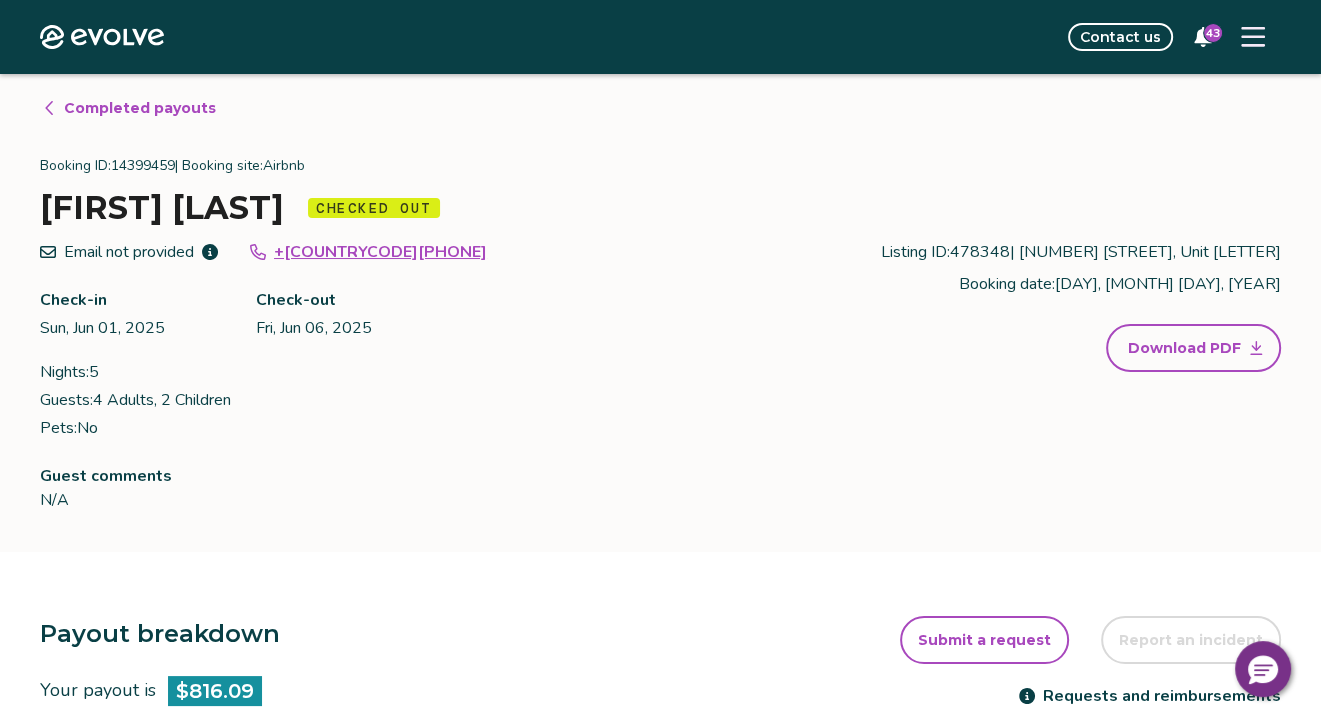 scroll, scrollTop: 0, scrollLeft: 0, axis: both 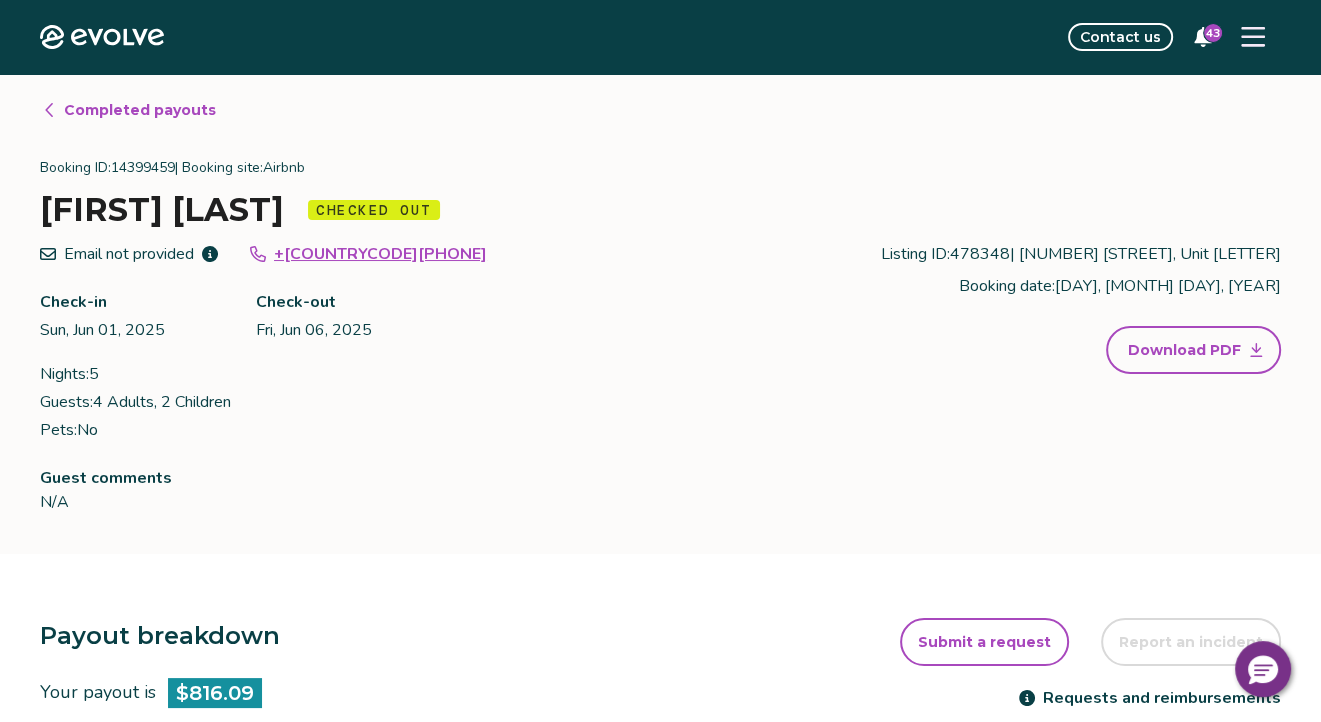 click on "Completed payouts" at bounding box center [140, 110] 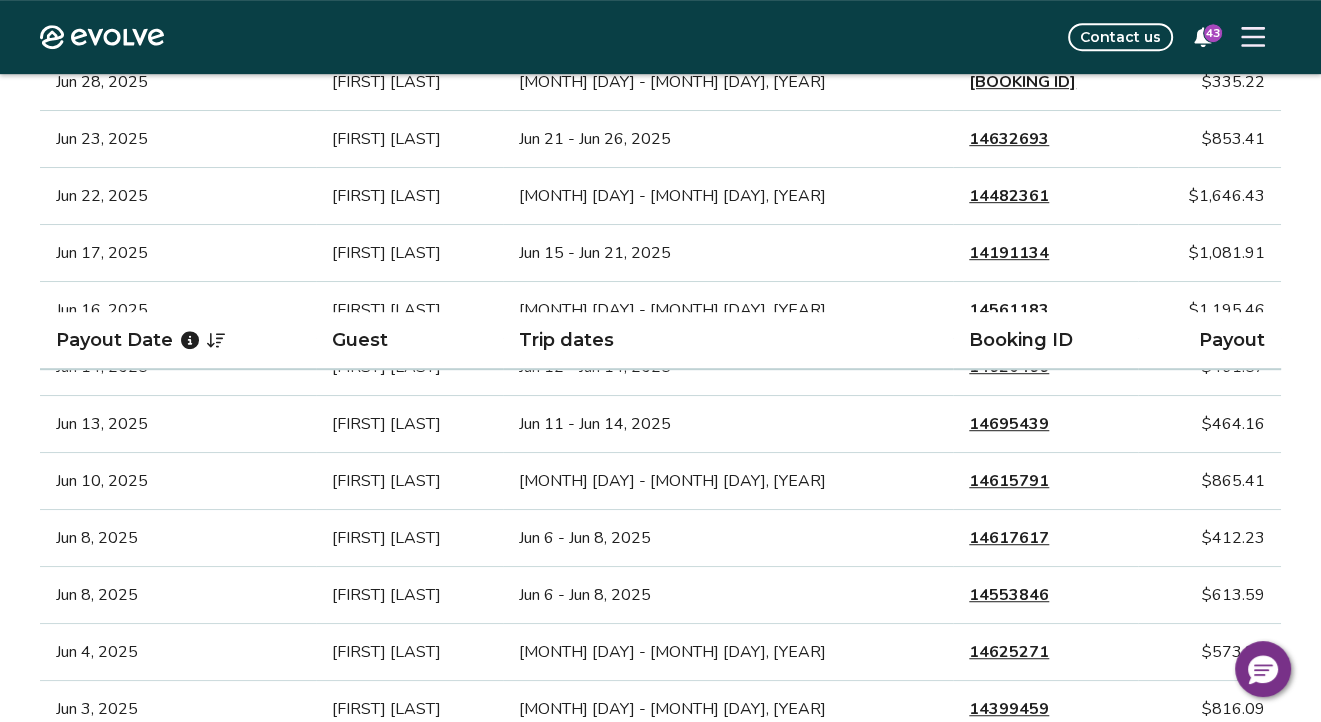 scroll, scrollTop: 1200, scrollLeft: 0, axis: vertical 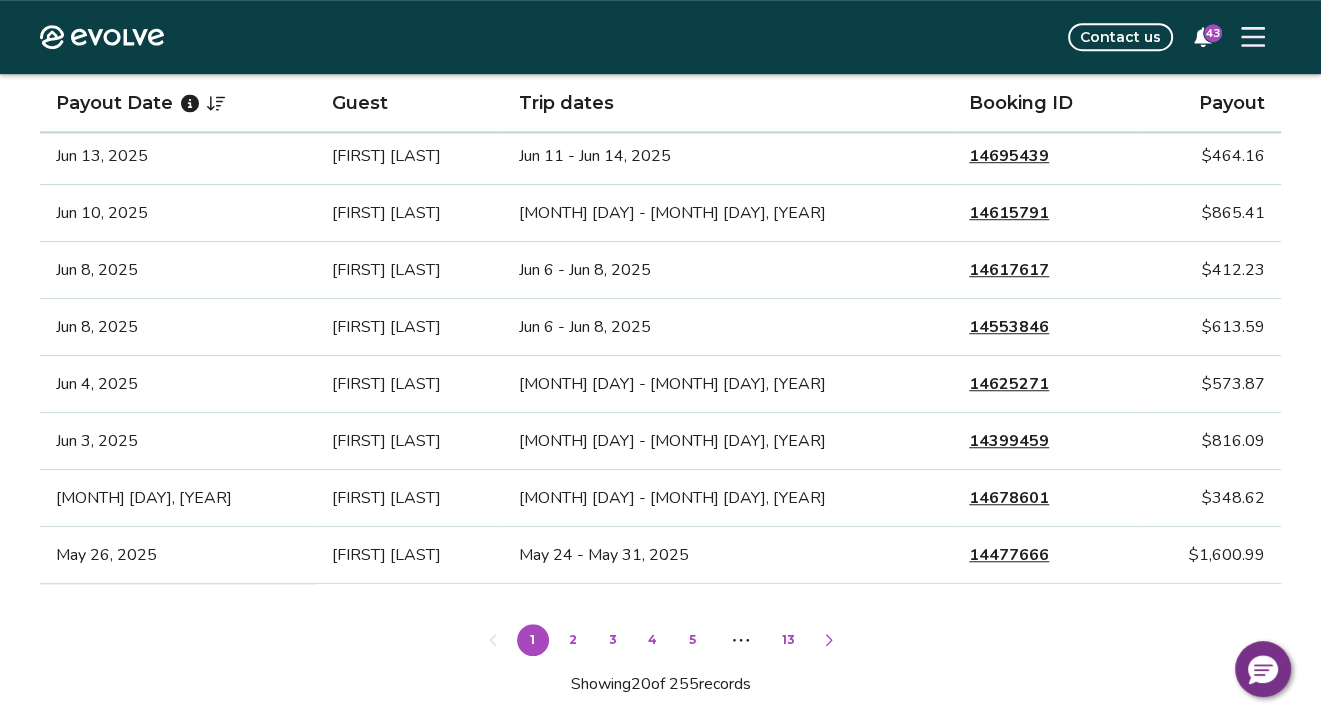click on "14678601" at bounding box center [1009, 498] 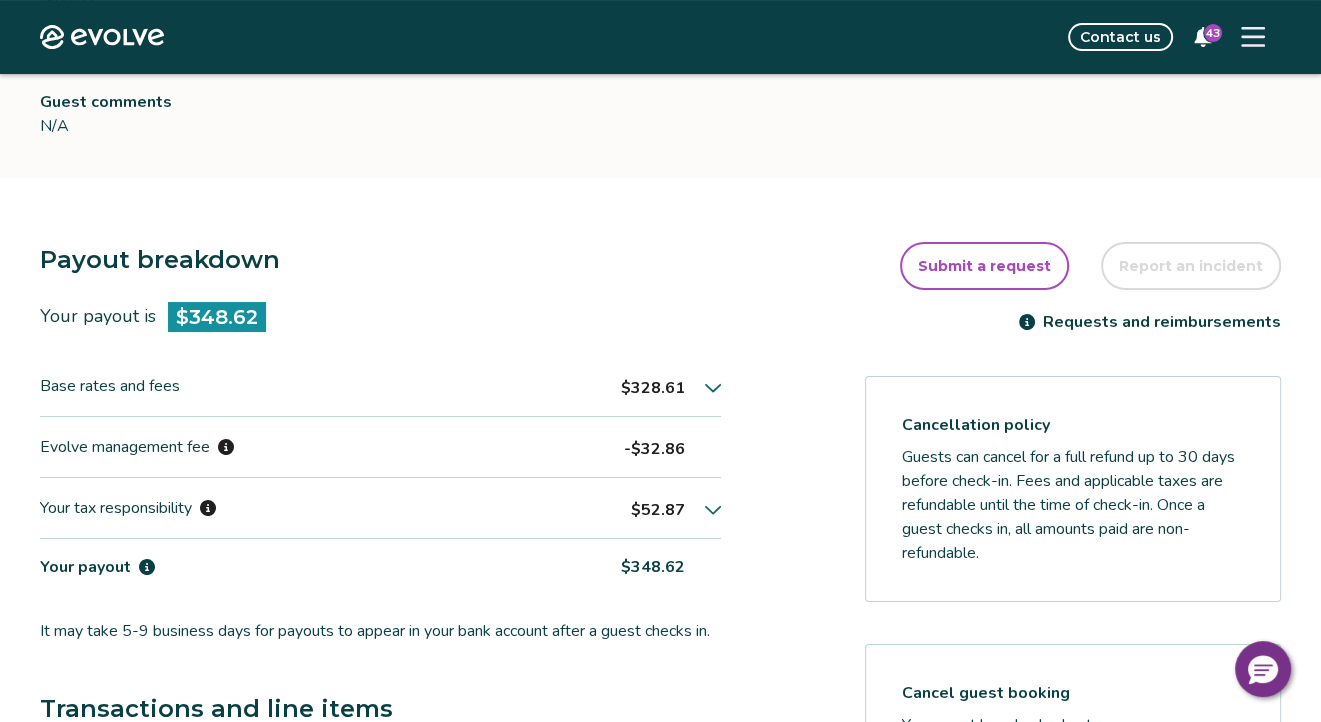 scroll, scrollTop: 600, scrollLeft: 0, axis: vertical 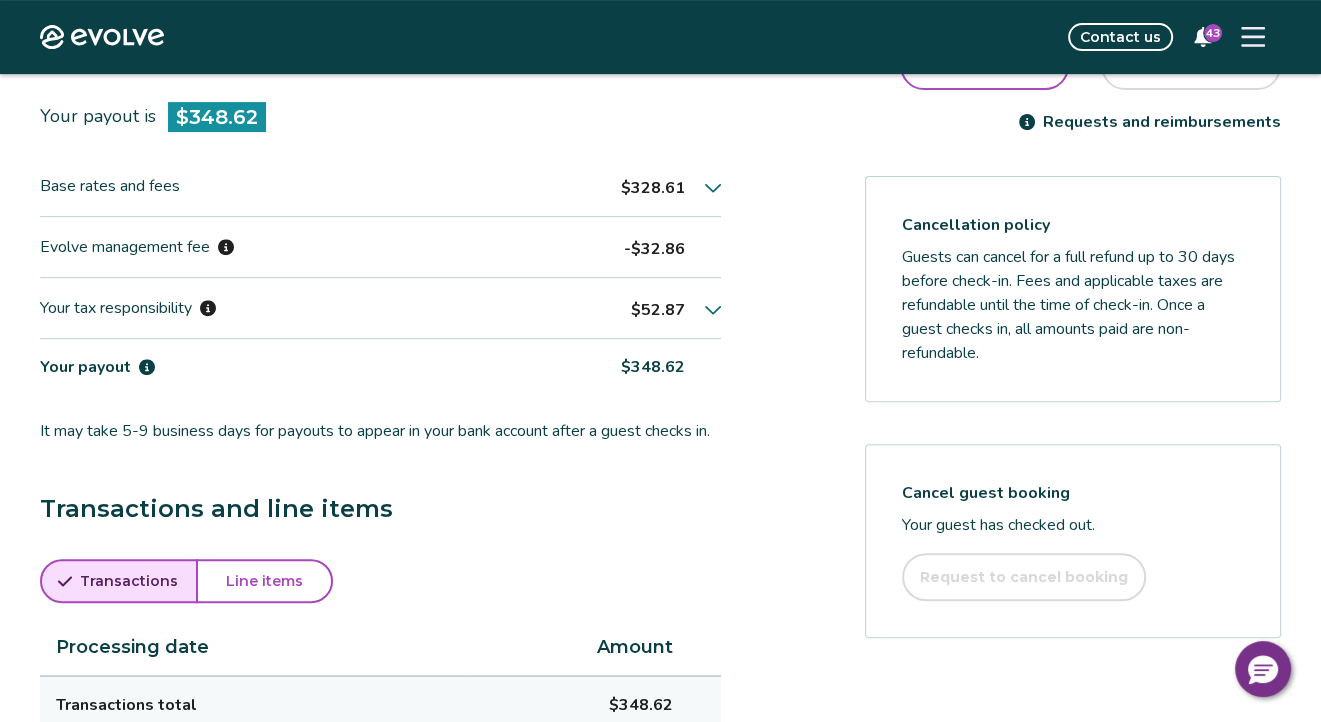 click 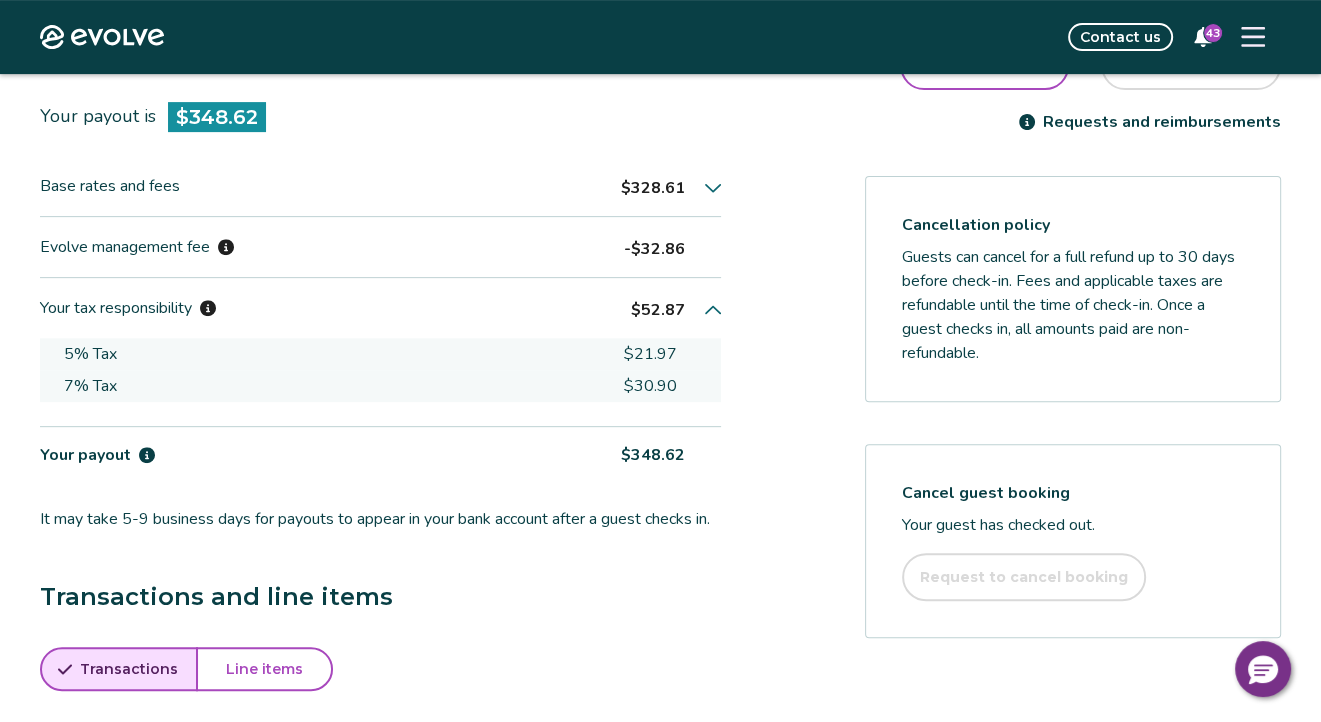 type 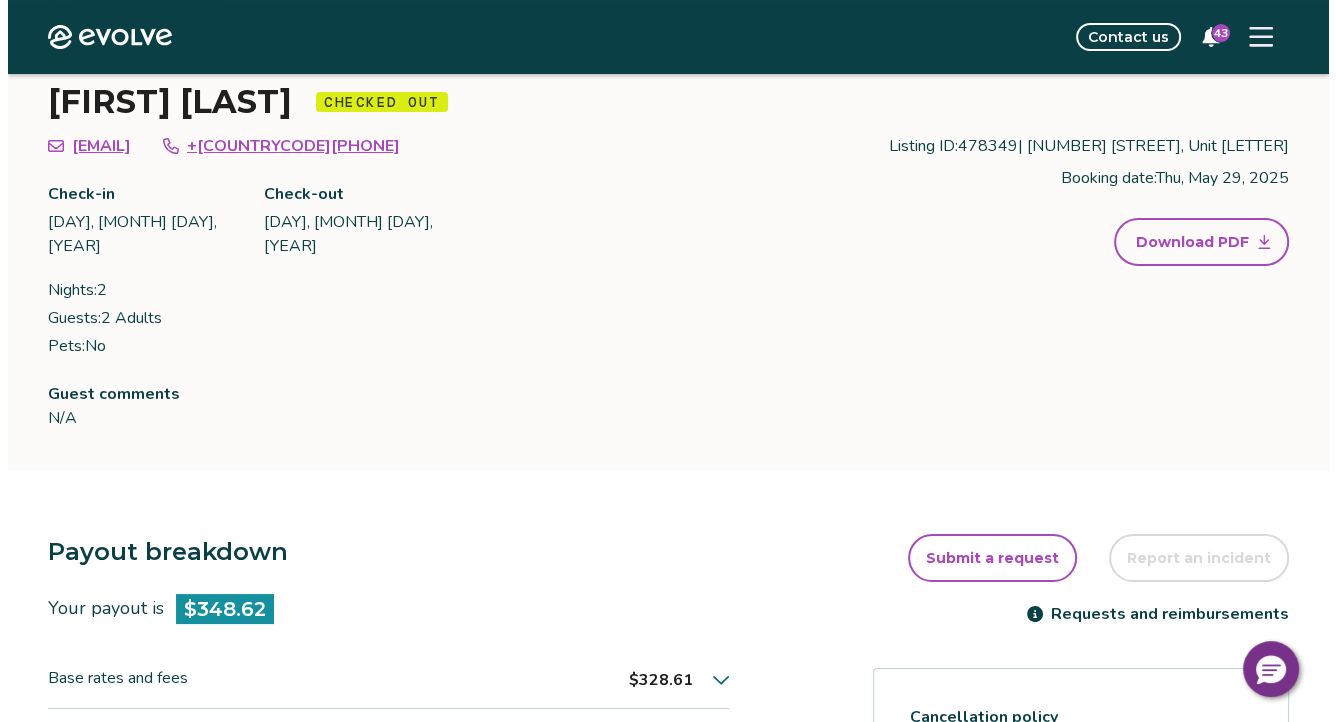 scroll, scrollTop: 0, scrollLeft: 0, axis: both 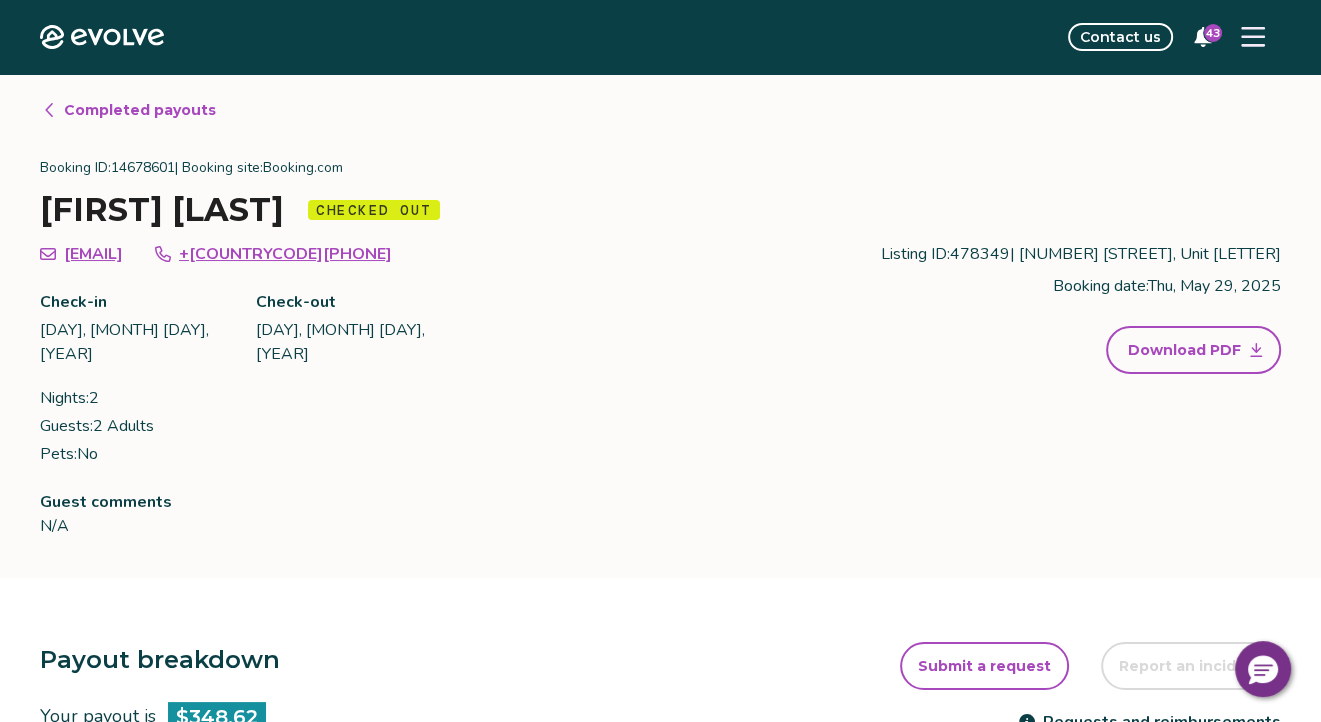 type 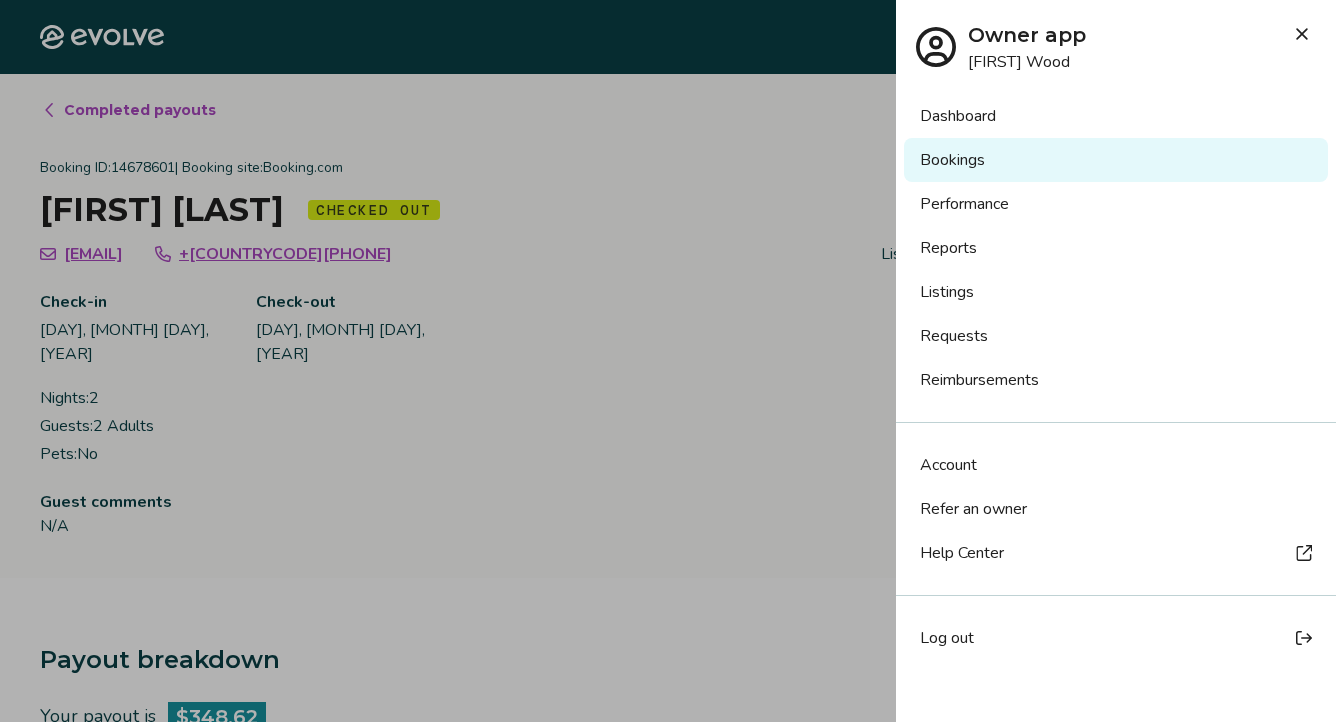 type 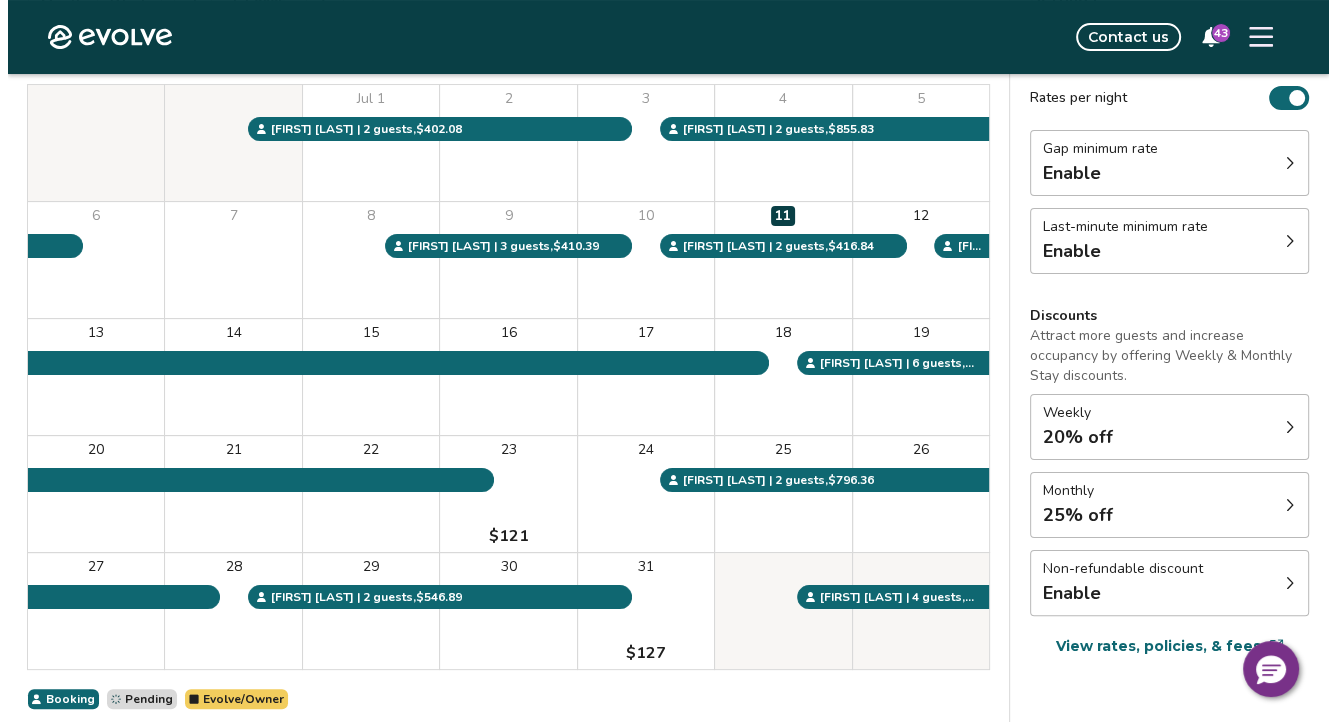 scroll, scrollTop: 0, scrollLeft: 0, axis: both 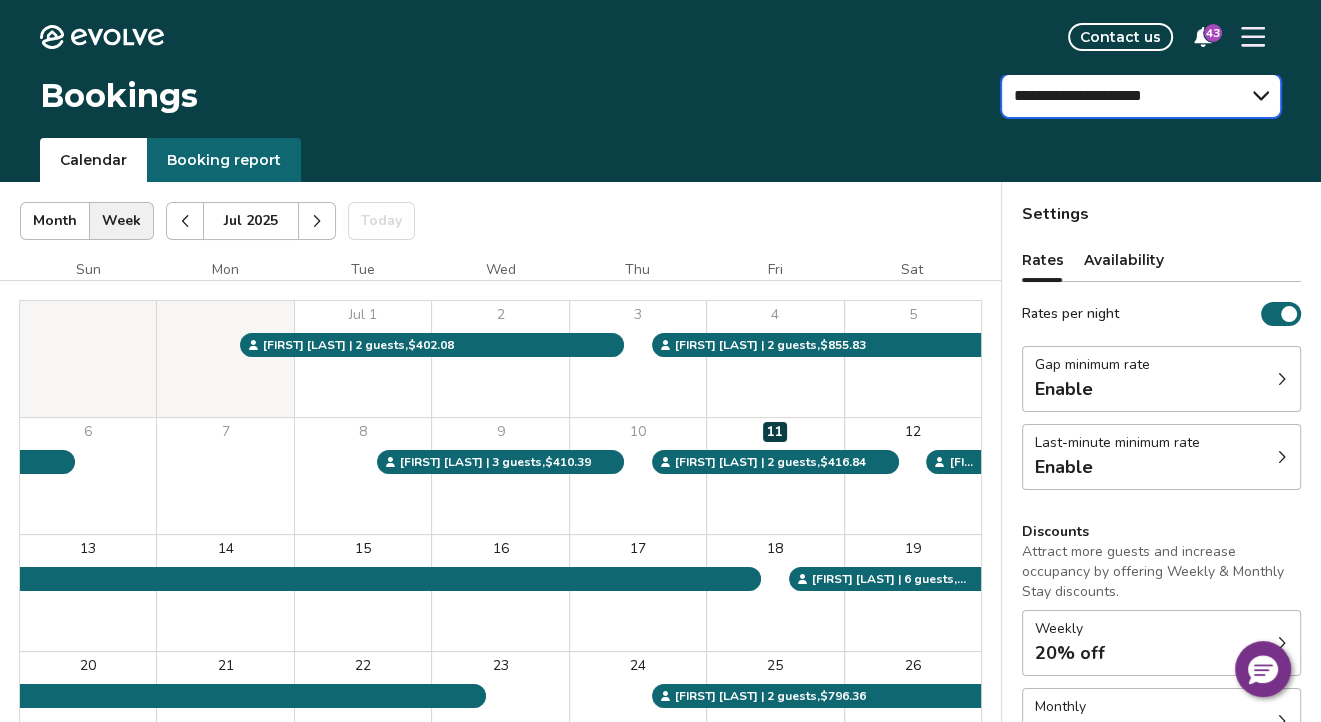 click on "**********" at bounding box center [1141, 96] 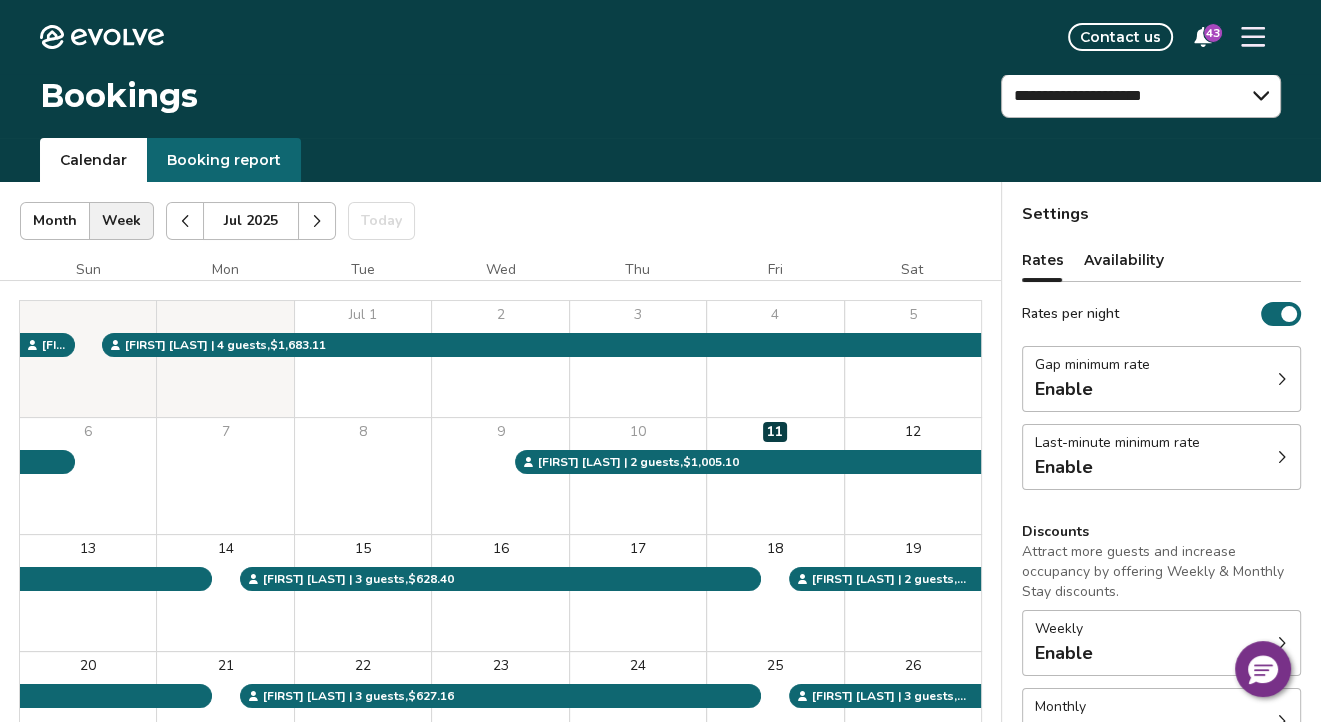 click 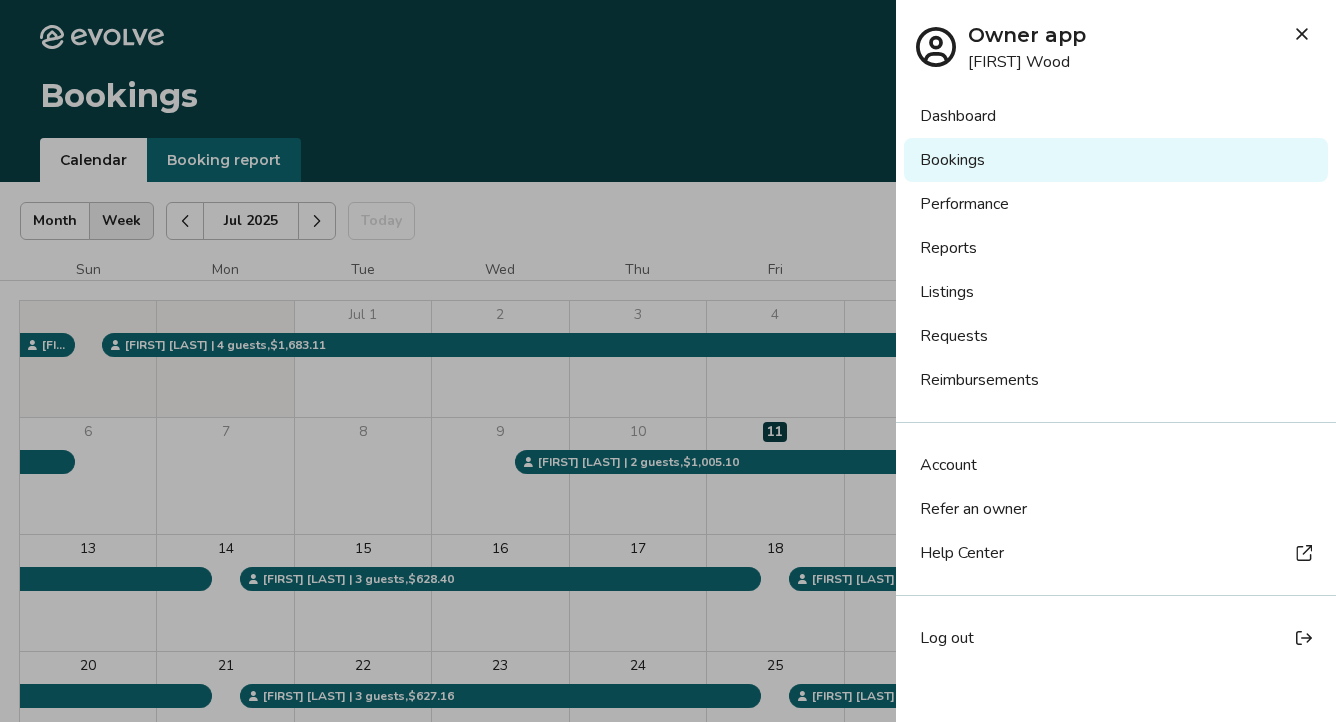 click on "Log out" at bounding box center (947, 638) 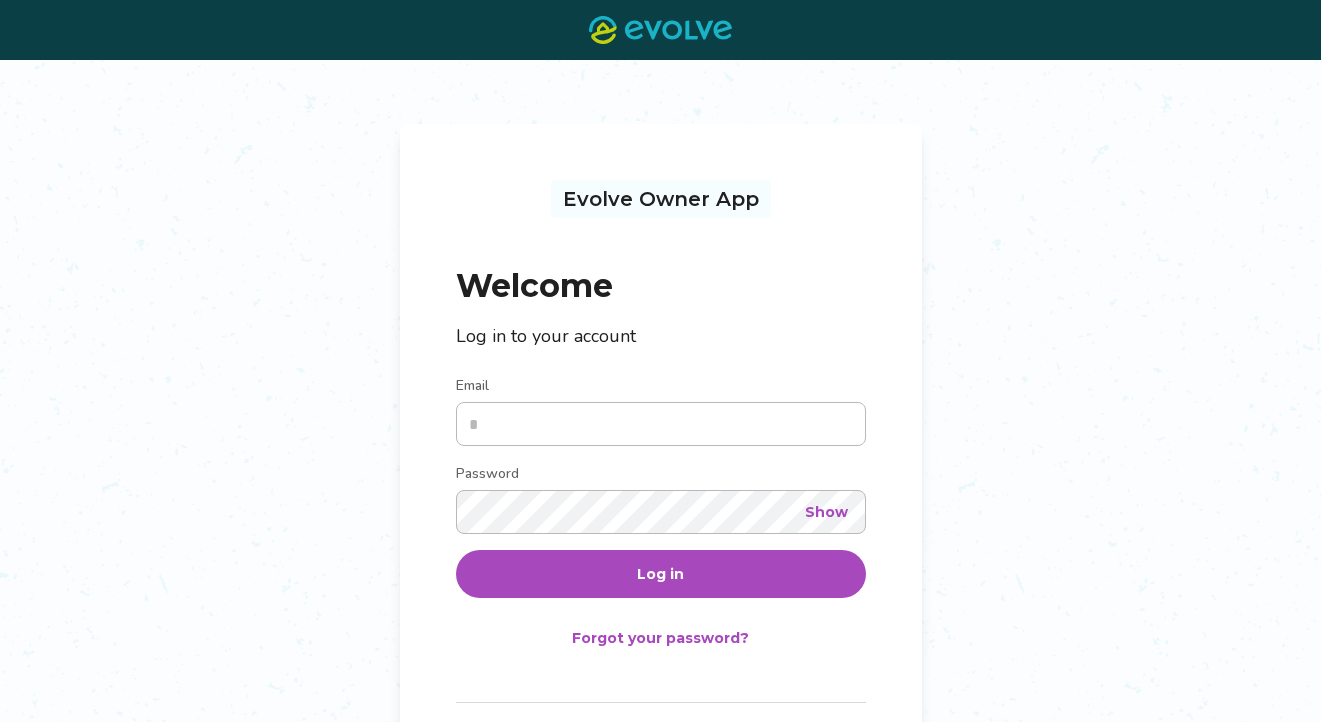 scroll, scrollTop: 0, scrollLeft: 0, axis: both 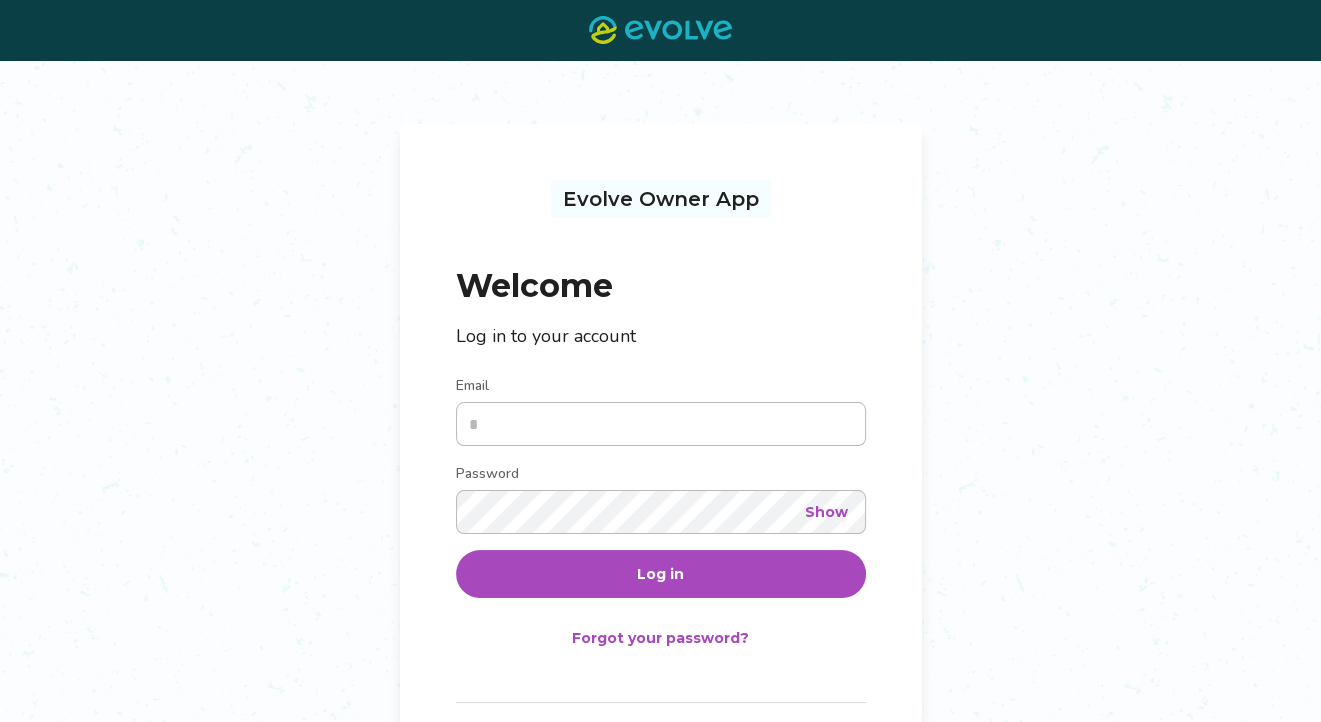 type on "**********" 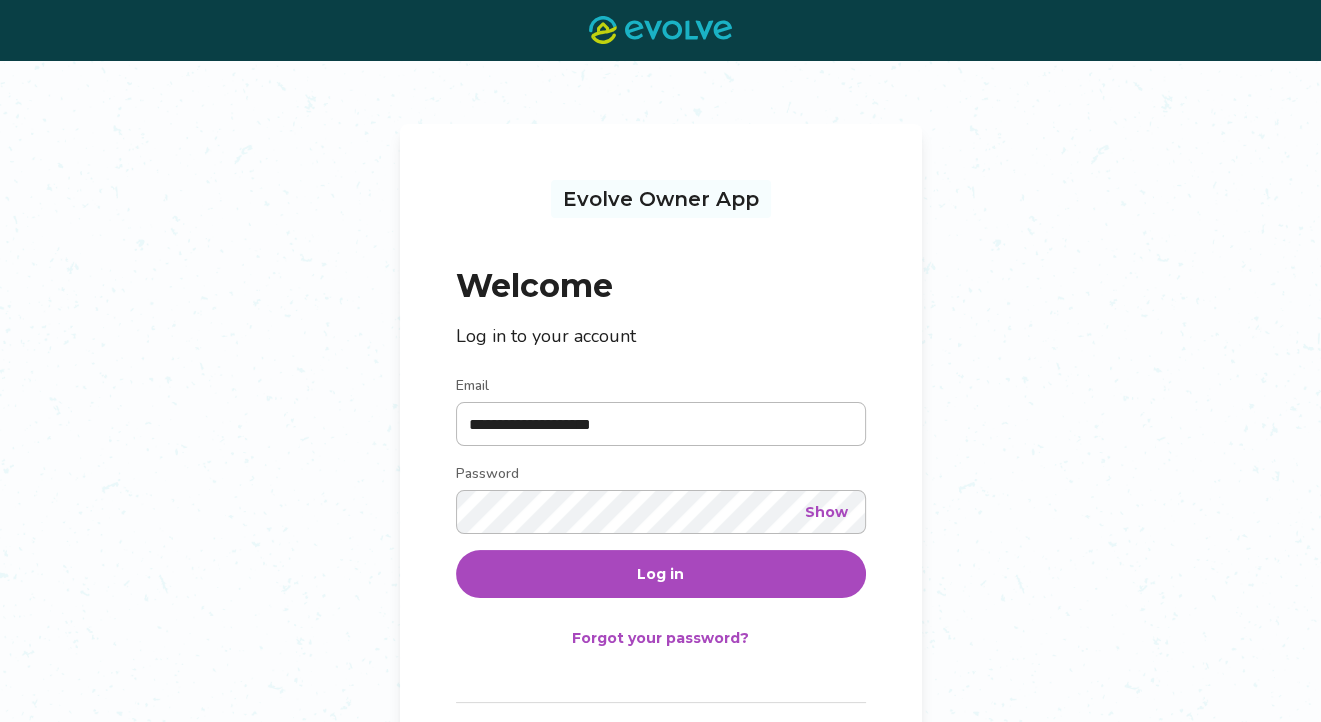 click on "Log in" at bounding box center [661, 574] 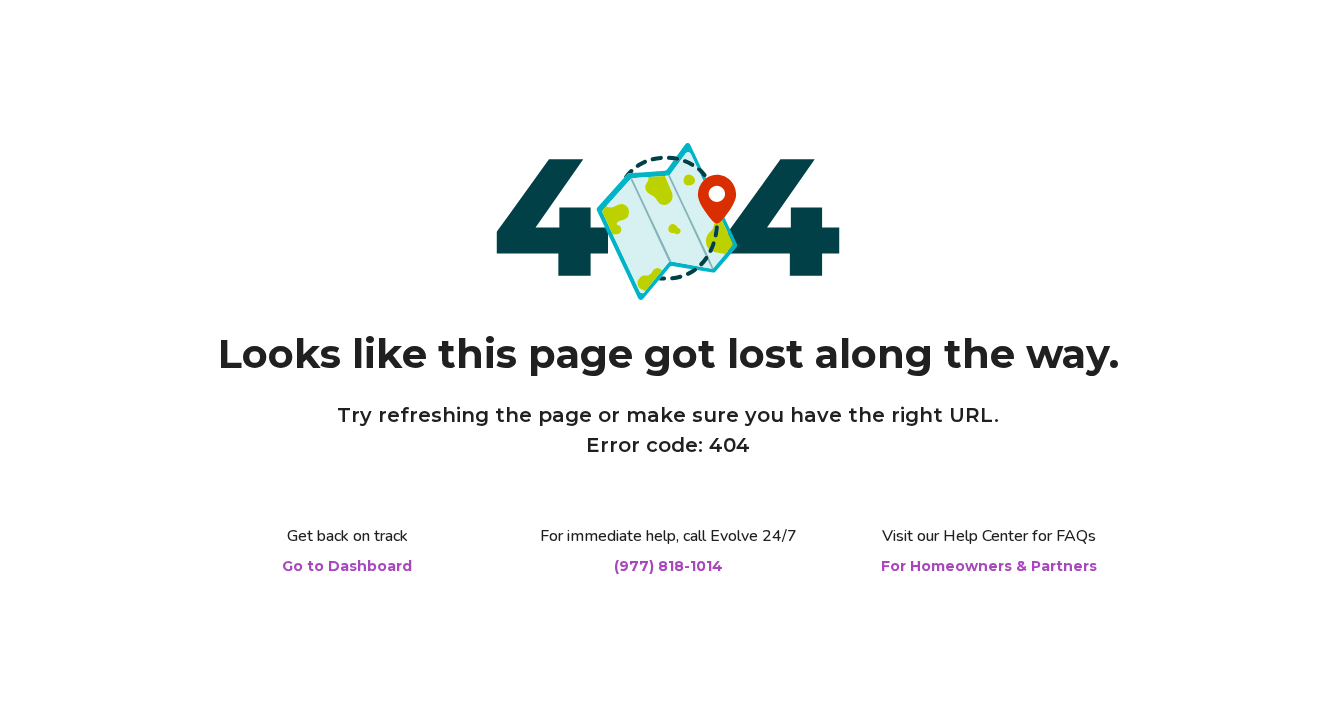 scroll, scrollTop: 0, scrollLeft: 0, axis: both 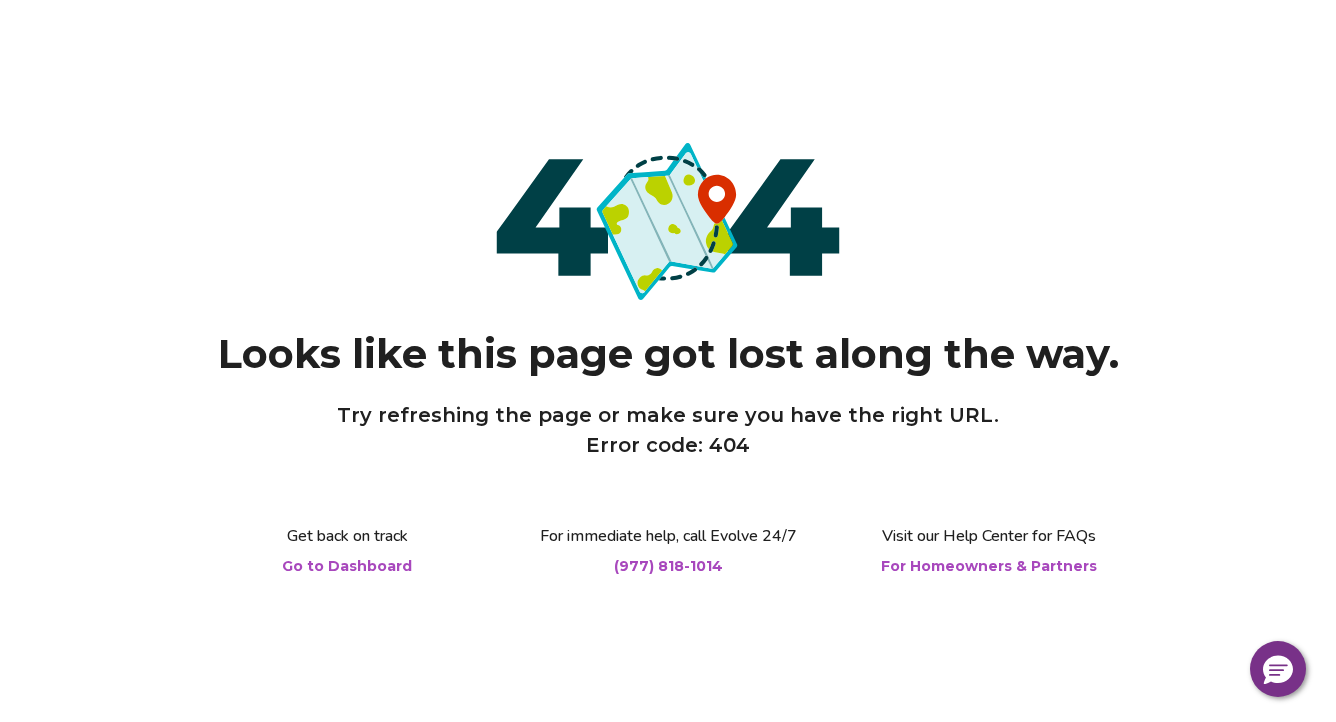 click on "Go to Dashboard" at bounding box center (347, 566) 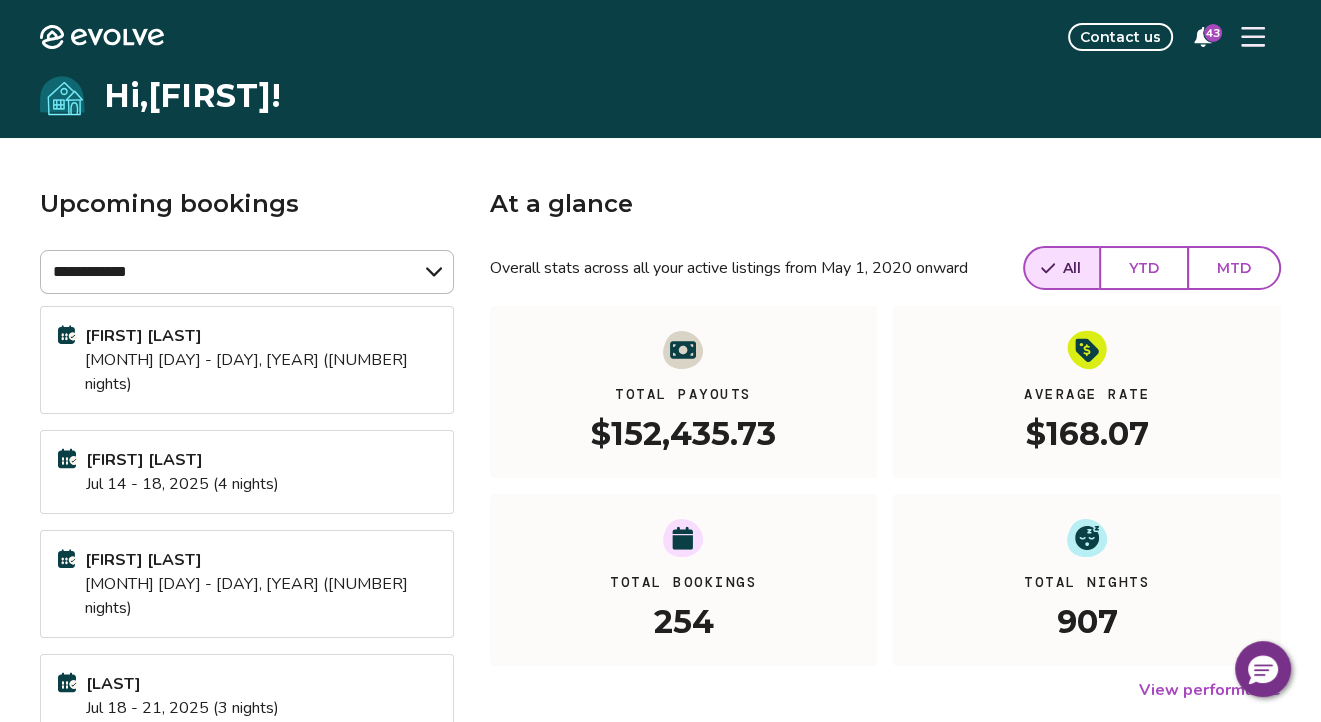 click 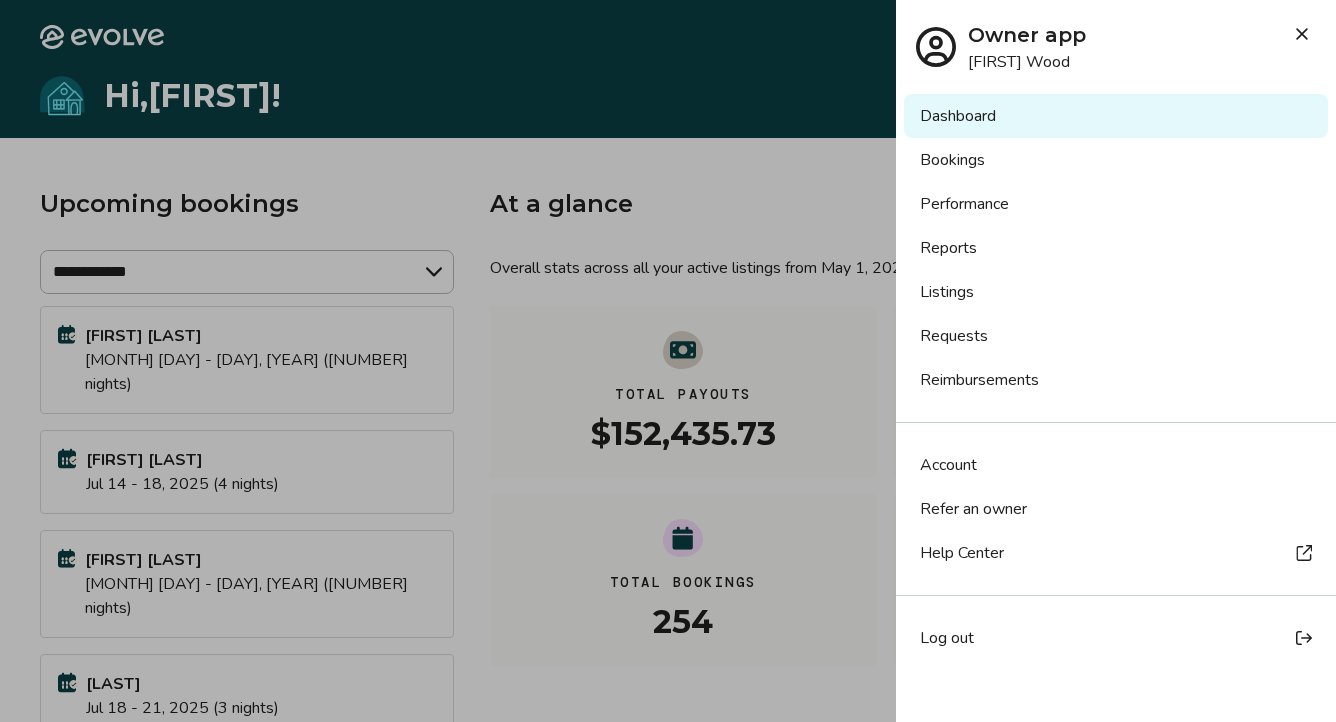 click on "Performance" at bounding box center [1116, 204] 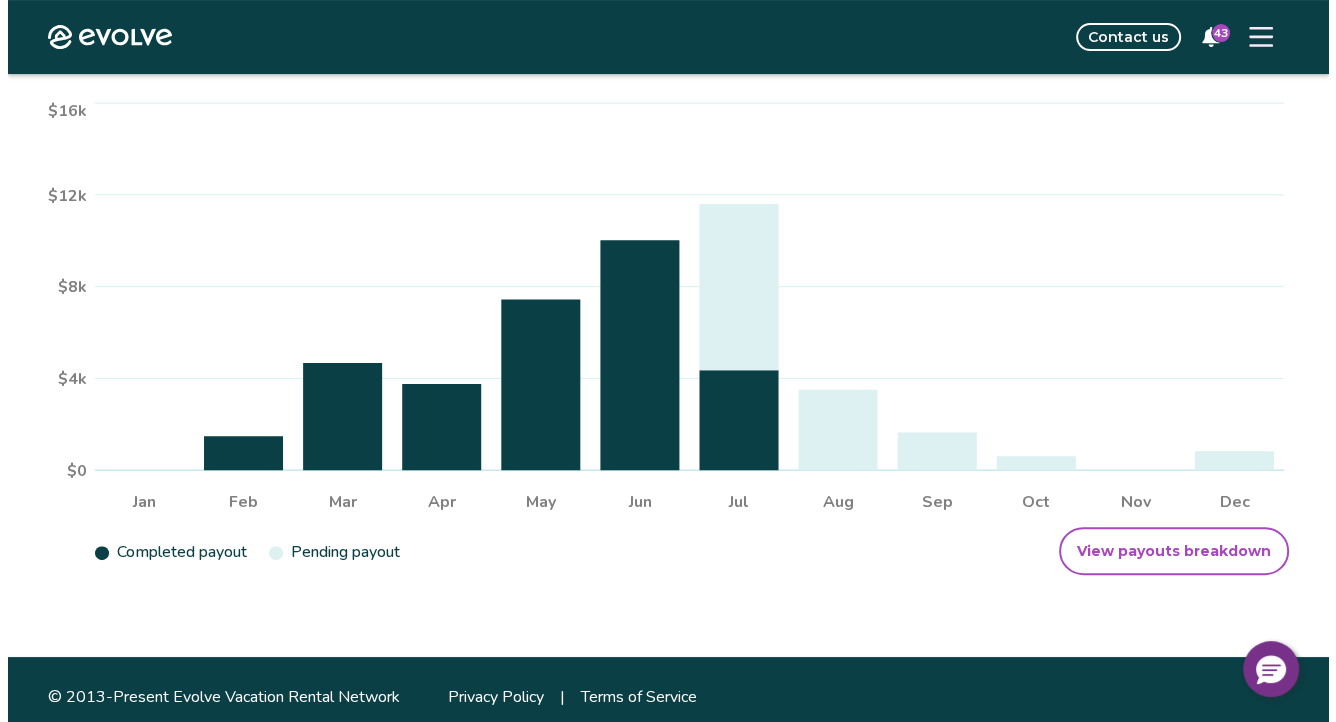 scroll, scrollTop: 422, scrollLeft: 0, axis: vertical 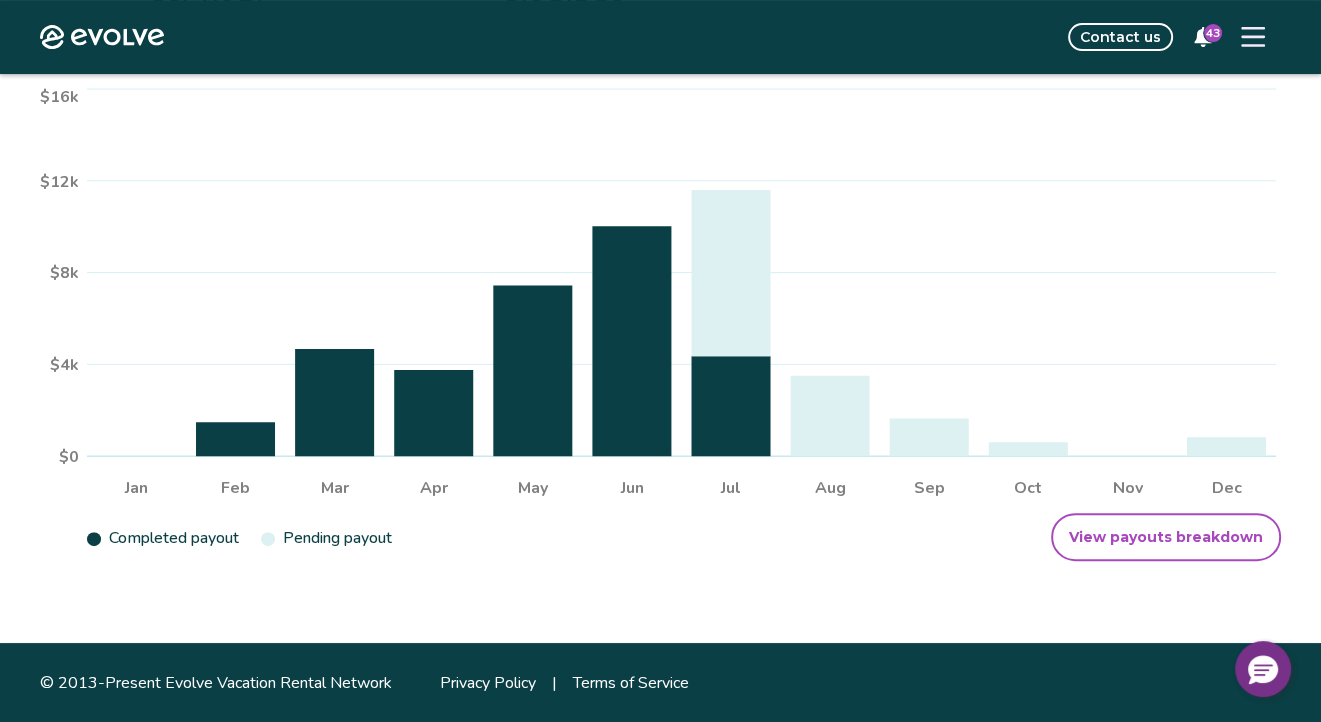 type 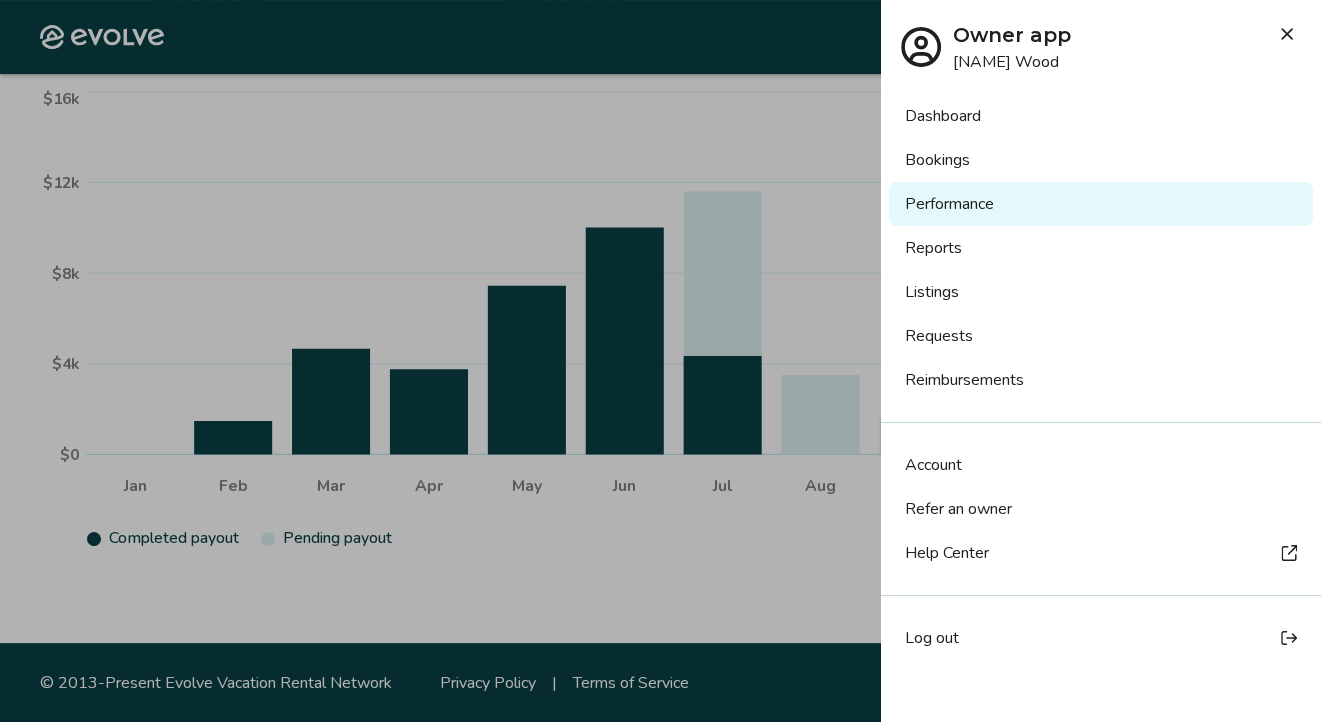 type 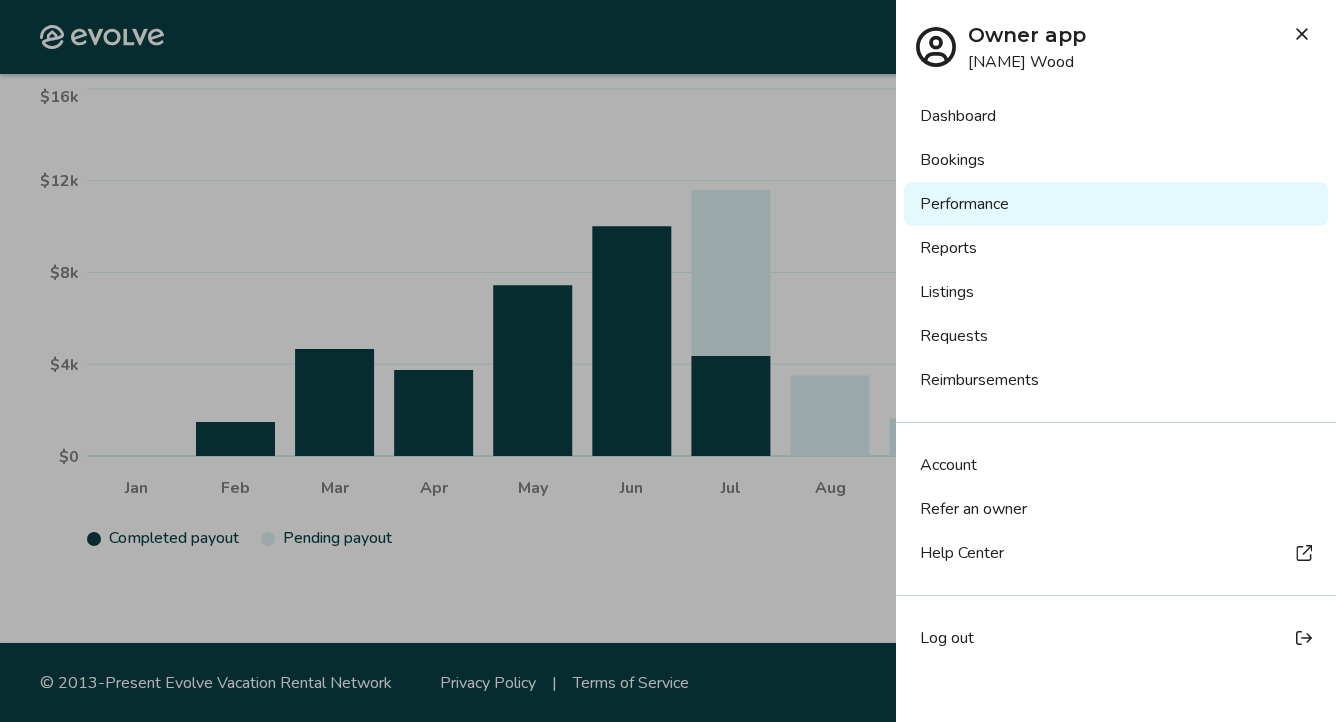 click on "Log out" at bounding box center [947, 638] 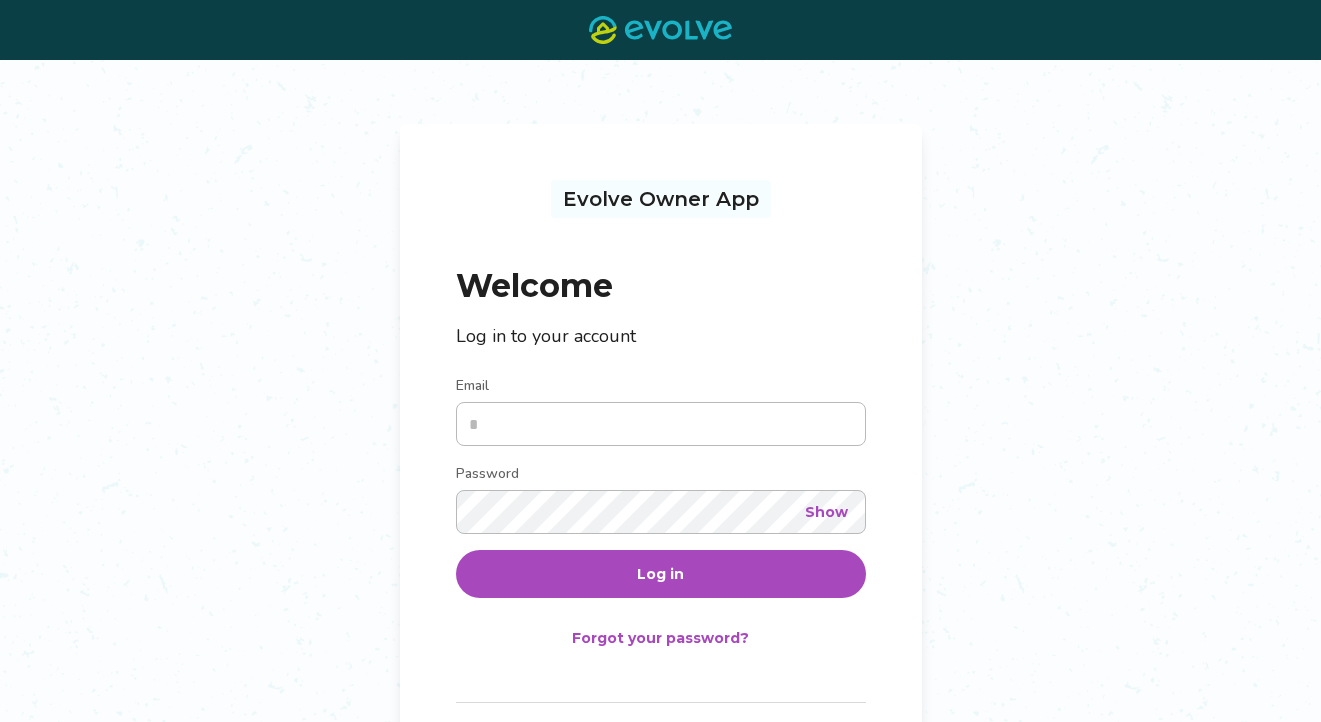 scroll, scrollTop: 0, scrollLeft: 0, axis: both 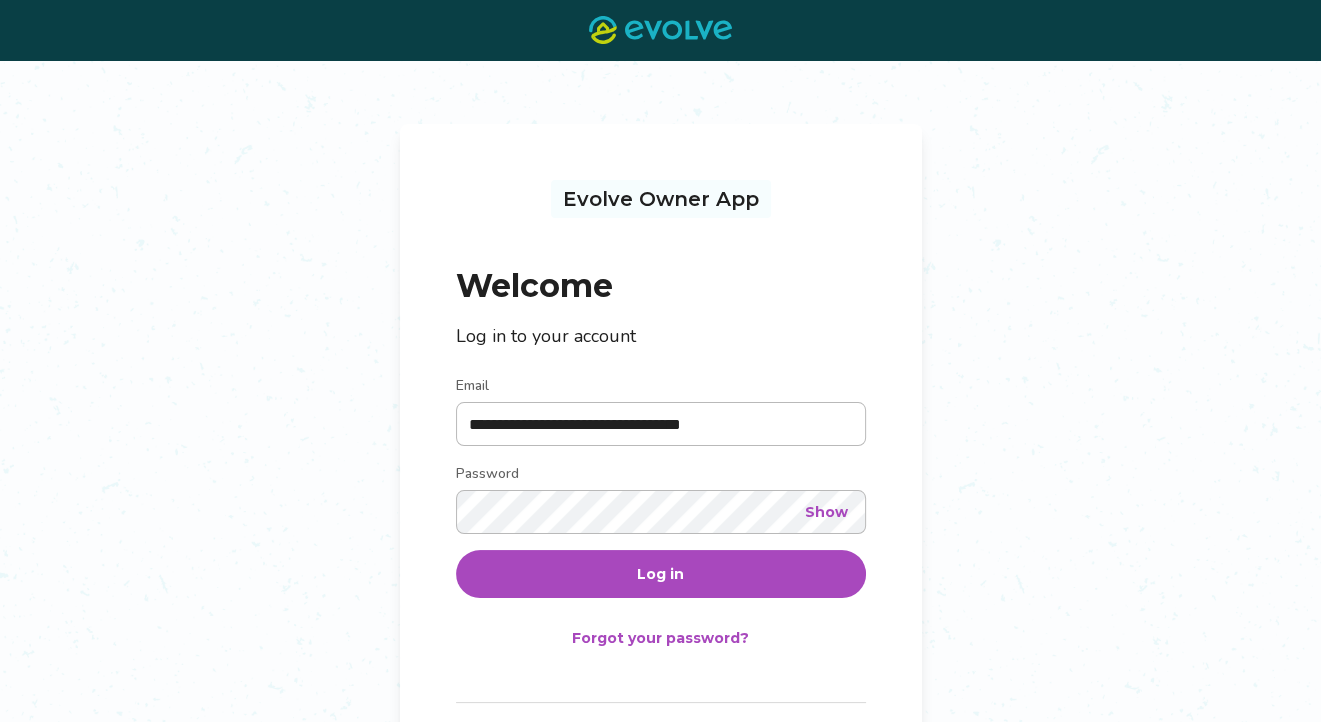 type on "**********" 